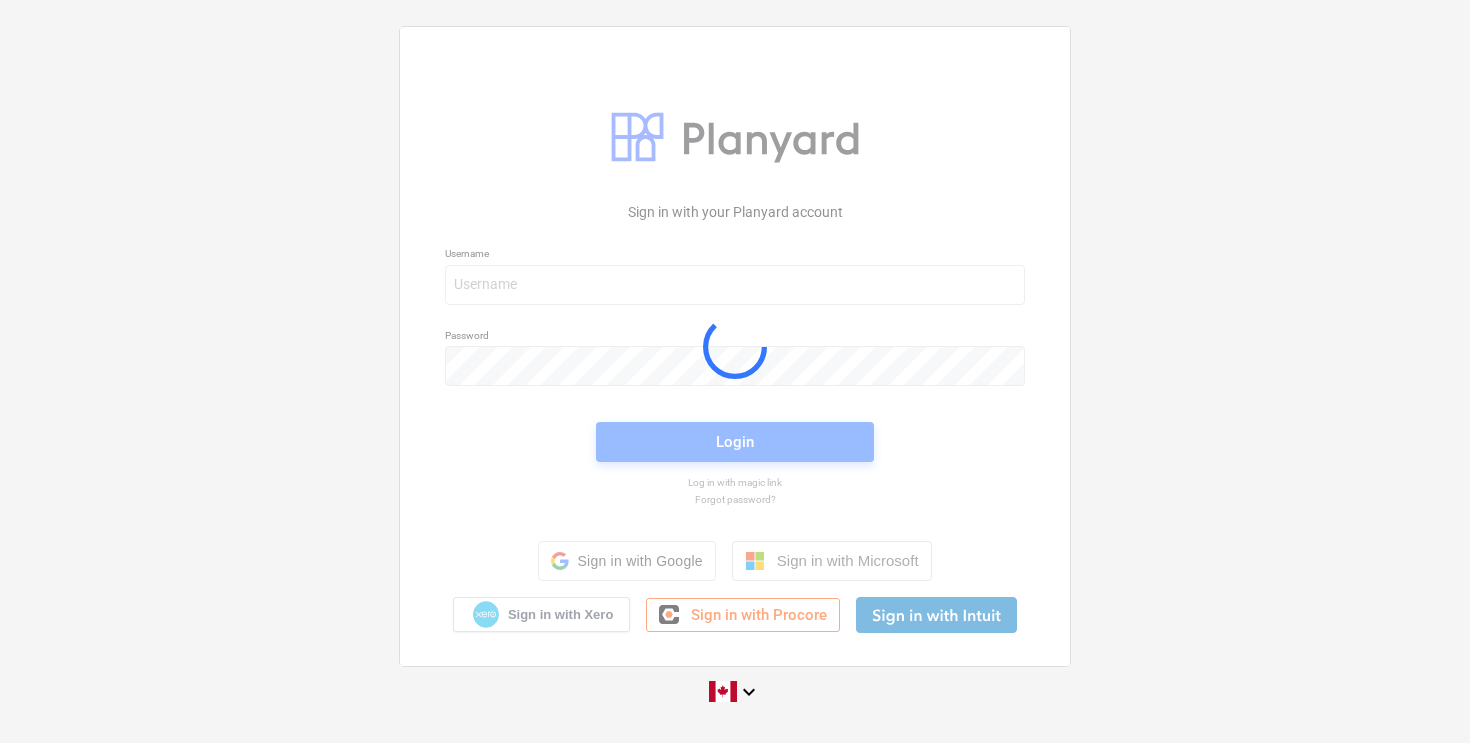 scroll, scrollTop: 0, scrollLeft: 0, axis: both 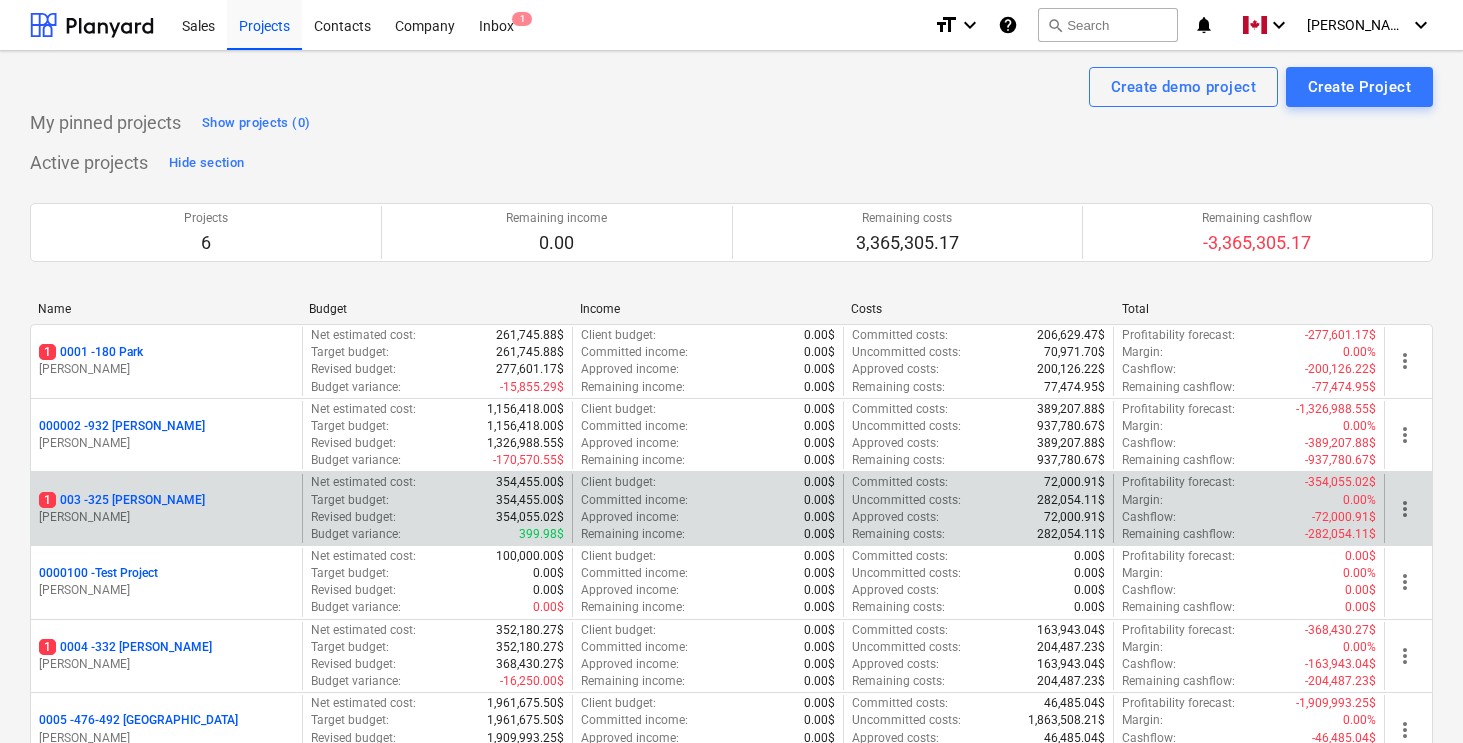 click on "1  003 -  325 [PERSON_NAME]" at bounding box center (122, 500) 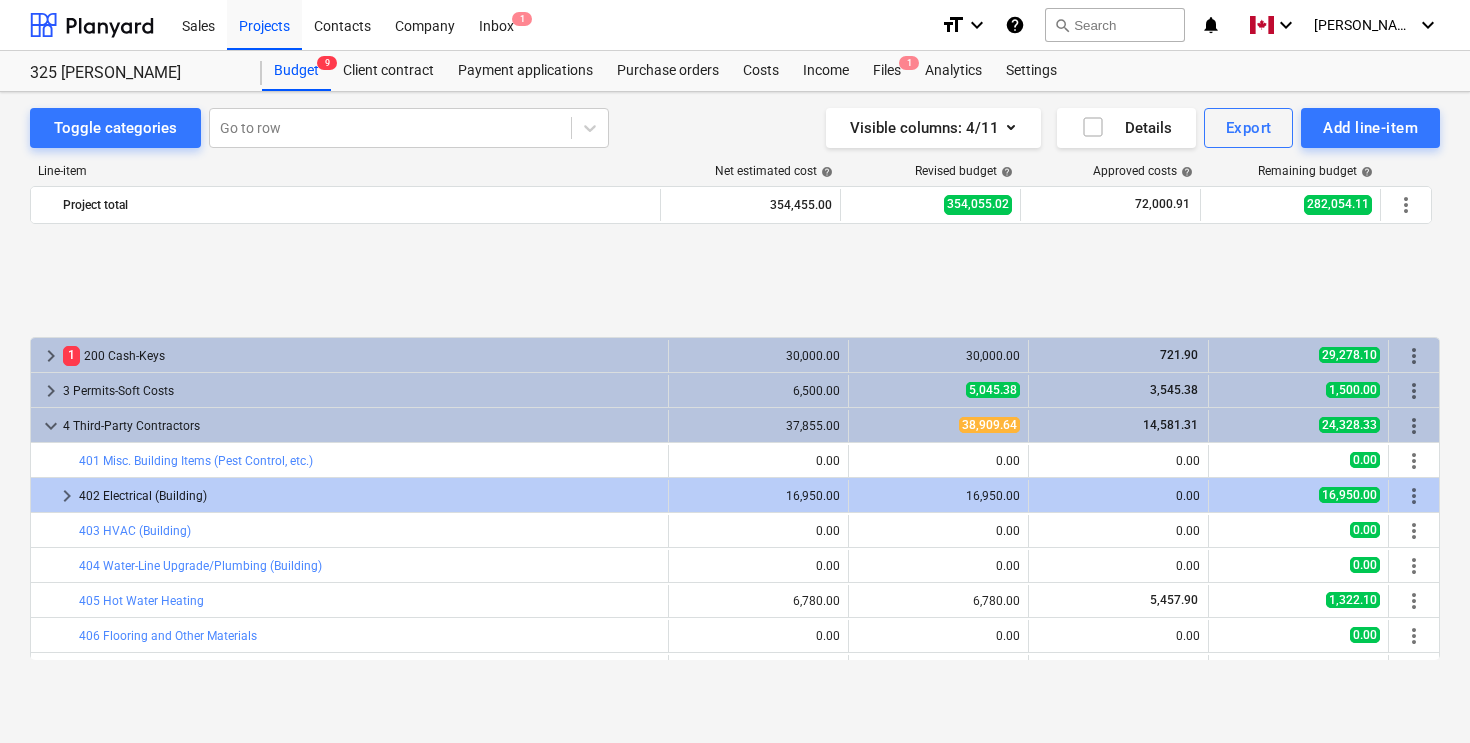 scroll, scrollTop: 839, scrollLeft: 0, axis: vertical 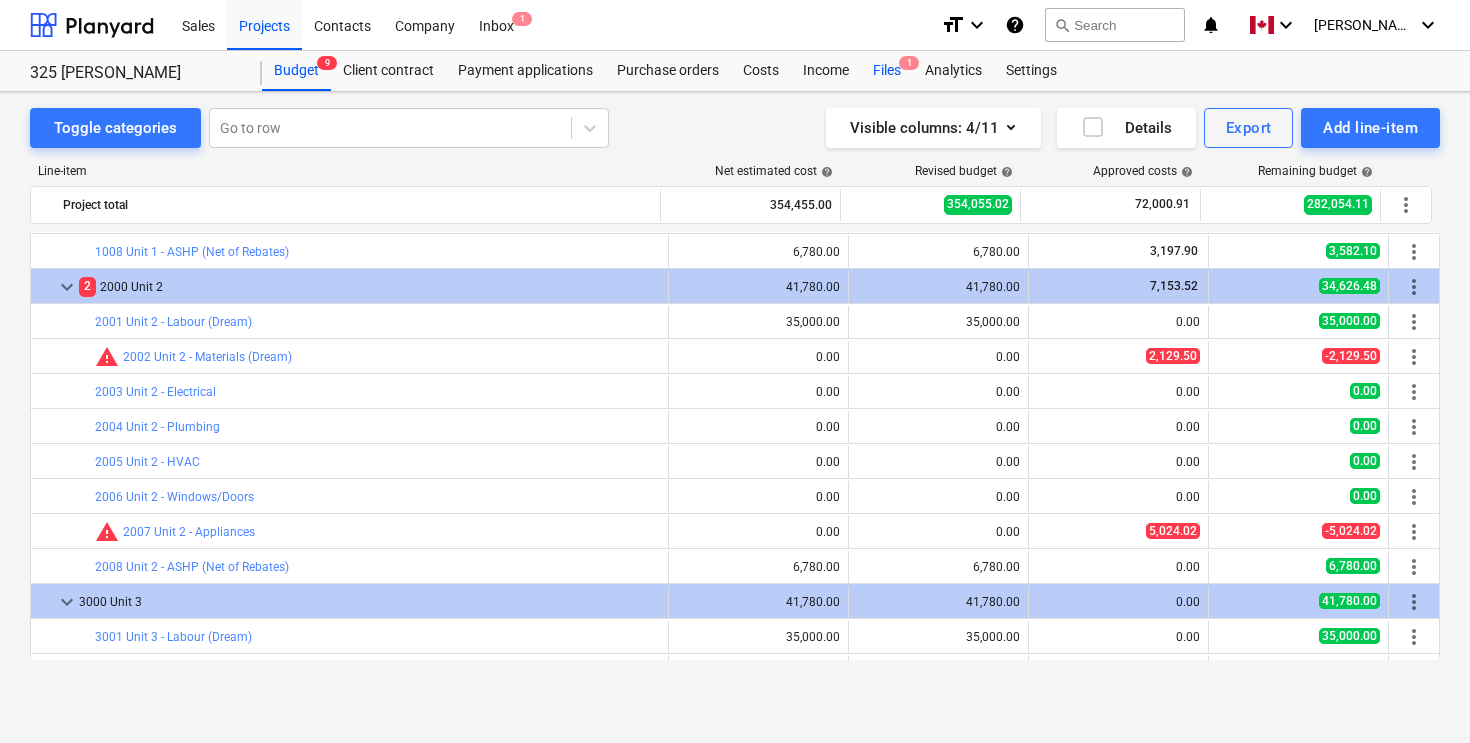 click on "Files 1" at bounding box center [887, 71] 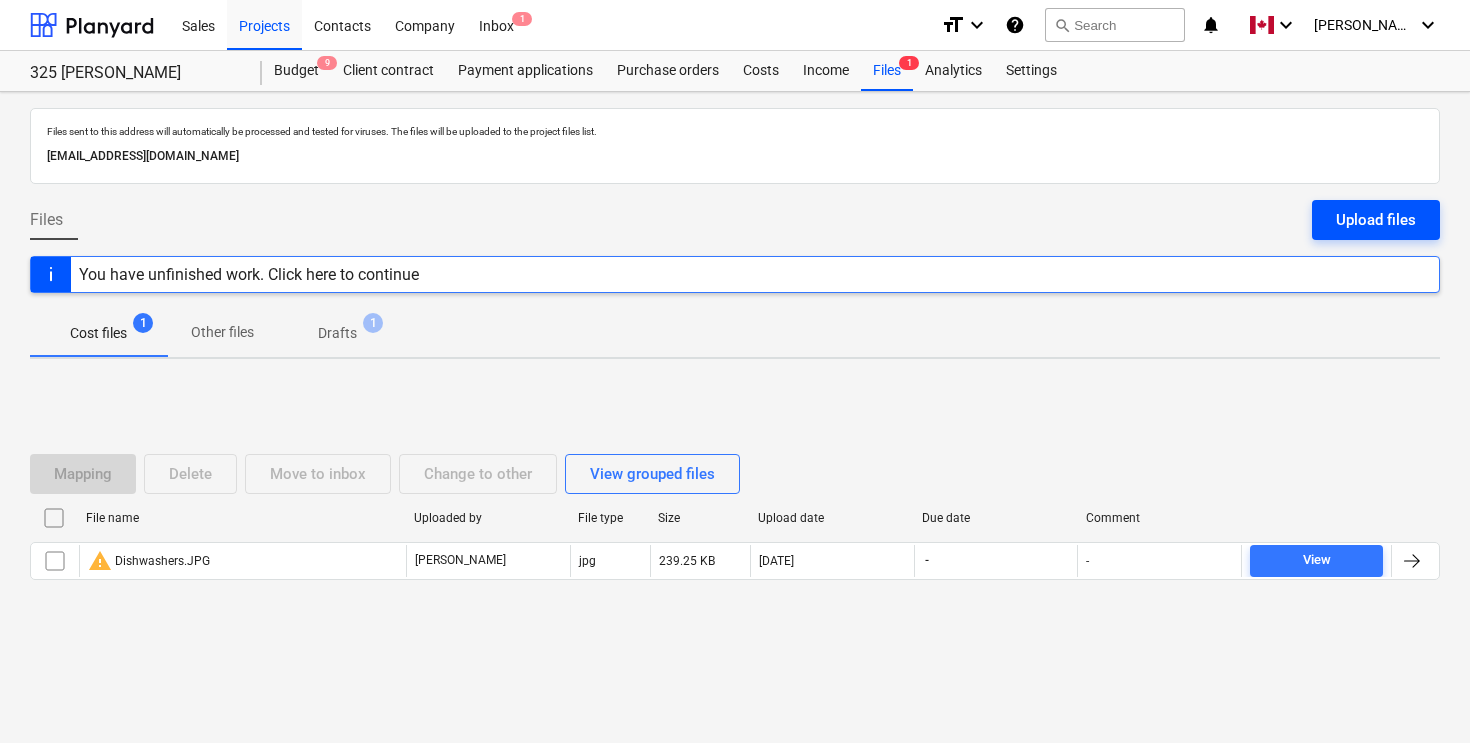 click on "Upload files" at bounding box center (1376, 220) 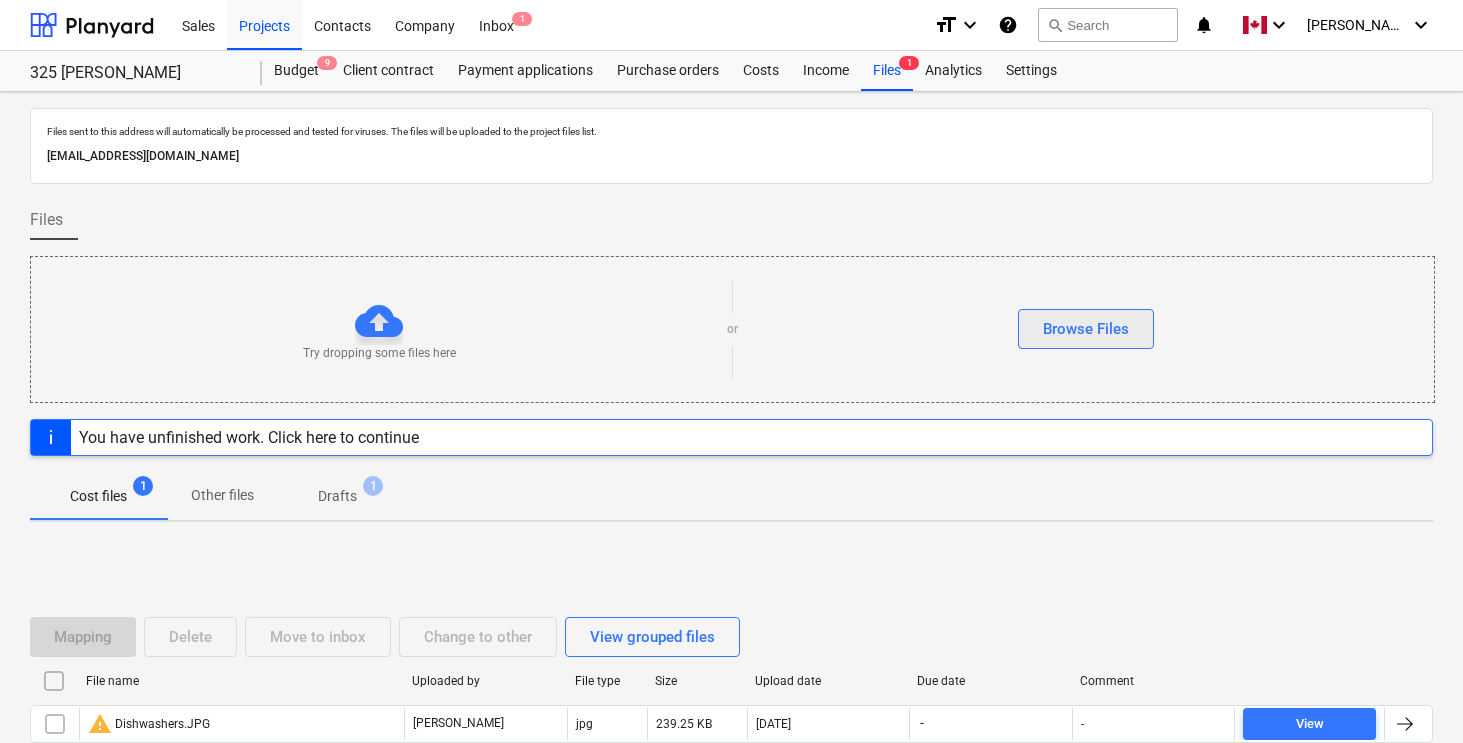 click on "Browse Files" at bounding box center [1086, 329] 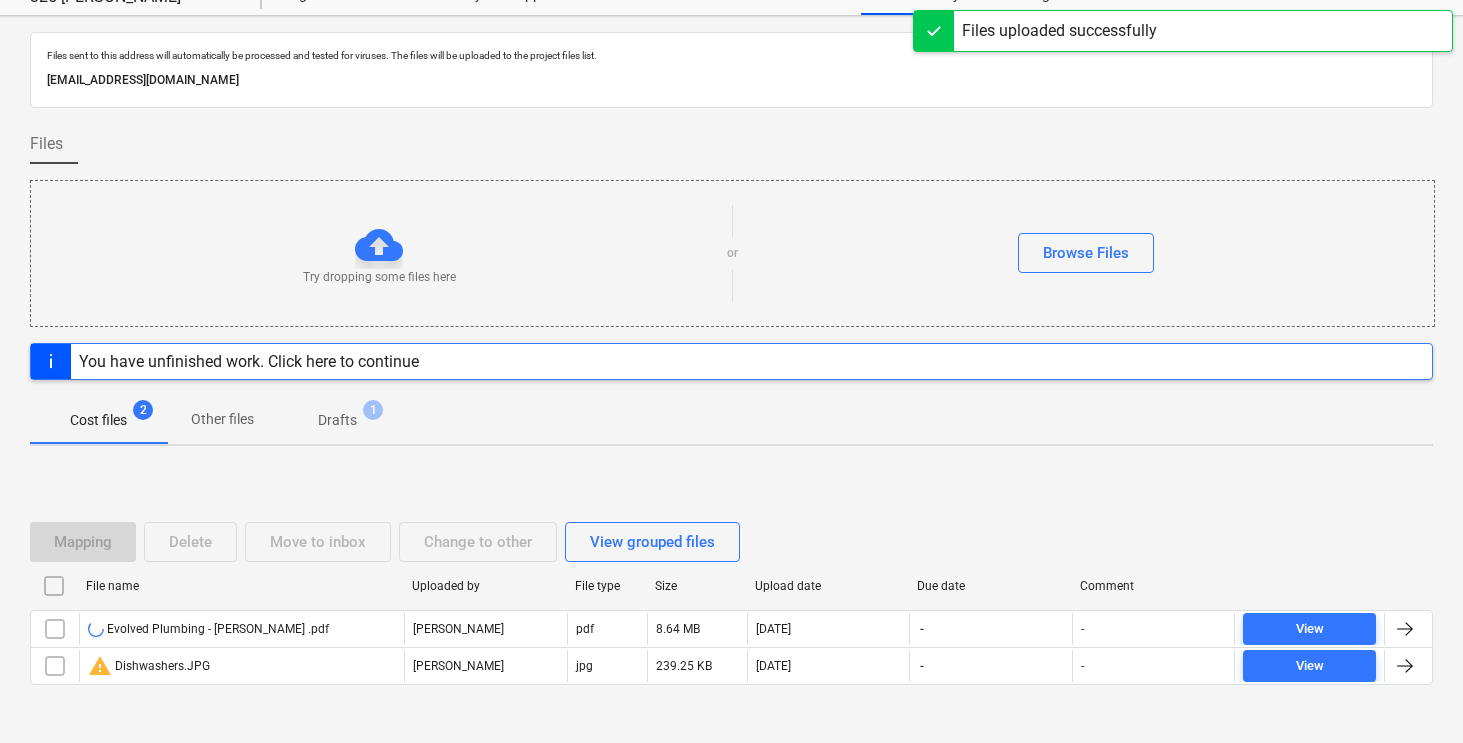 scroll, scrollTop: 127, scrollLeft: 0, axis: vertical 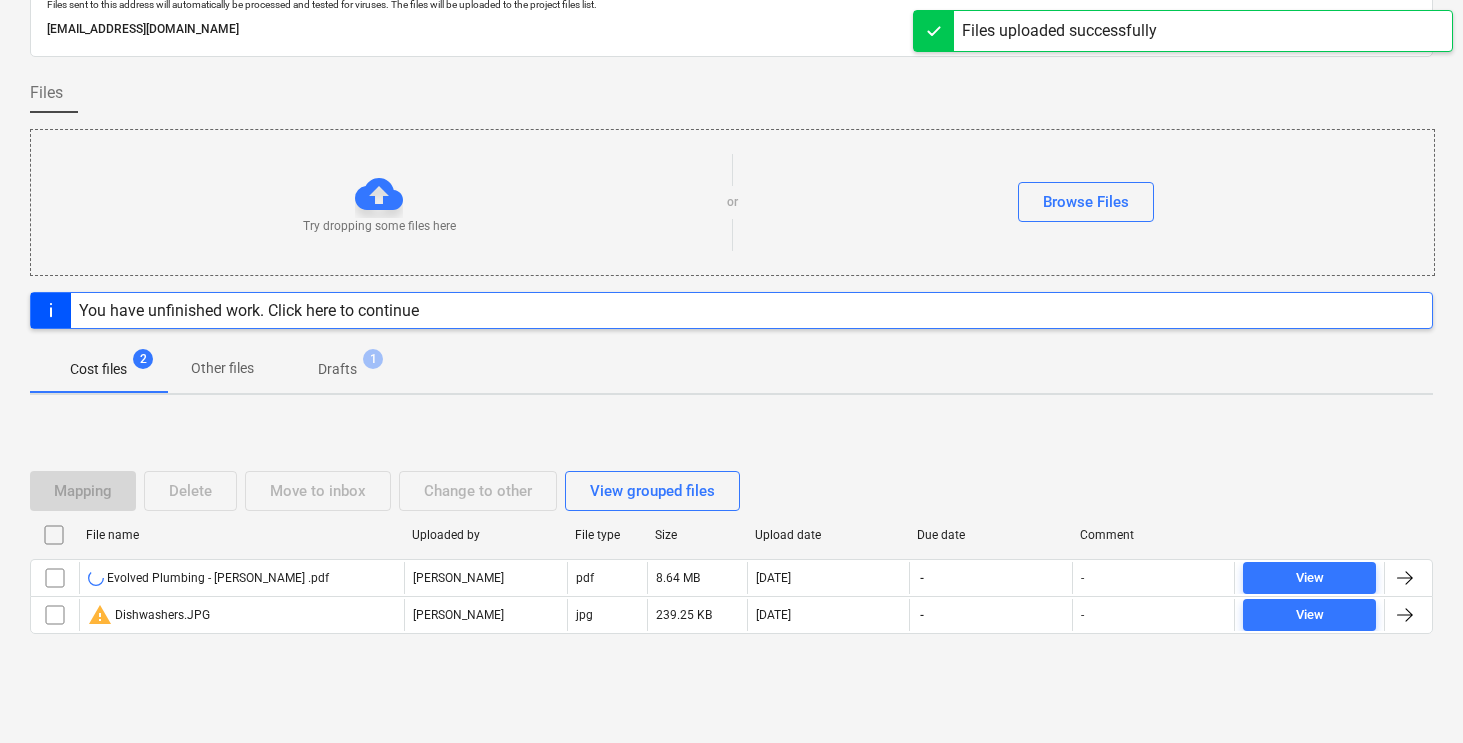 click on "Files sent to this address will automatically be processed and tested for viruses. The files will be uploaded to the project files list. [EMAIL_ADDRESS][DOMAIN_NAME] Files Try dropping some files here or Browse Files You have unfinished work. Click here to continue Cost files 2 Other files Drafts 1 Mapping Delete Move to inbox Change to other View grouped files File name Uploaded by File type Size Upload date Due date Comment   Evolved Plumbing - [PERSON_NAME] .pdf [PERSON_NAME] pdf 8.64 MB [DATE] - - View warning   Dishwashers.JPG [PERSON_NAME] jpg 239.25 KB [DATE] - - View Please wait" at bounding box center (731, 354) 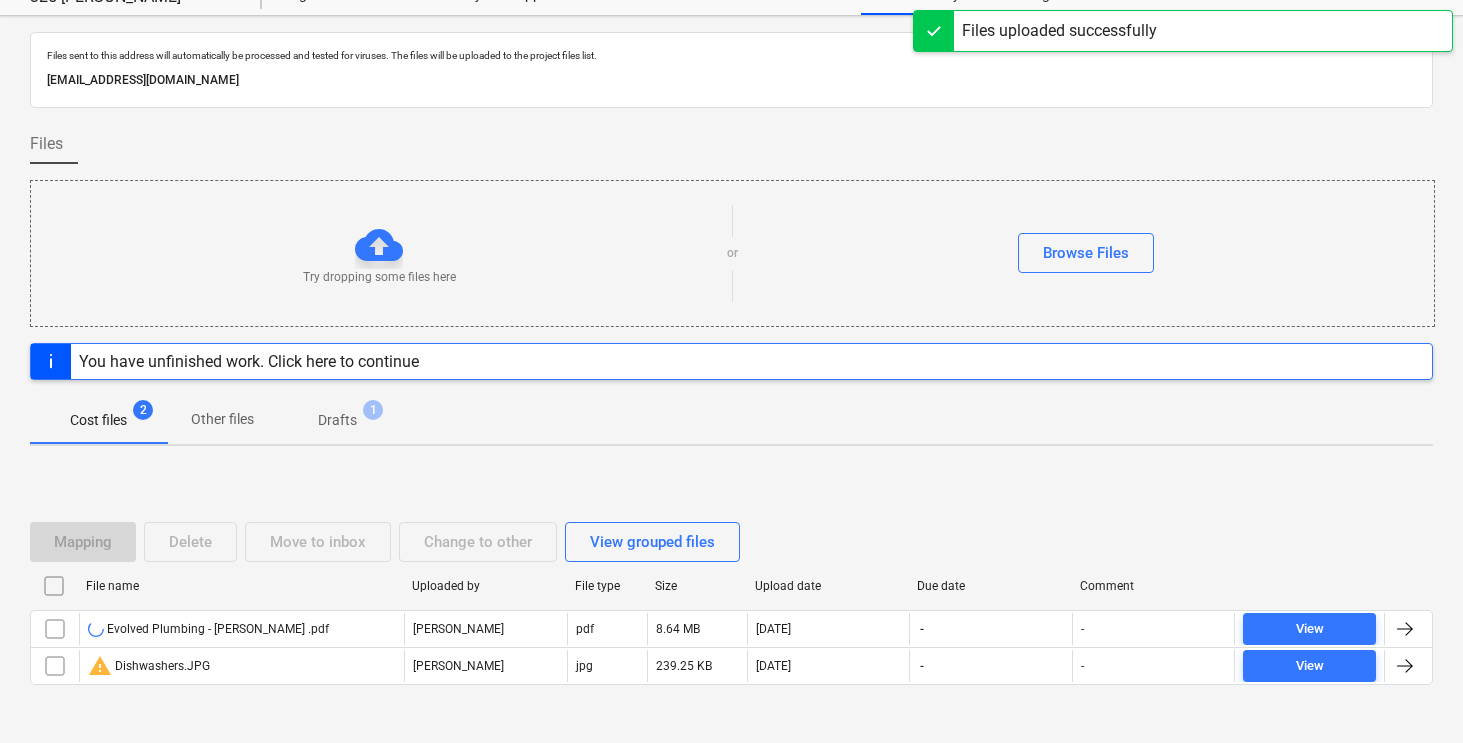 scroll, scrollTop: 0, scrollLeft: 0, axis: both 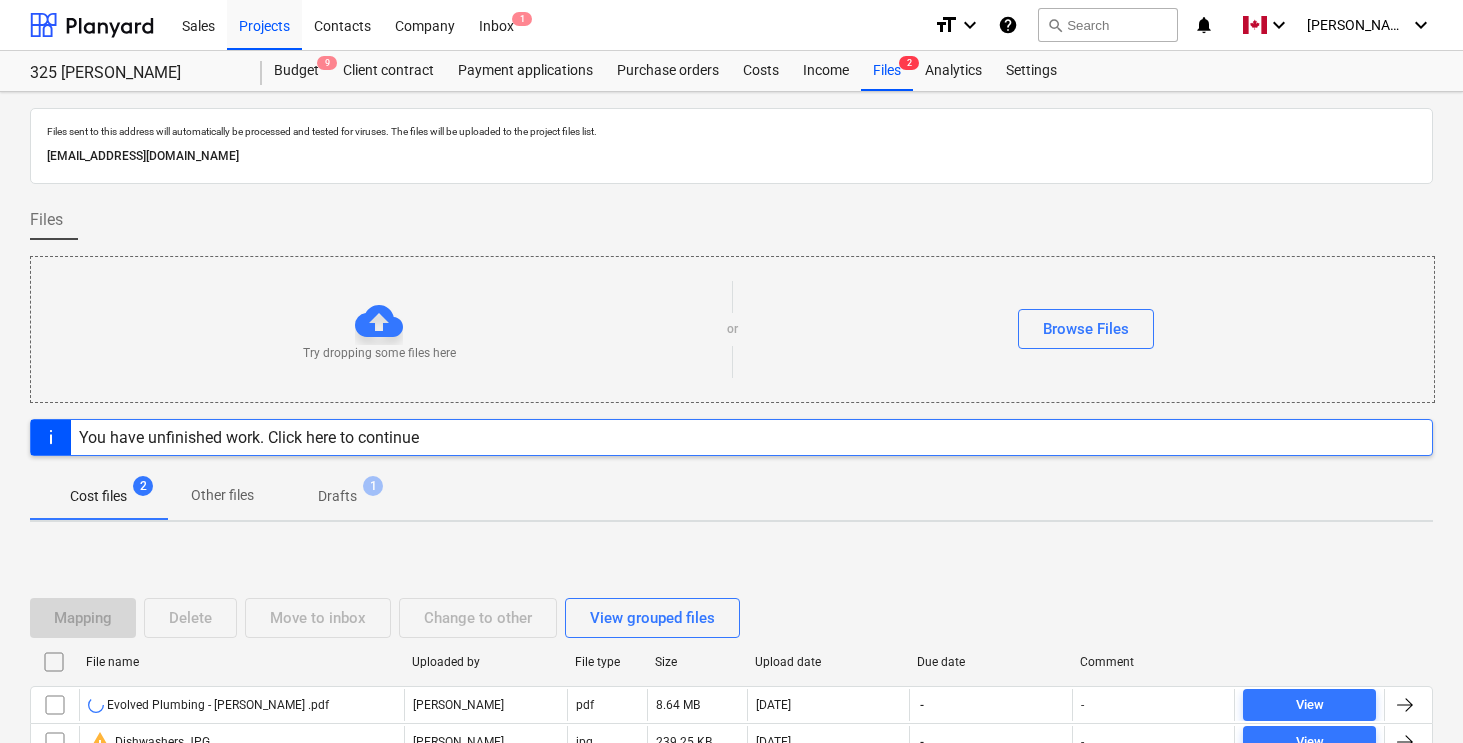 click on "Files" at bounding box center [731, 228] 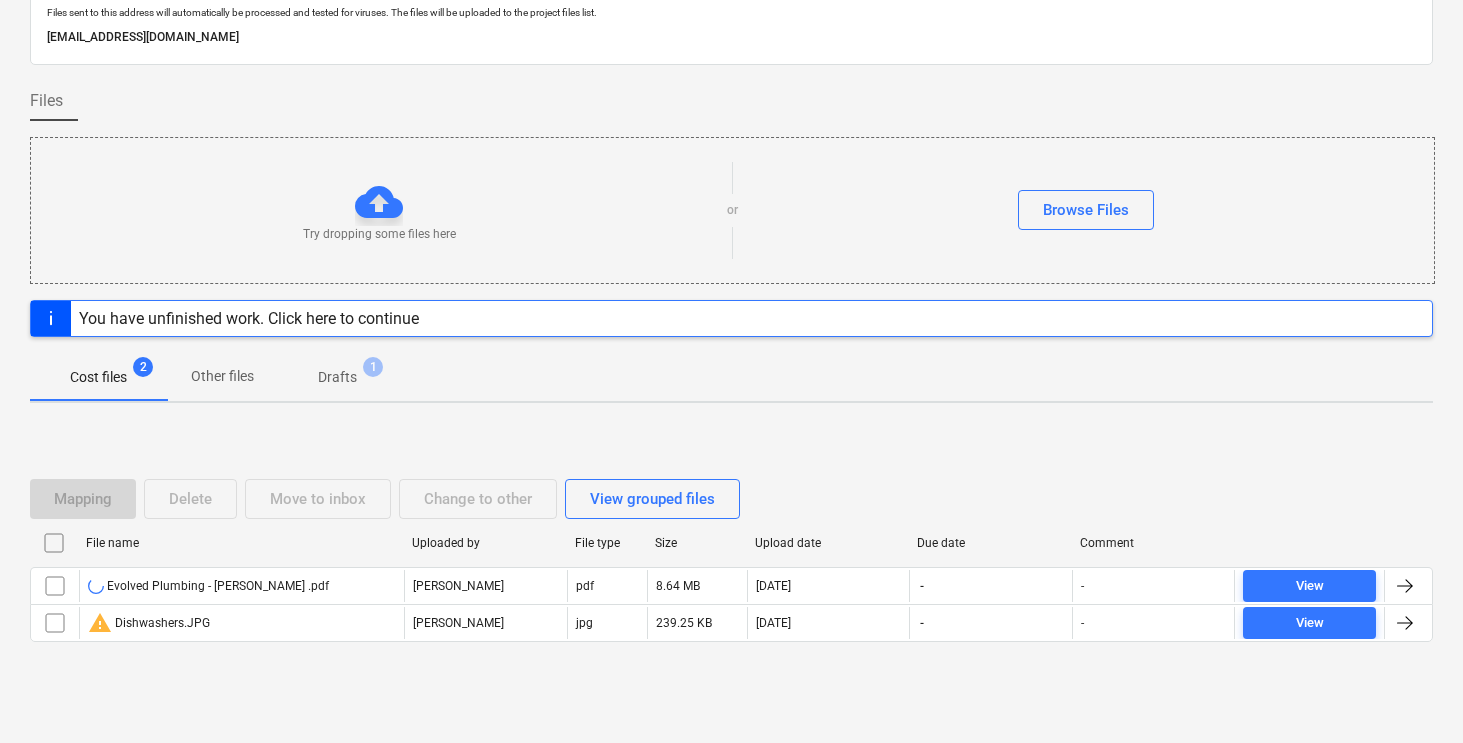 scroll, scrollTop: 127, scrollLeft: 0, axis: vertical 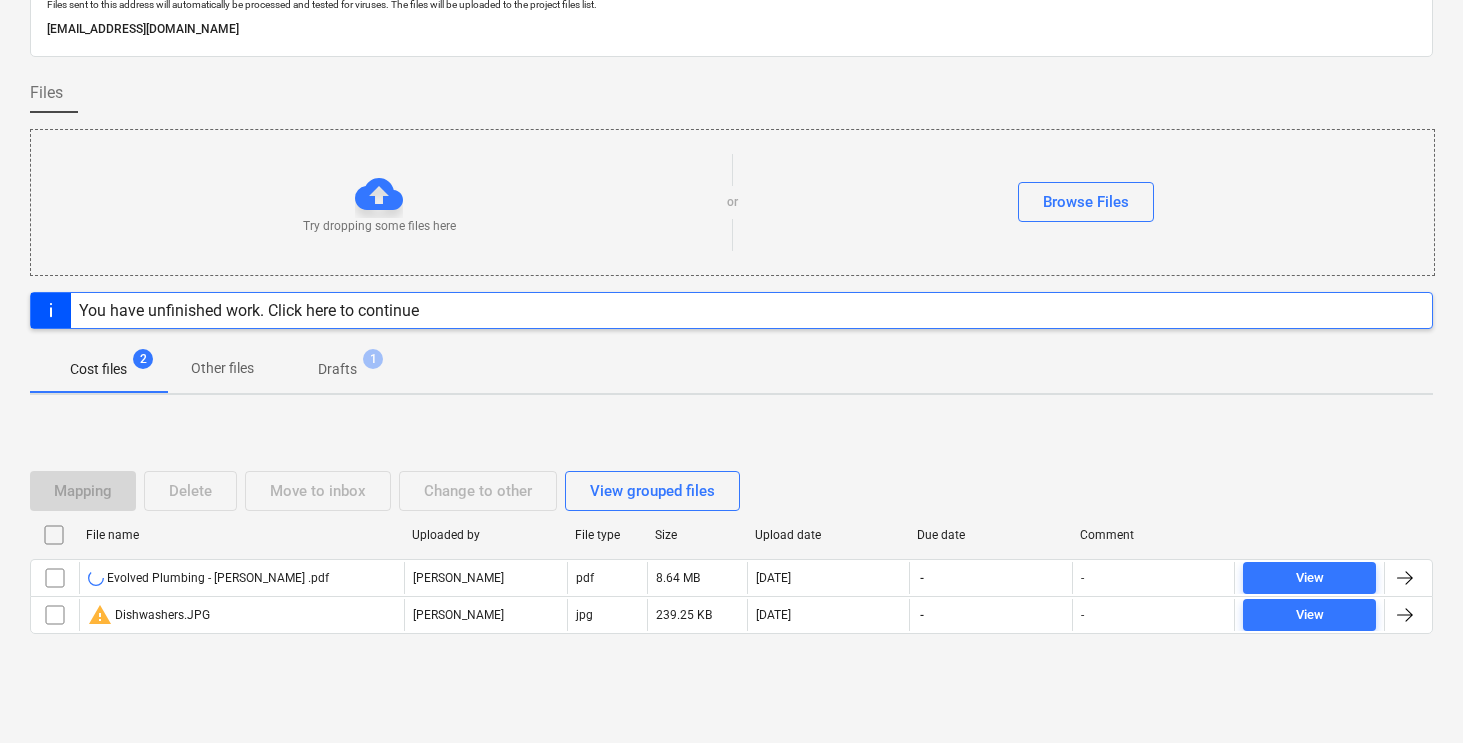 click on "Mapping Delete Move to inbox Change to other View grouped files File name Uploaded by File type Size Upload date Due date Comment   Evolved Plumbing - [PERSON_NAME] .pdf [PERSON_NAME] pdf 8.64 MB [DATE] - - View warning   Dishwashers.JPG [PERSON_NAME] jpg 239.25 KB [DATE] - - View Please wait" at bounding box center (731, 561) 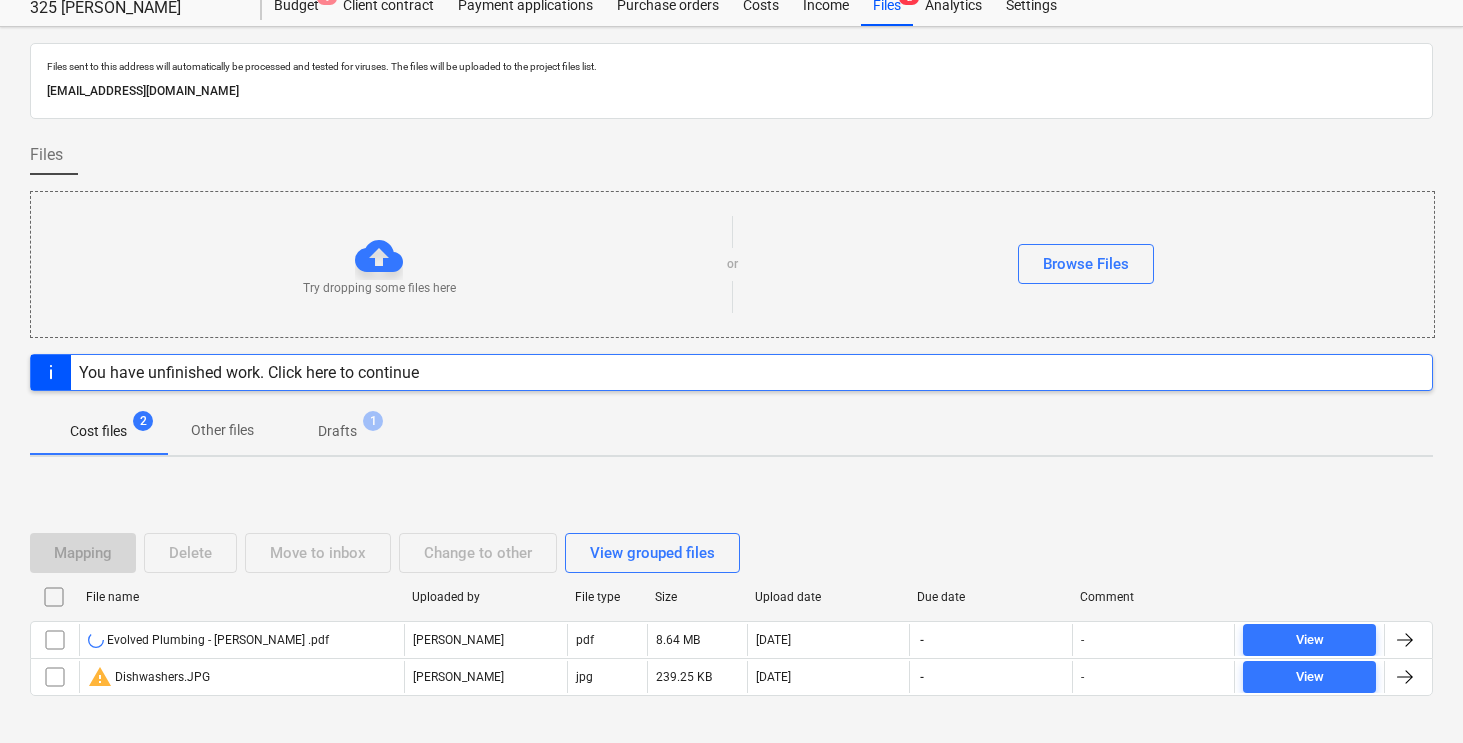 scroll, scrollTop: 0, scrollLeft: 0, axis: both 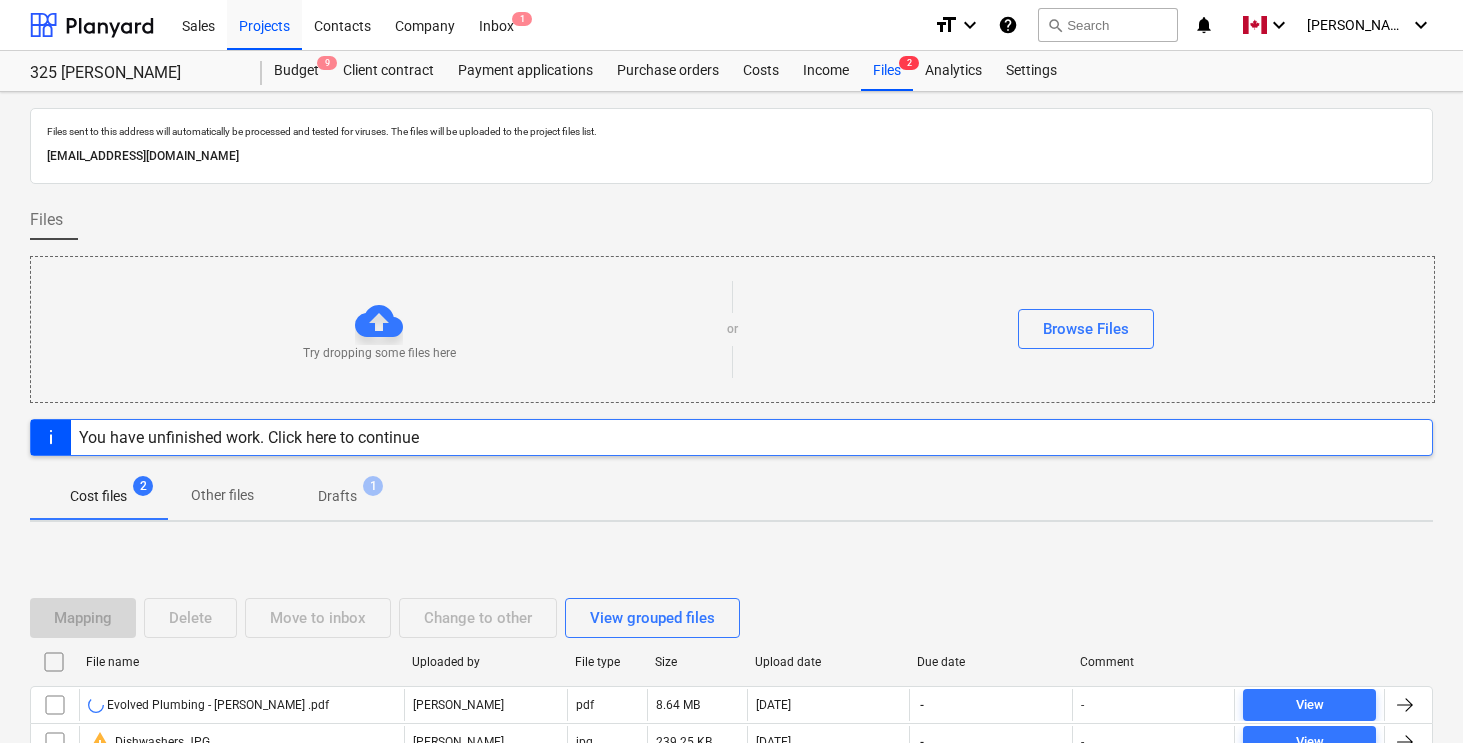 click on "Files" at bounding box center (731, 228) 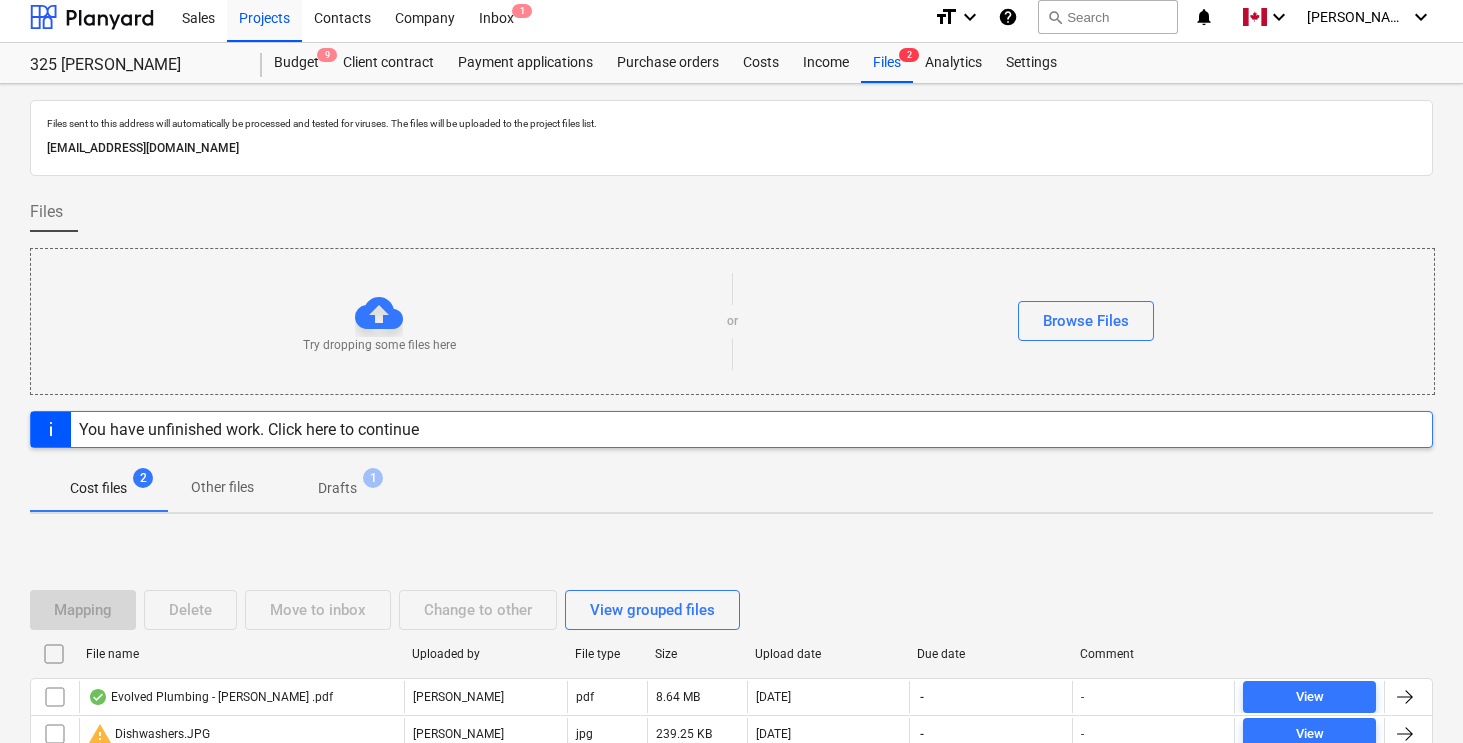 scroll, scrollTop: 127, scrollLeft: 0, axis: vertical 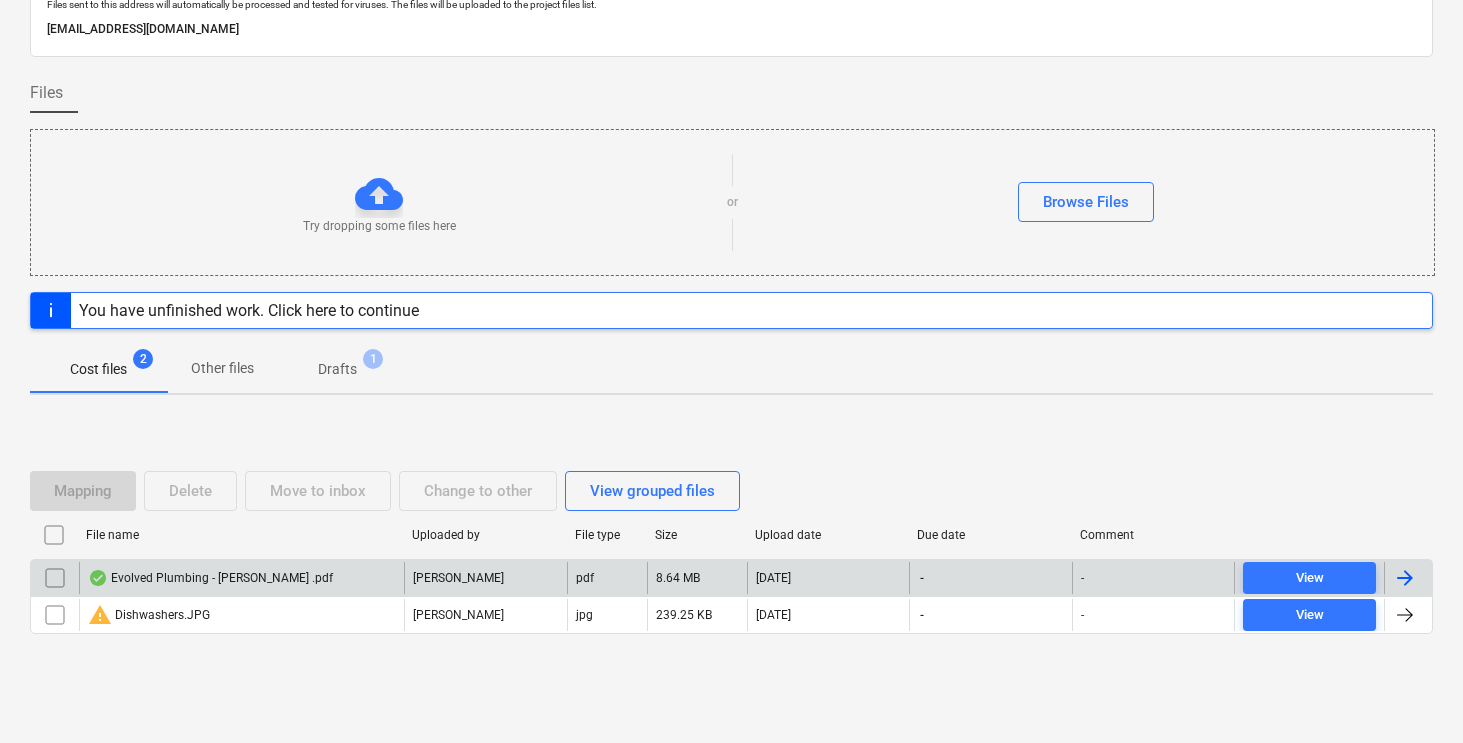 click at bounding box center (1405, 578) 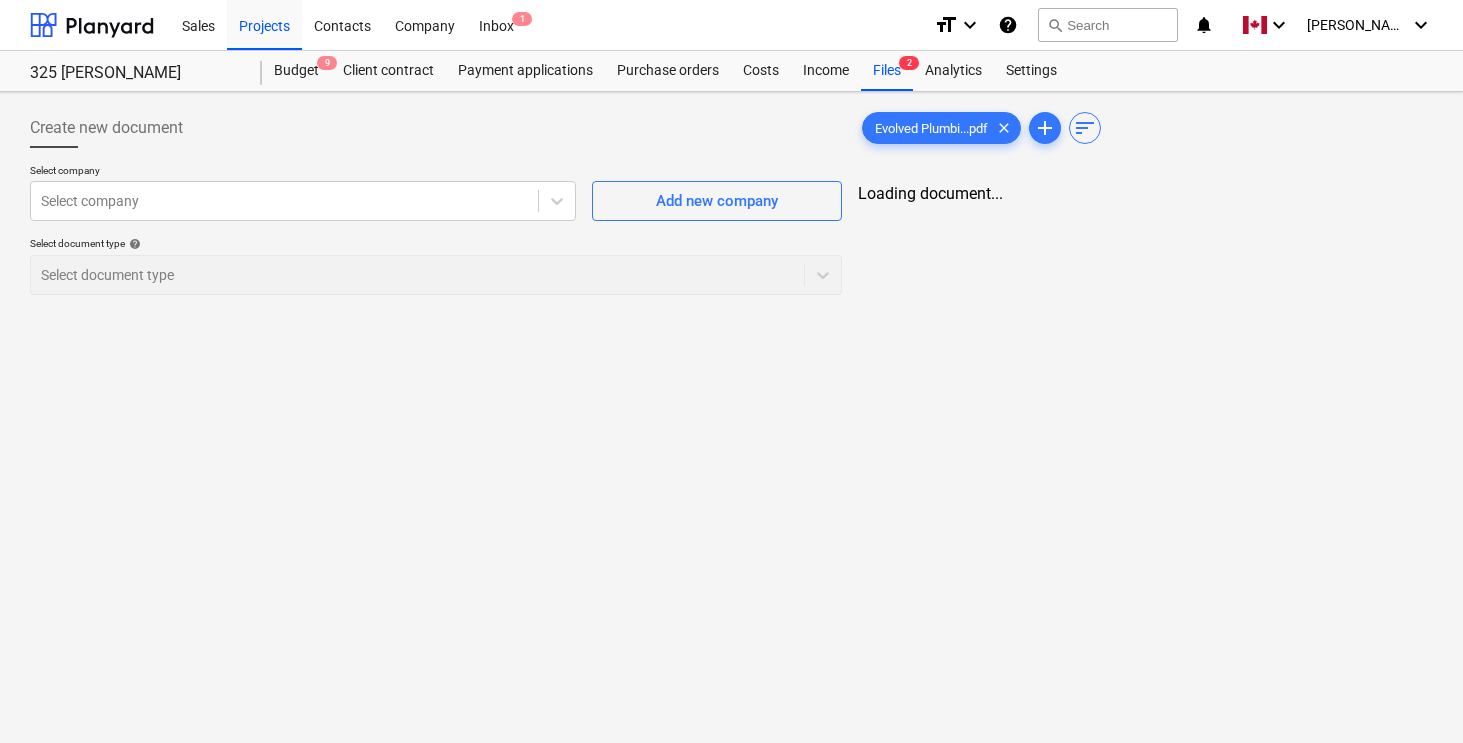 scroll, scrollTop: 0, scrollLeft: 0, axis: both 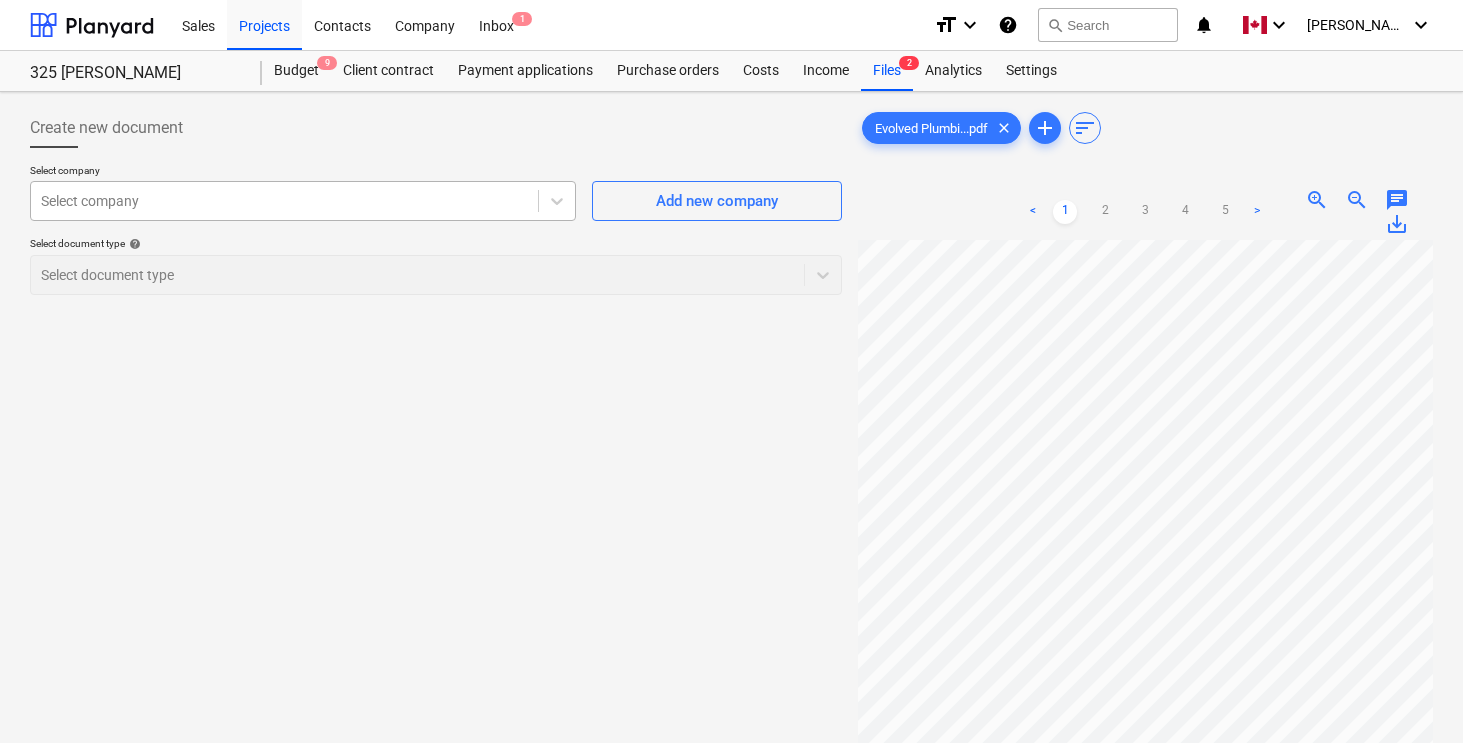 click at bounding box center (284, 201) 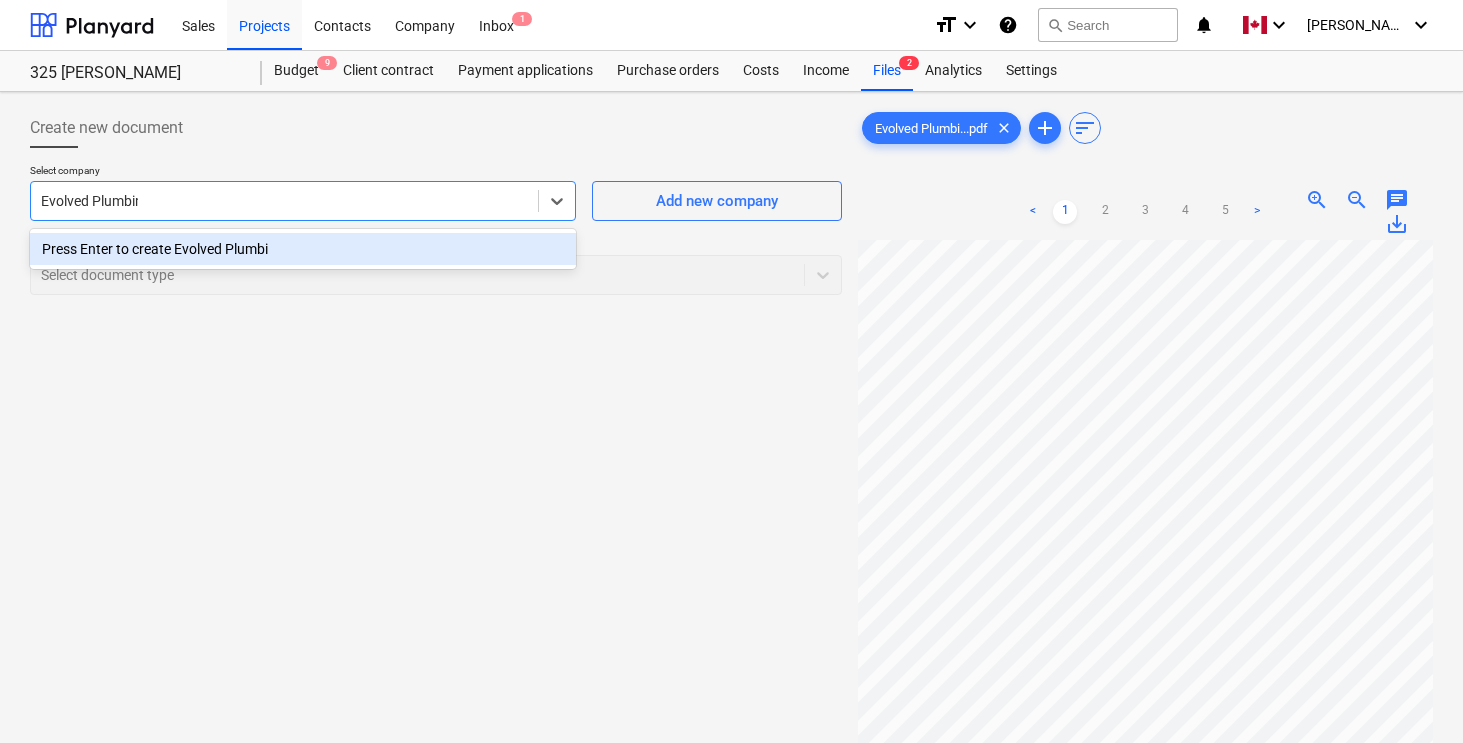 type on "Evolved Plumbing" 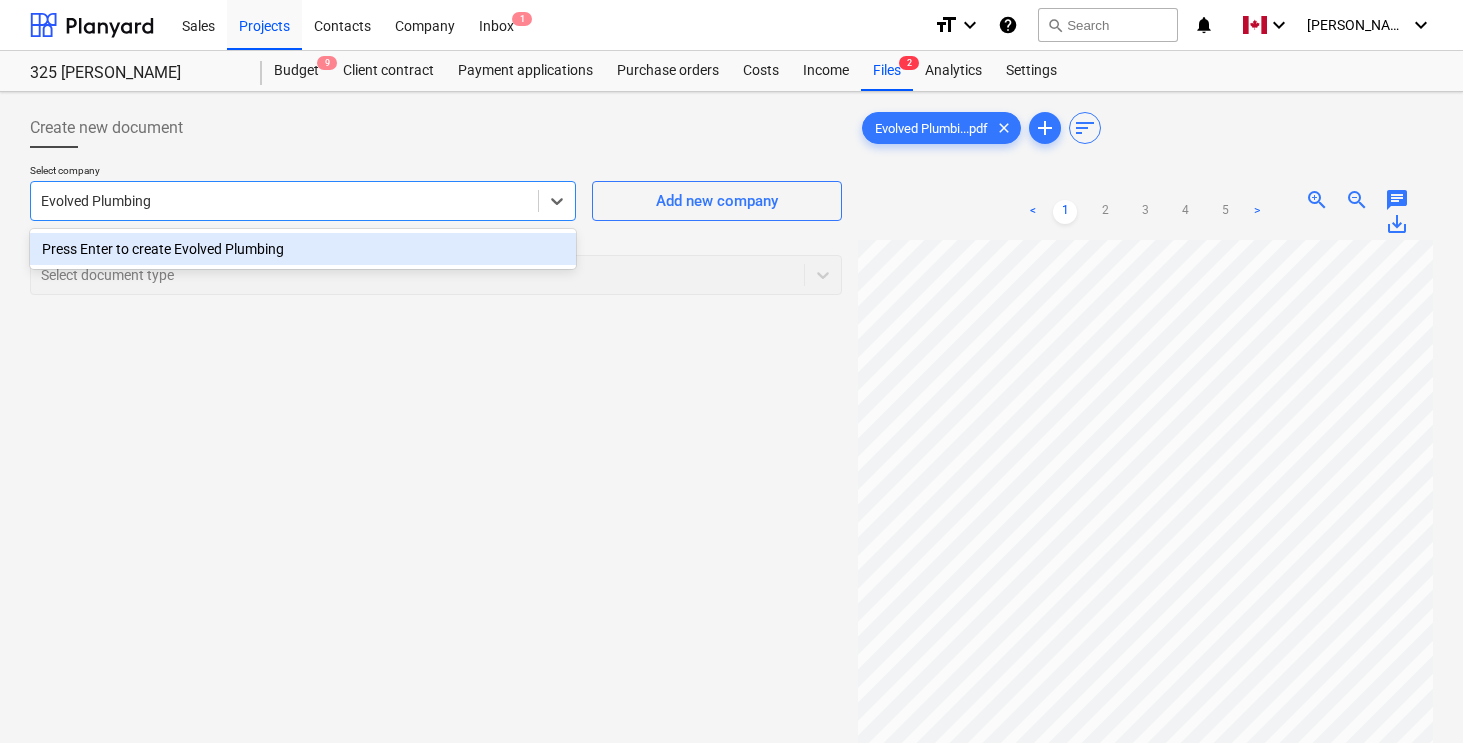 click on "Press Enter to create Evolved Plumbing" at bounding box center (303, 249) 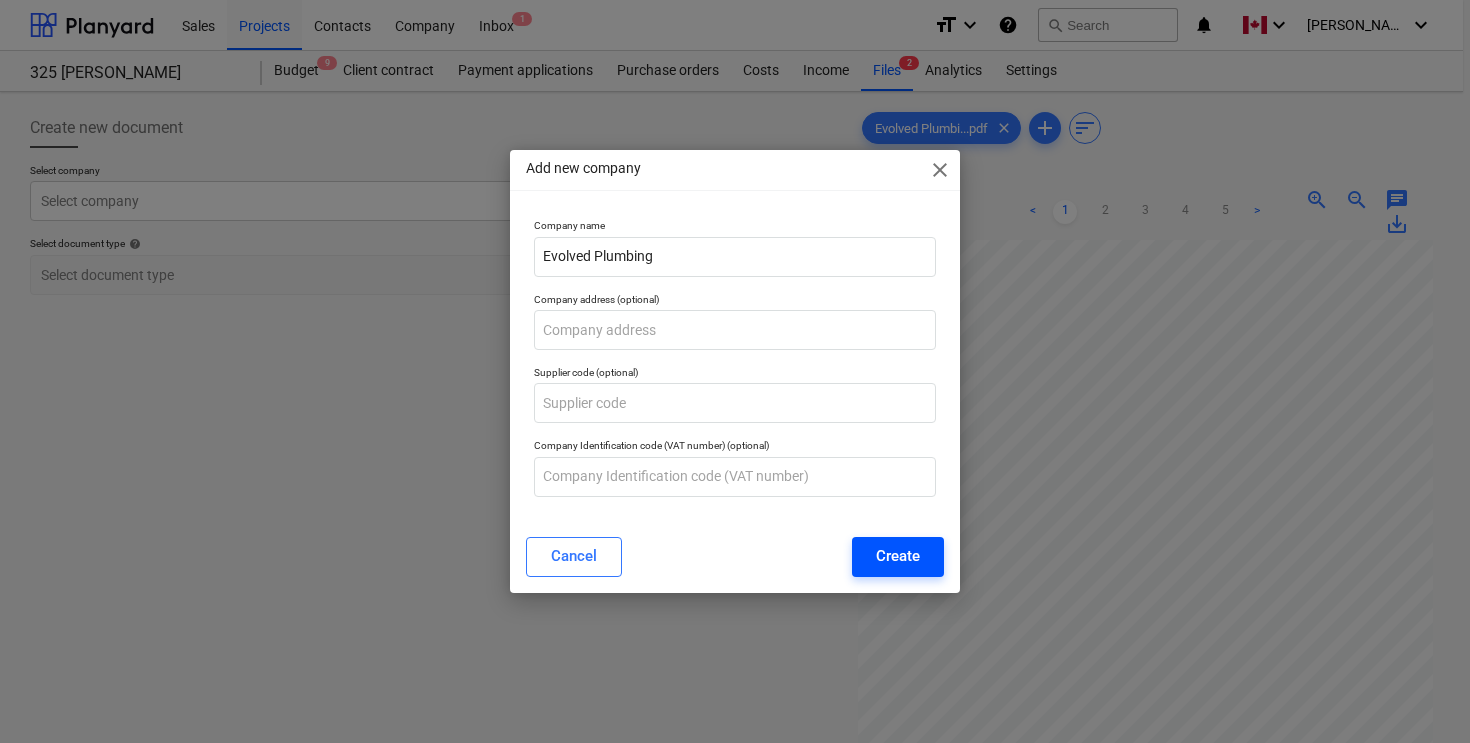 click on "Create" at bounding box center (898, 556) 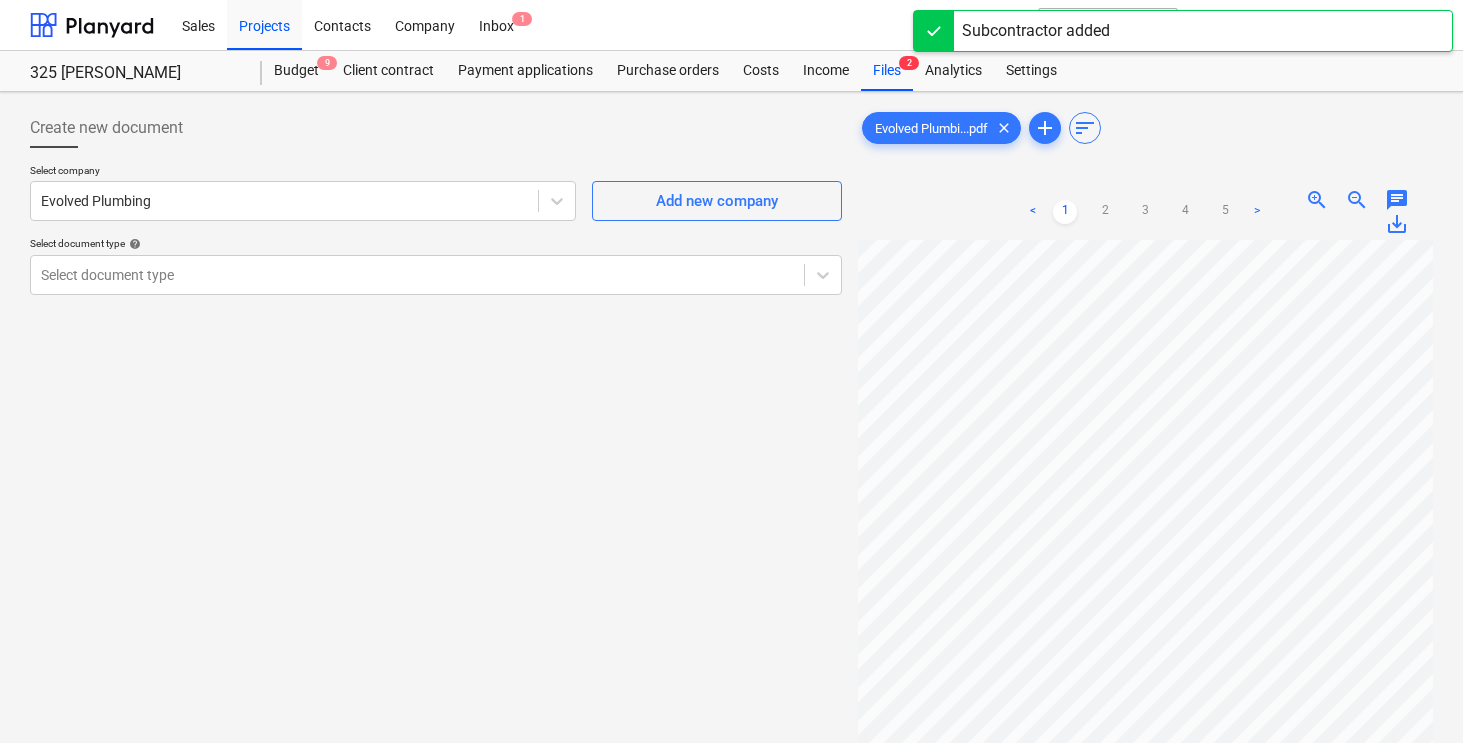 click on "Select company Evolved Plumbing   Add new company Select document type help Select document type" at bounding box center (436, 237) 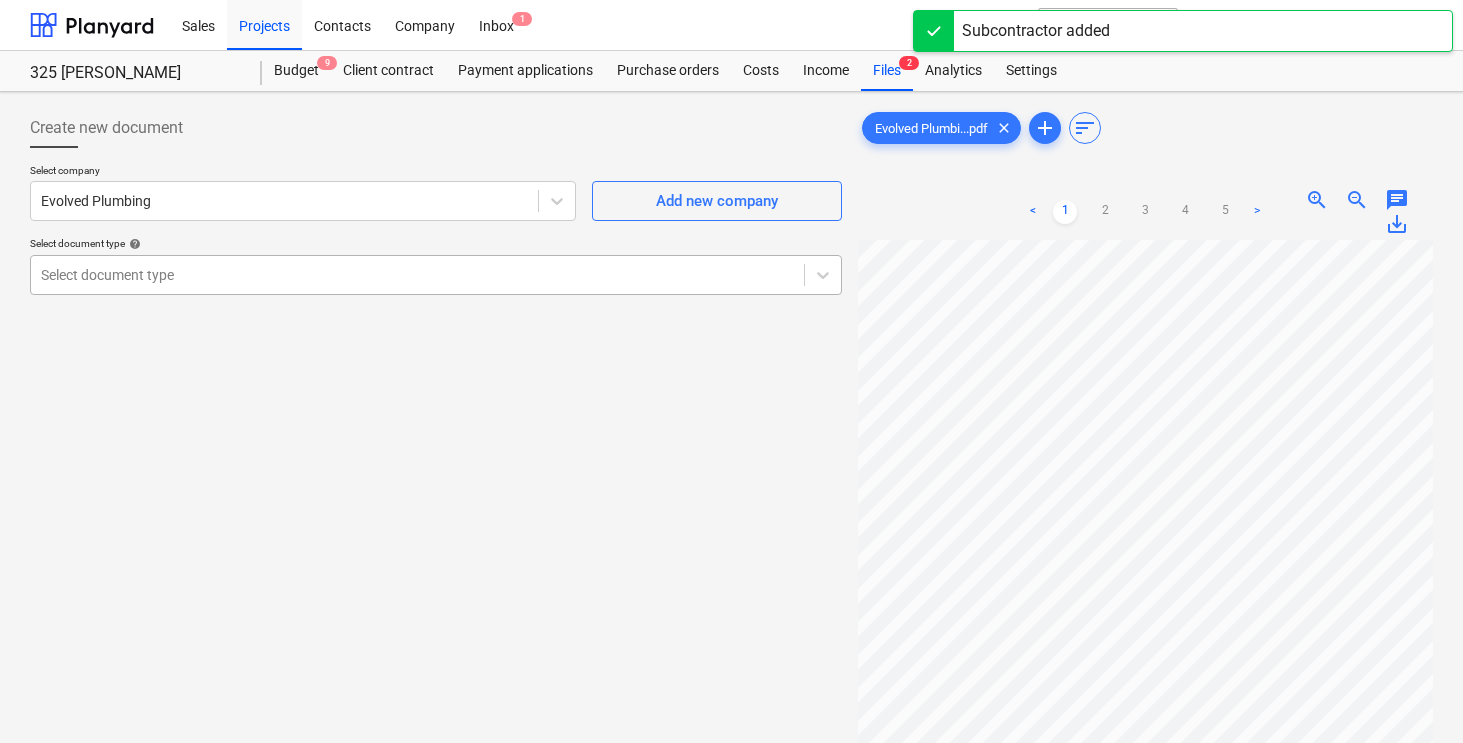 click at bounding box center [417, 275] 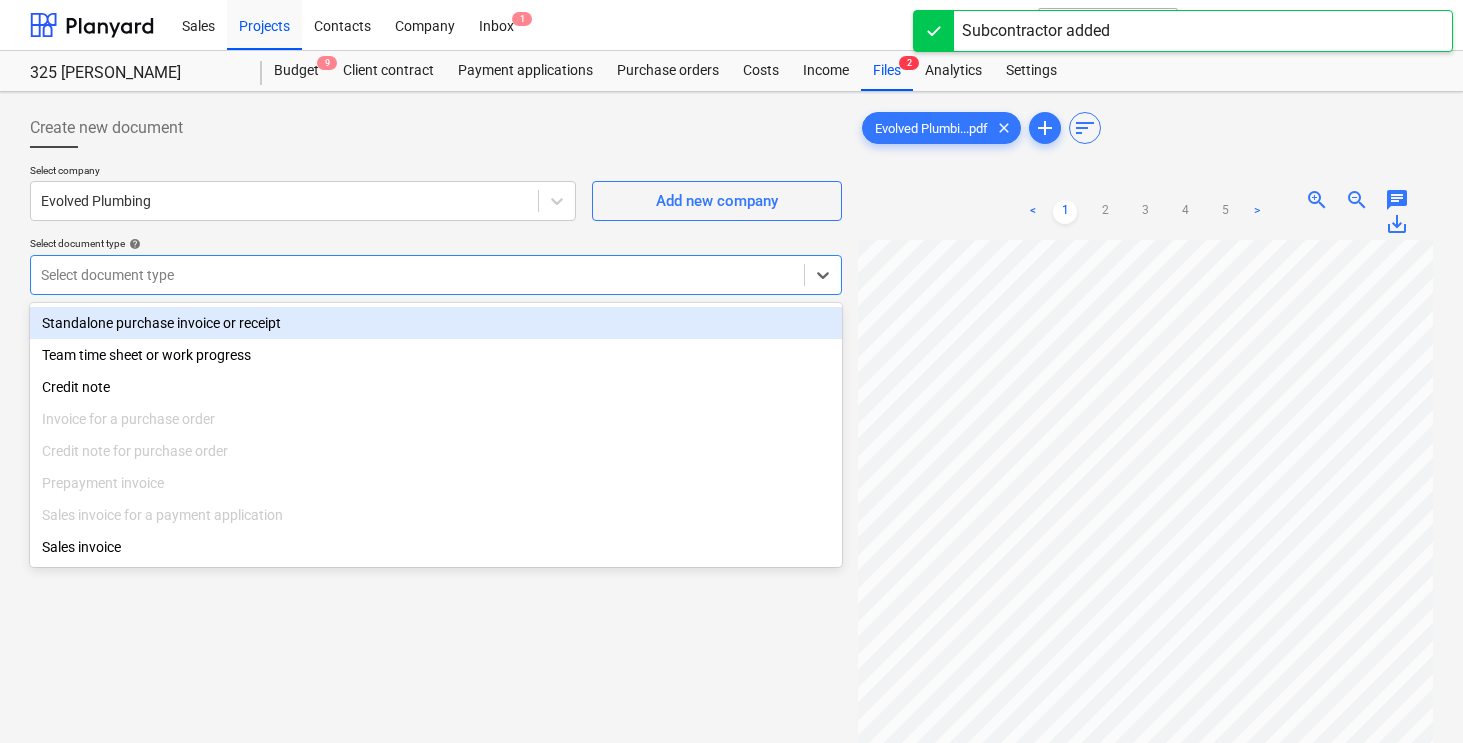 click on "Standalone purchase invoice or receipt" at bounding box center (436, 323) 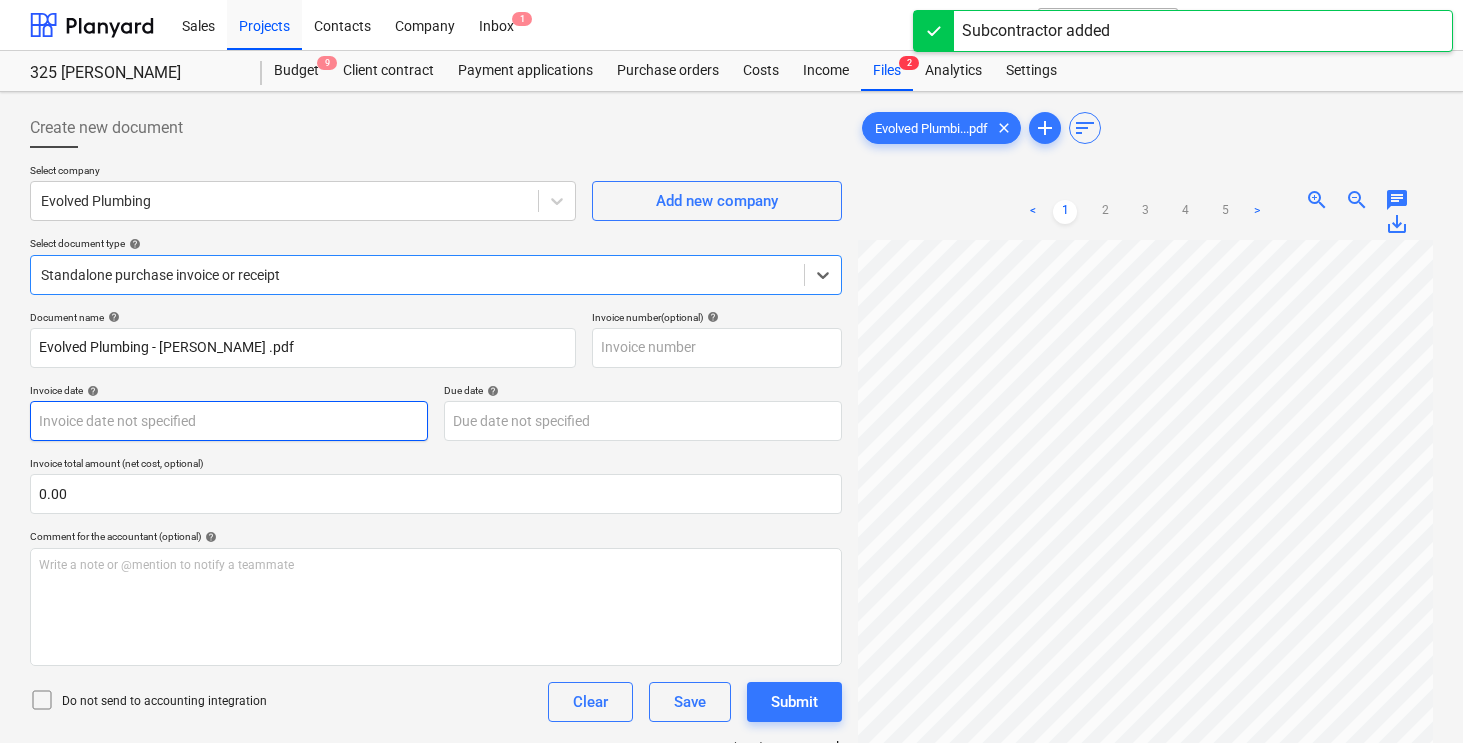 click on "Sales Projects Contacts Company Inbox 1 format_size keyboard_arrow_down help search Search notifications 0 keyboard_arrow_down [PERSON_NAME] keyboard_arrow_down 325 [PERSON_NAME] Budget 9 Client contract Payment applications Purchase orders Costs Income Files 2 Analytics Settings Create new document Select company Evolved Plumbing   Add new company Select document type help option Standalone purchase invoice or receipt, selected.   Select is focused ,type to refine list, press Down to open the menu,  Standalone purchase invoice or receipt Document name help Evolved Plumbing - [PERSON_NAME] .pdf Invoice number  (optional) help Invoice date help Press the down arrow key to interact with the calendar and
select a date. Press the question mark key to get the keyboard shortcuts for changing dates. Due date help Press the down arrow key to interact with the calendar and
select a date. Press the question mark key to get the keyboard shortcuts for changing dates. Invoice total amount (net cost, optional) 0.00 help ﻿ Clear" at bounding box center [731, 371] 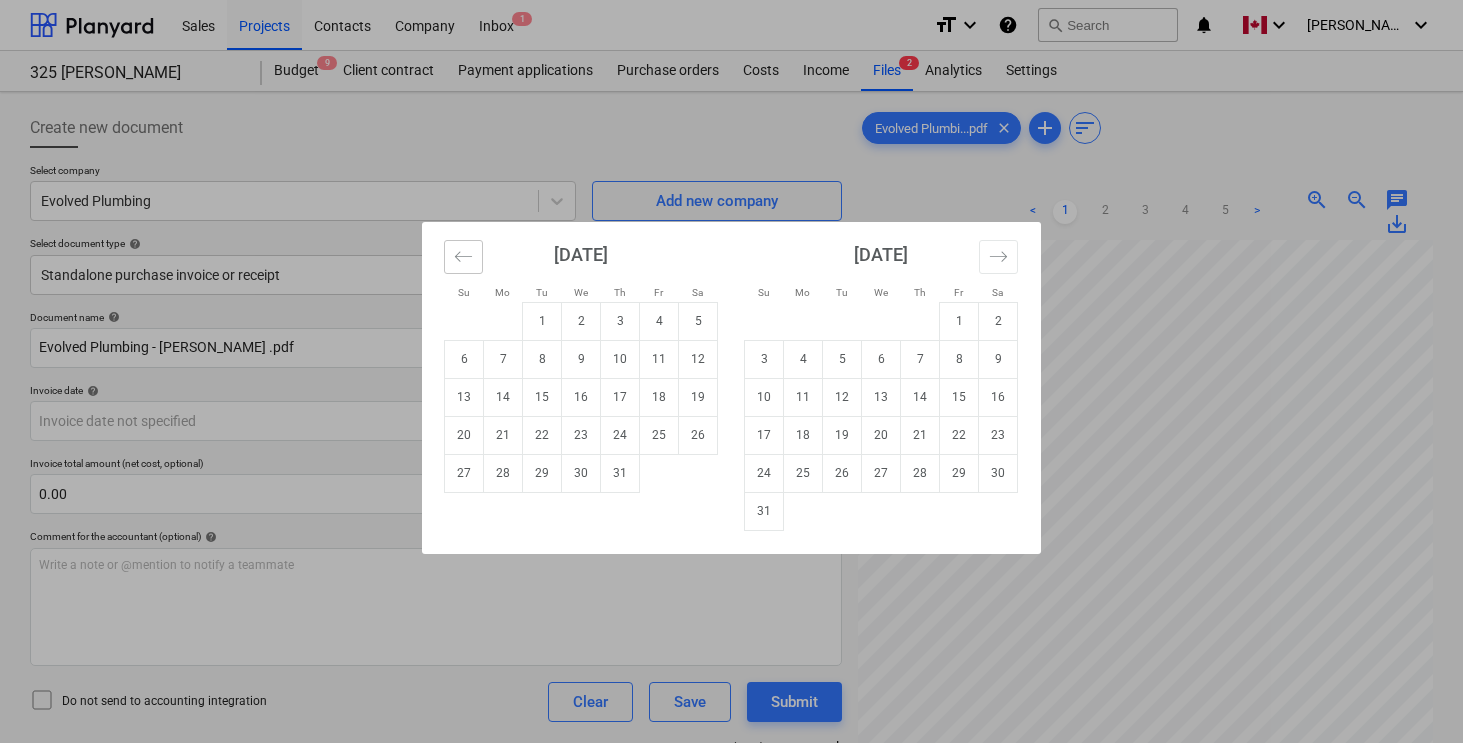 click 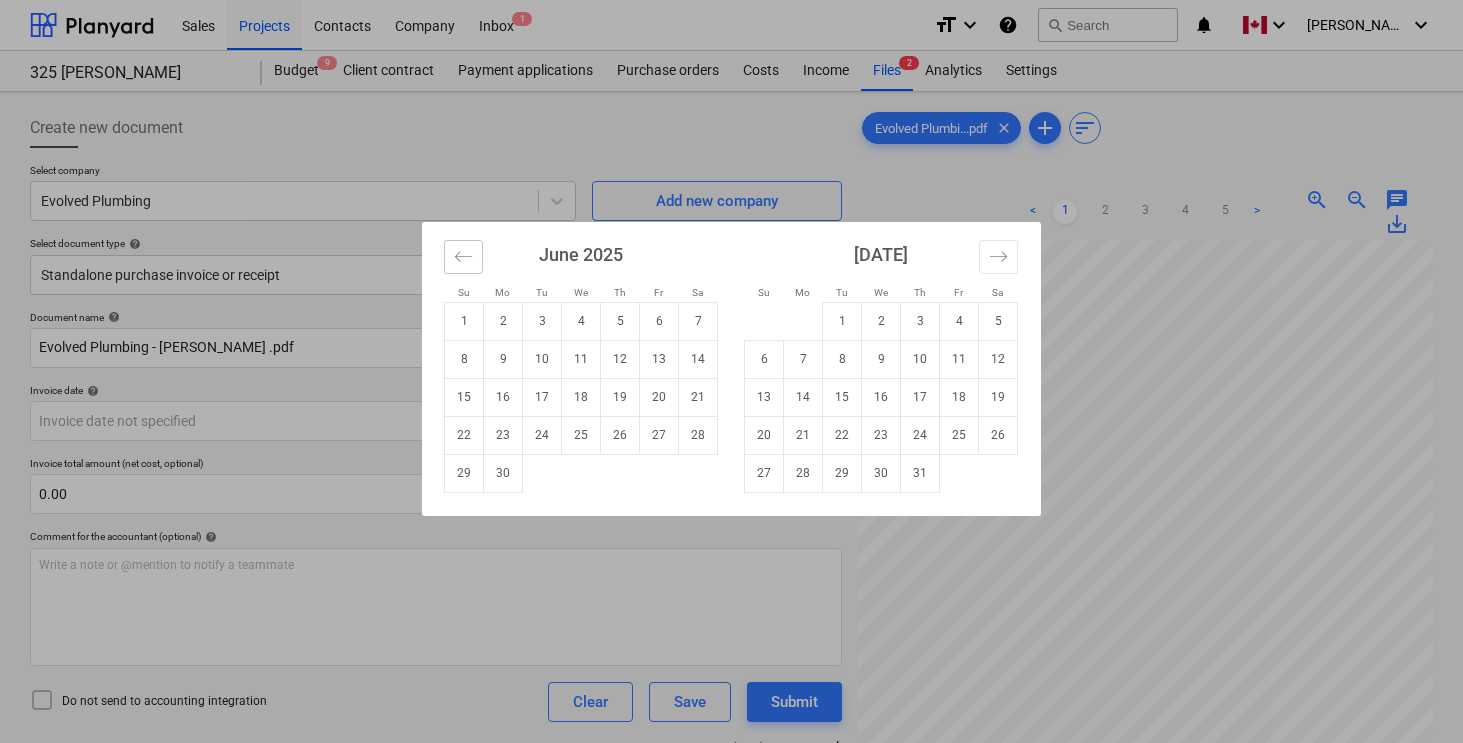 click 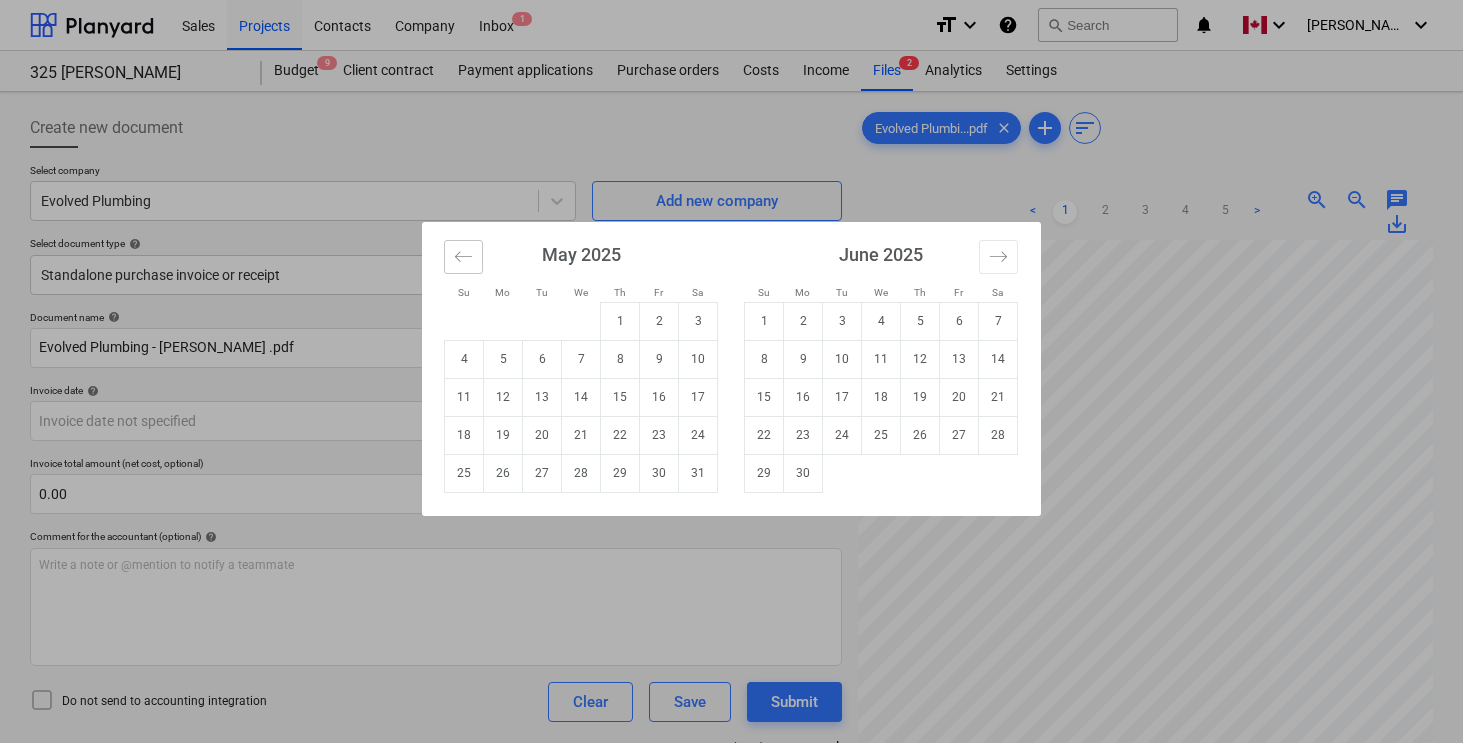 click 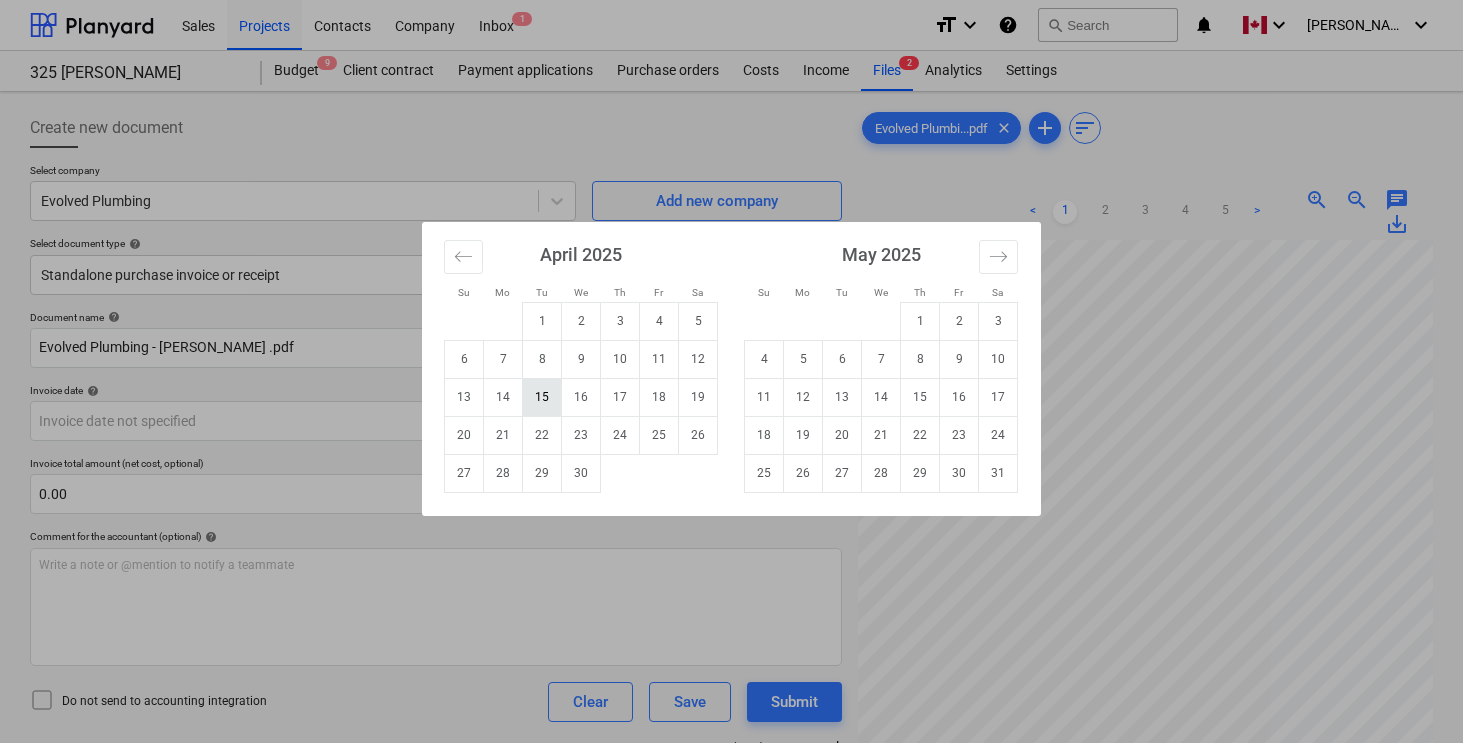 click on "15" at bounding box center [542, 397] 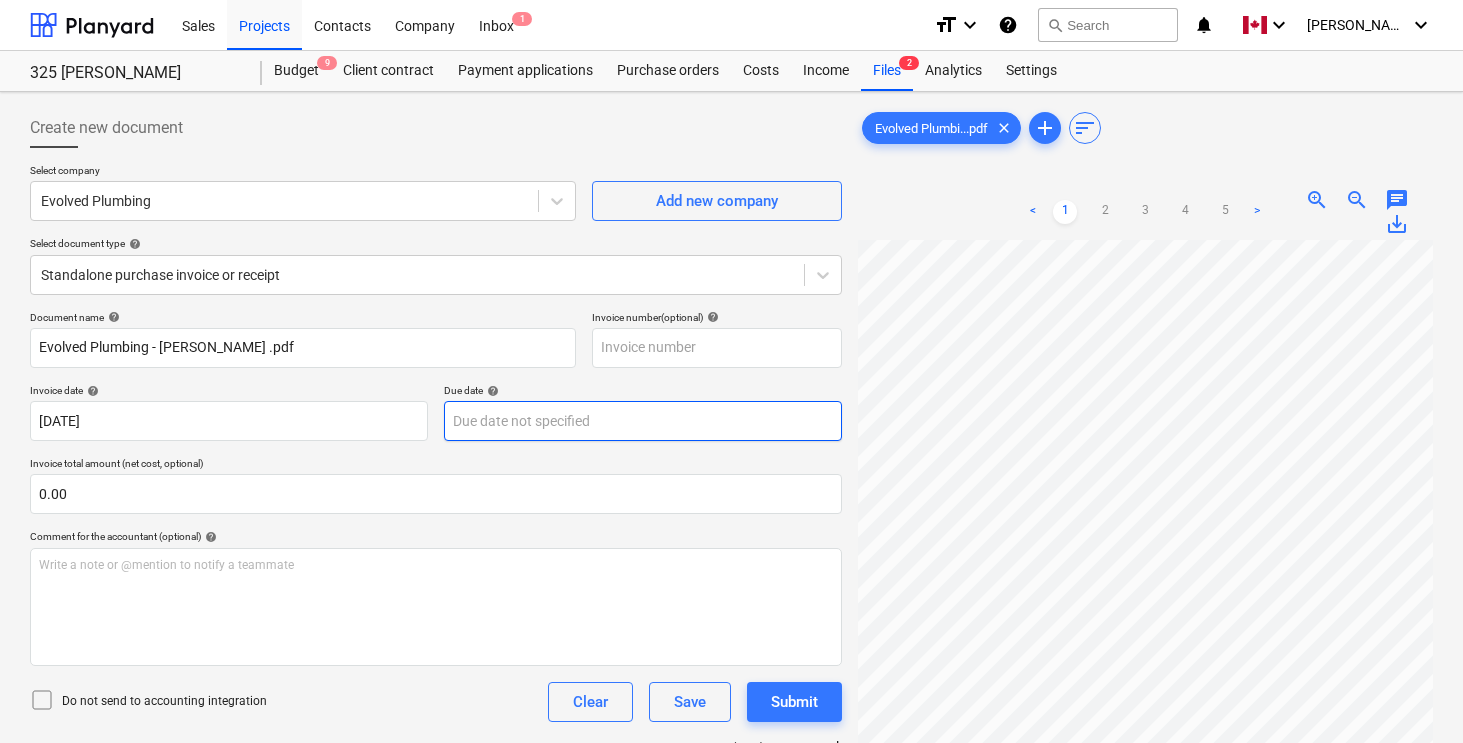 click on "Sales Projects Contacts Company Inbox 1 format_size keyboard_arrow_down help search Search notifications 0 keyboard_arrow_down [PERSON_NAME] keyboard_arrow_down 325 [PERSON_NAME] Budget 9 Client contract Payment applications Purchase orders Costs Income Files 2 Analytics Settings Create new document Select company Evolved Plumbing   Add new company Select document type help Standalone purchase invoice or receipt Document name help Evolved Plumbing - [PERSON_NAME] .pdf Invoice number  (optional) help Invoice date help [DATE] 15.04.2025 Press the down arrow key to interact with the calendar and
select a date. Press the question mark key to get the keyboard shortcuts for changing dates. Due date help Press the down arrow key to interact with the calendar and
select a date. Press the question mark key to get the keyboard shortcuts for changing dates. Invoice total amount (net cost, optional) 0.00 Comment for the accountant (optional) help Write a note or @mention to notify a teammate ﻿ Clear Save Submit 0.00$ add" at bounding box center (731, 371) 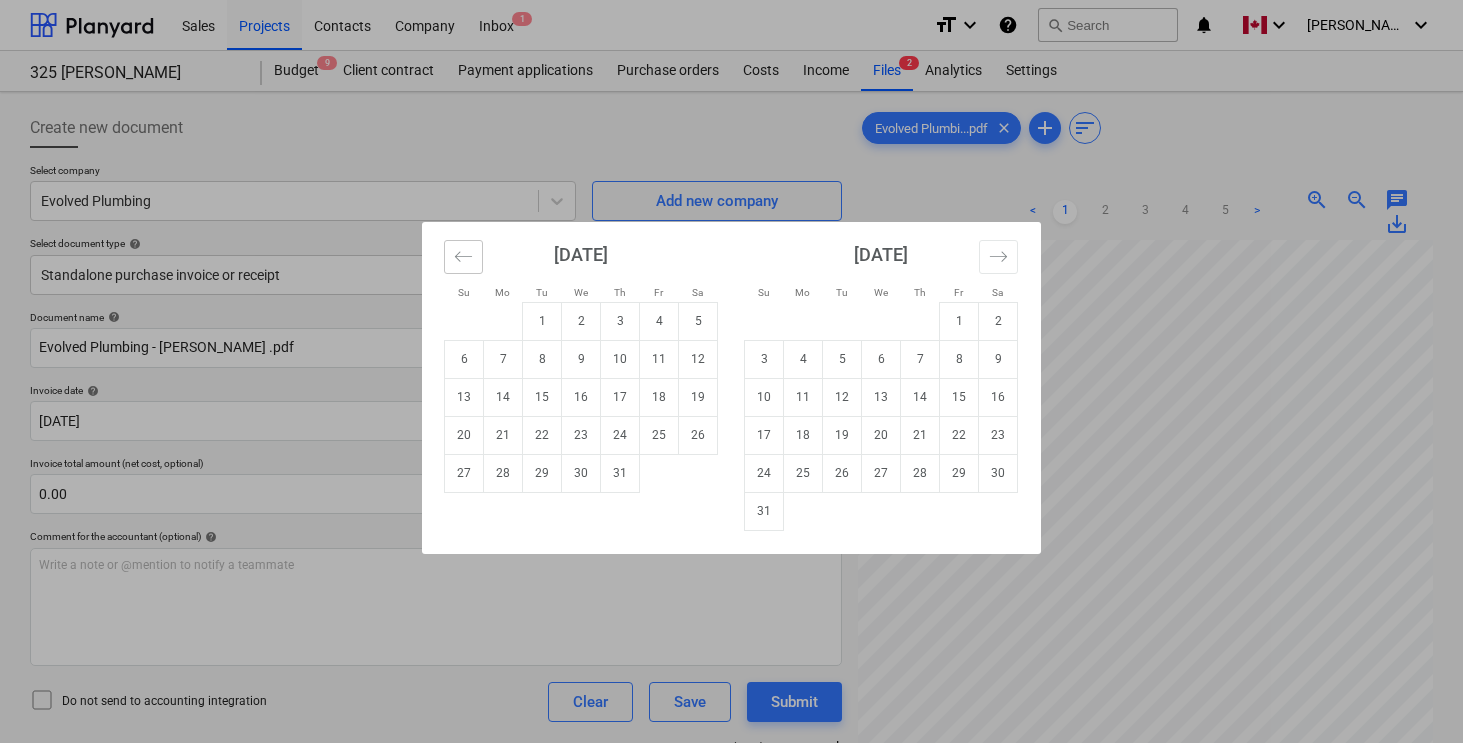 click 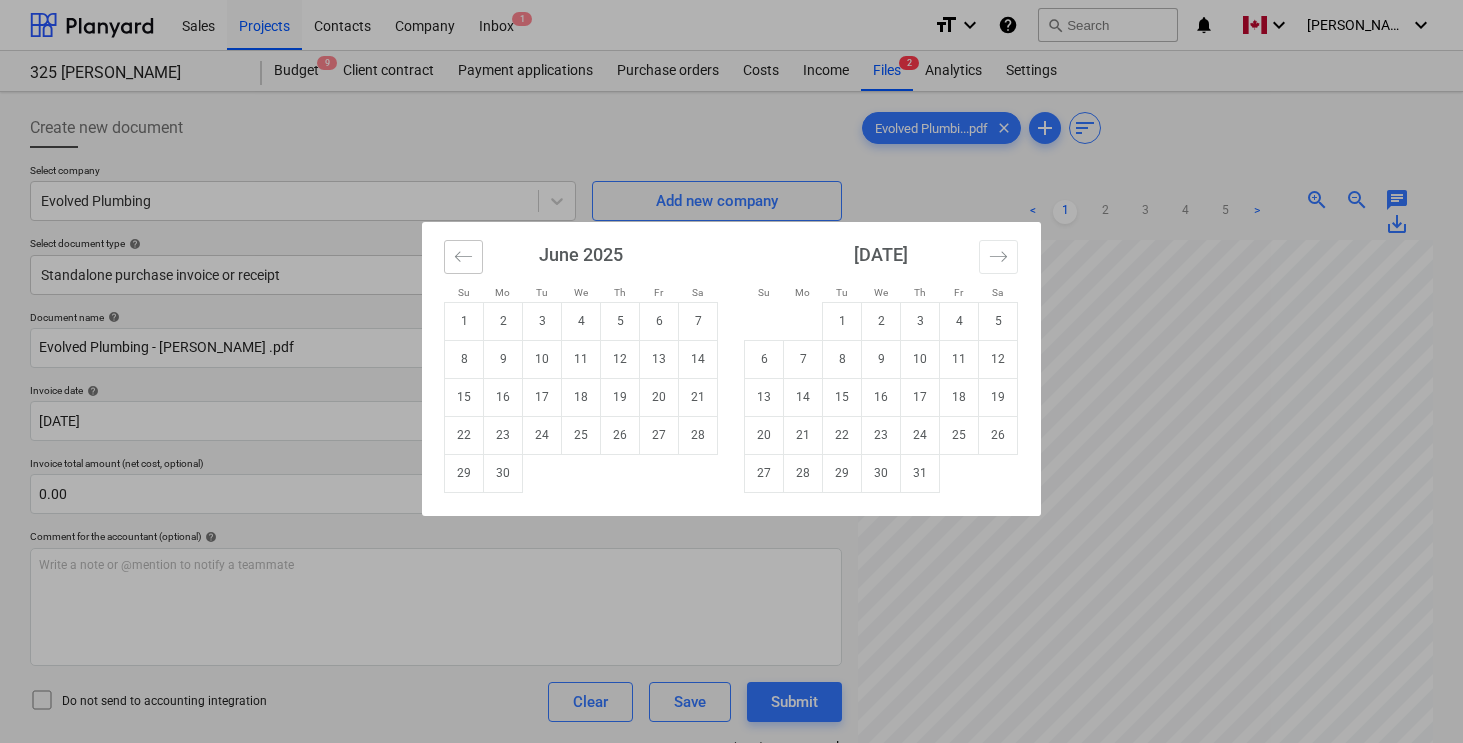 click 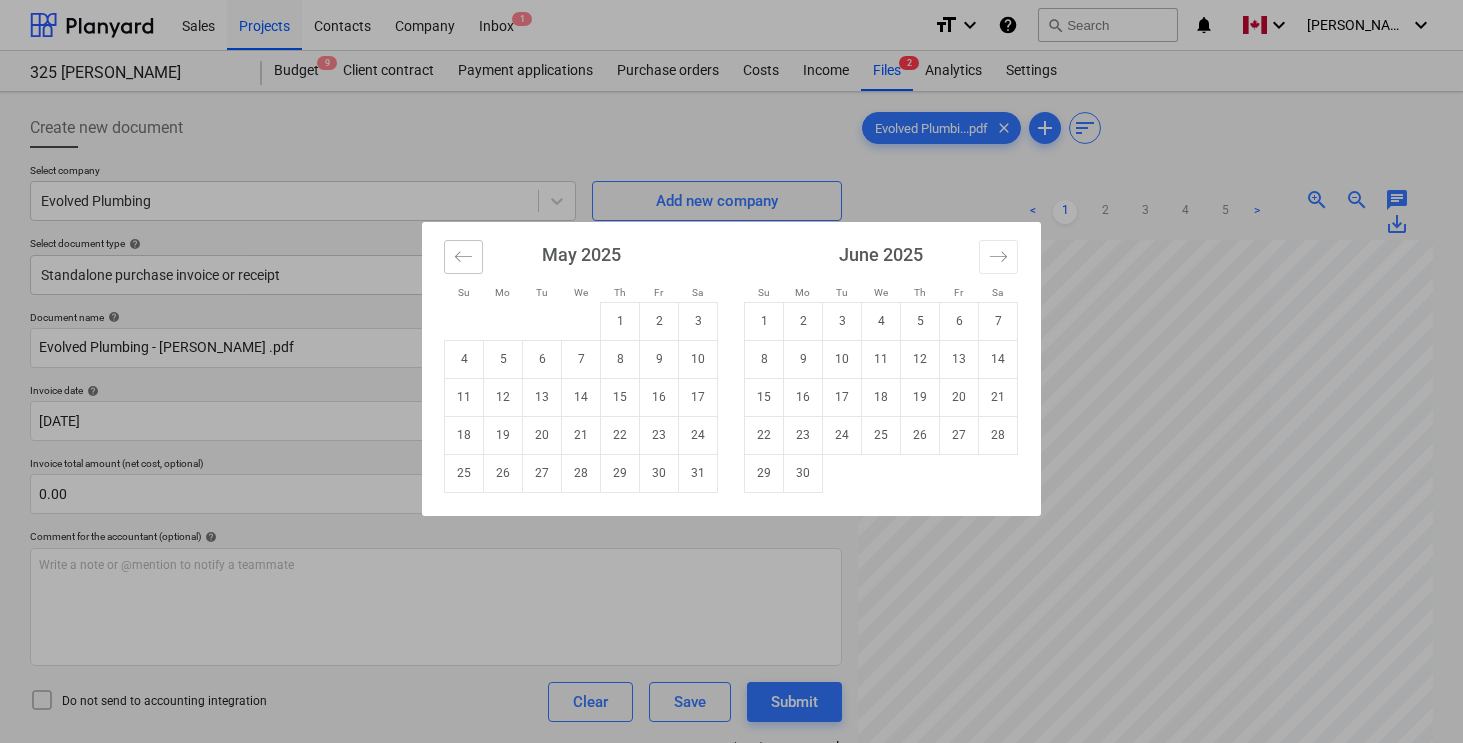 click 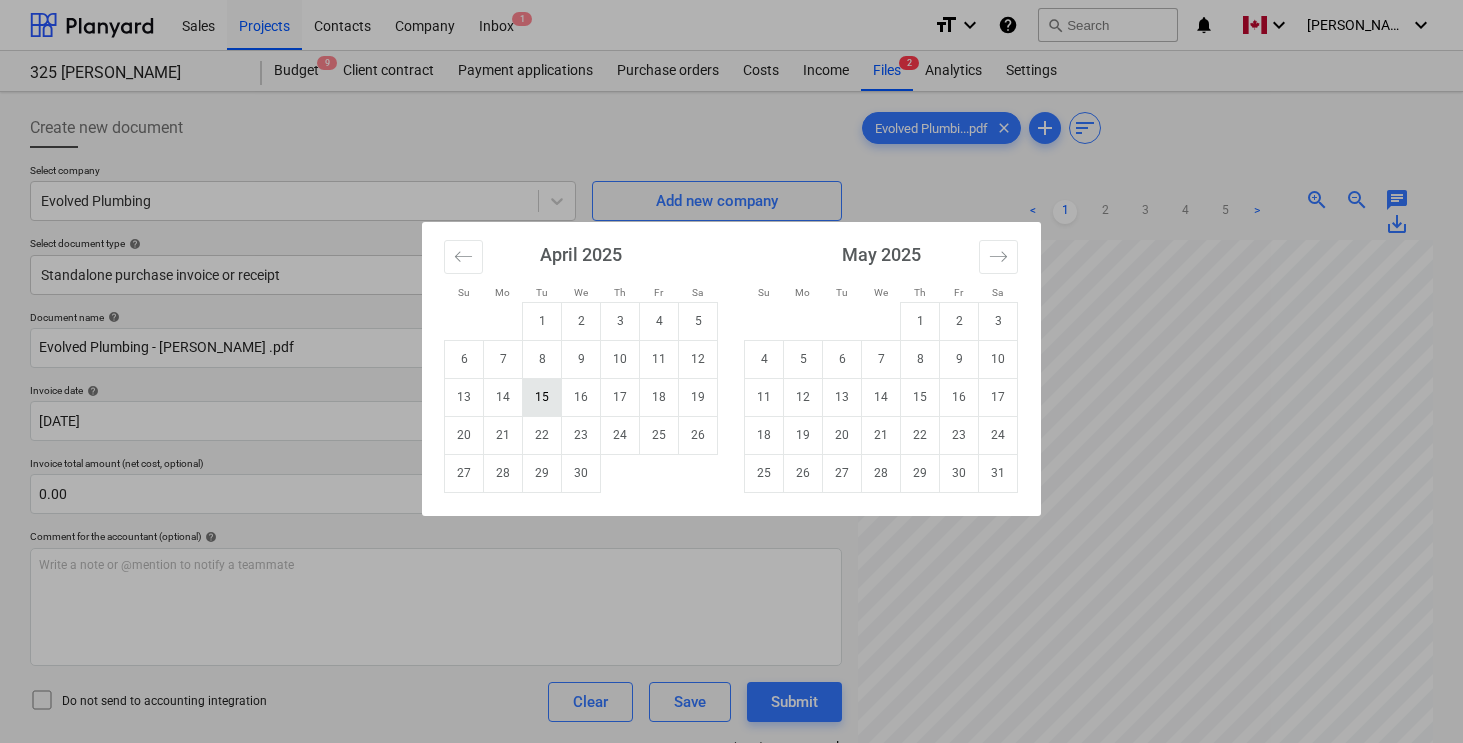 click on "15" at bounding box center [542, 397] 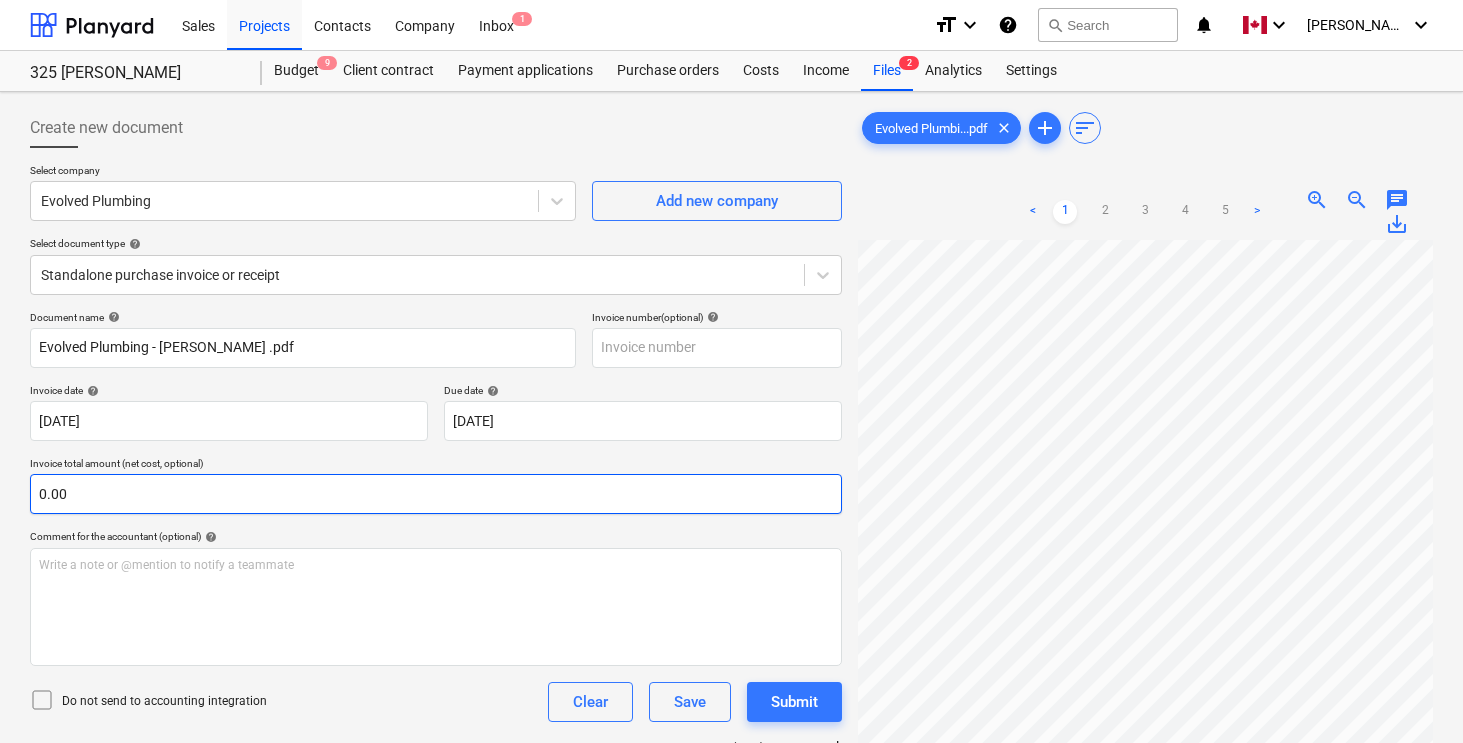 click on "0.00" at bounding box center (436, 494) 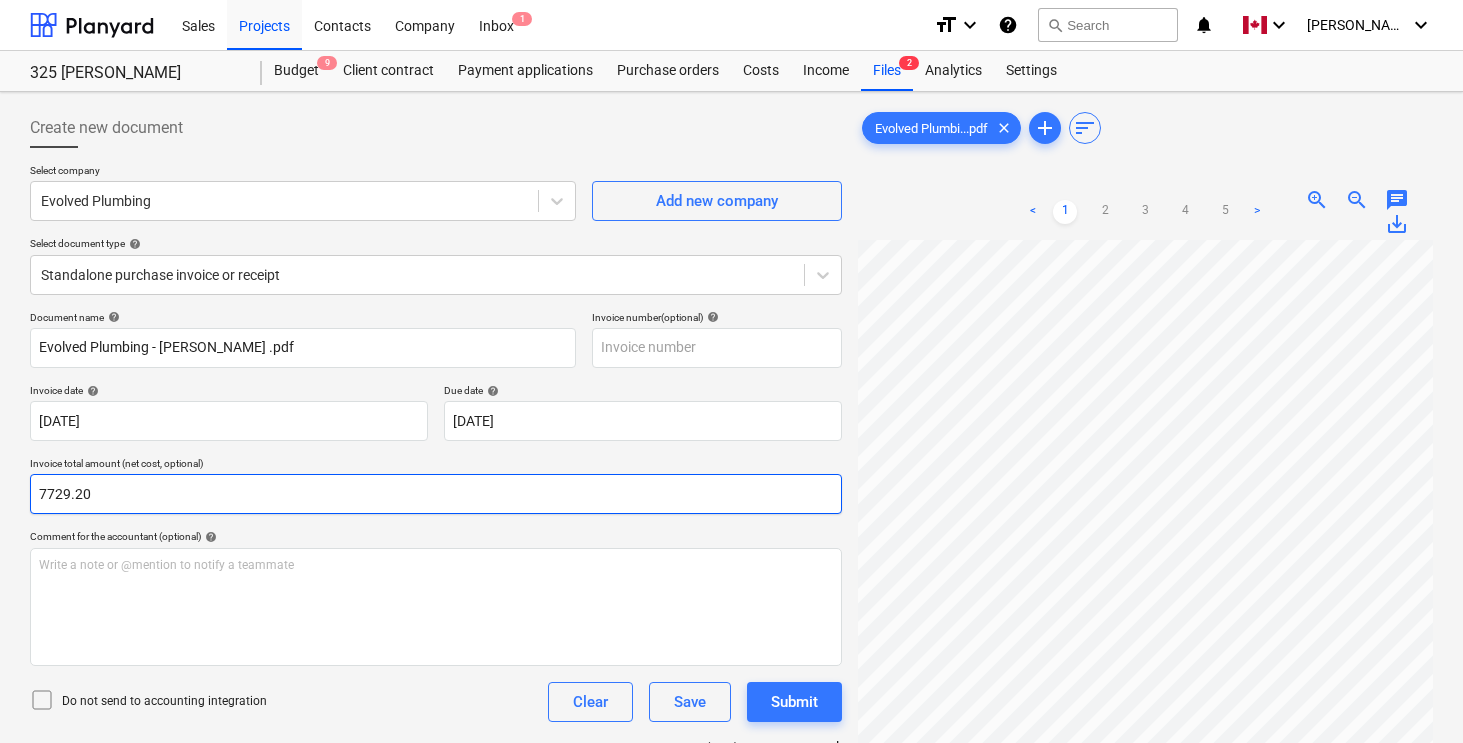 type on "7729.20" 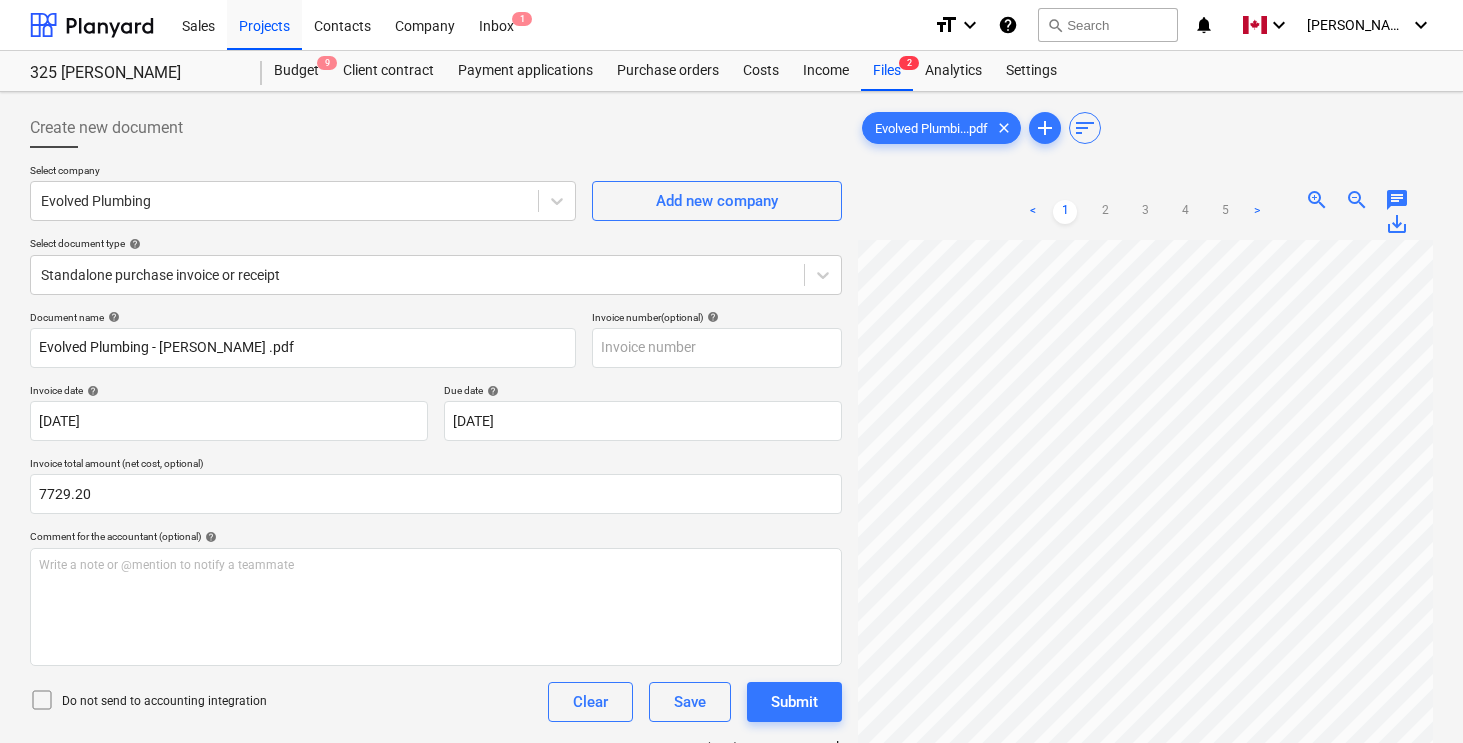 click on "Document name help Evolved Plumbing - [PERSON_NAME] .pdf Invoice number  (optional) help Invoice date help [DATE] 15.04.2025 Press the down arrow key to interact with the calendar and
select a date. Press the question mark key to get the keyboard shortcuts for changing dates. Due date help [DATE] 15.04.2025 Press the down arrow key to interact with the calendar and
select a date. Press the question mark key to get the keyboard shortcuts for changing dates. Invoice total amount (net cost, optional) 7729.20 Comment for the accountant (optional) help Write a note or @mention to notify a teammate ﻿ Do not send to accounting integration Clear Save Submit Allocated costs (net) 0.00$ Unallocated costs 7,729.20$ Total 7,729.20$ Select line-items to add help Search or select a line-item Select bulk" at bounding box center [436, 597] 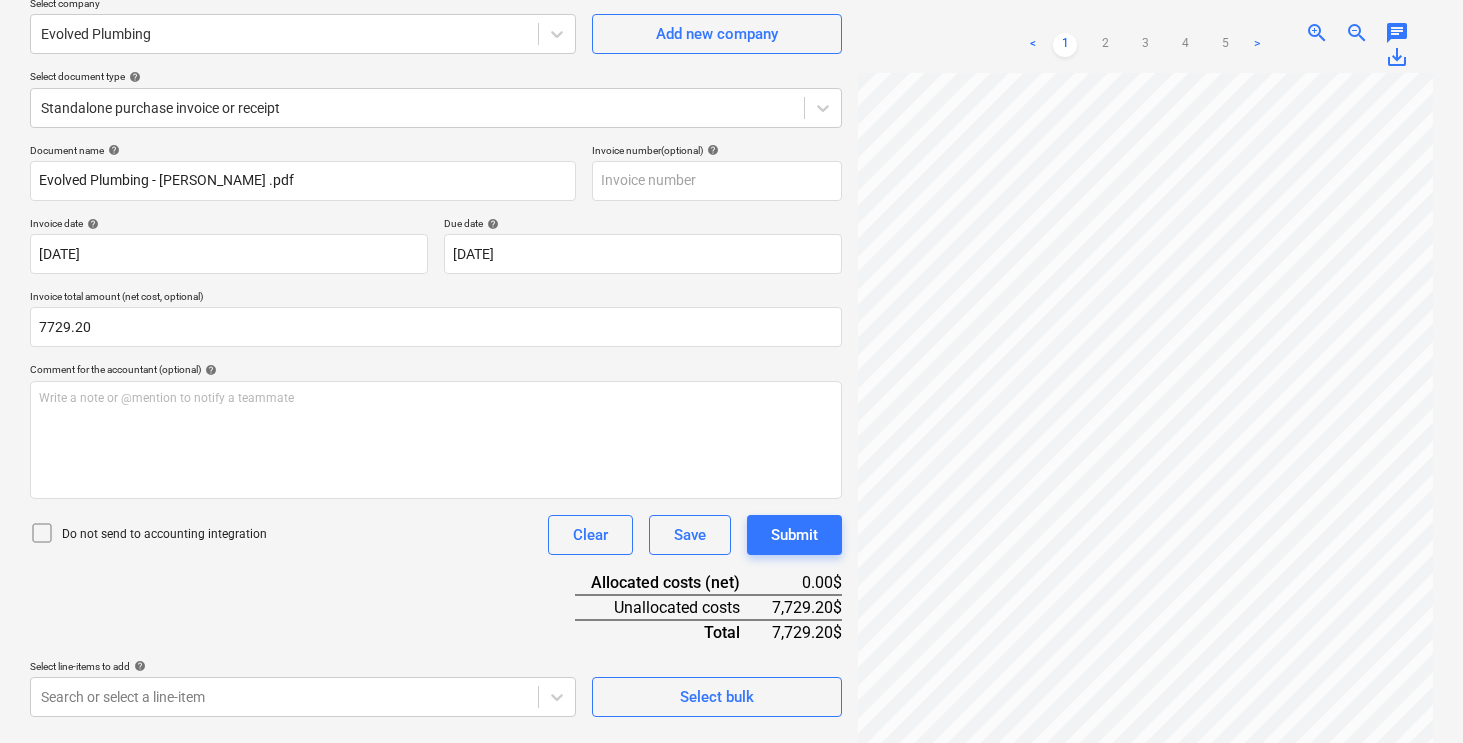 scroll, scrollTop: 200, scrollLeft: 0, axis: vertical 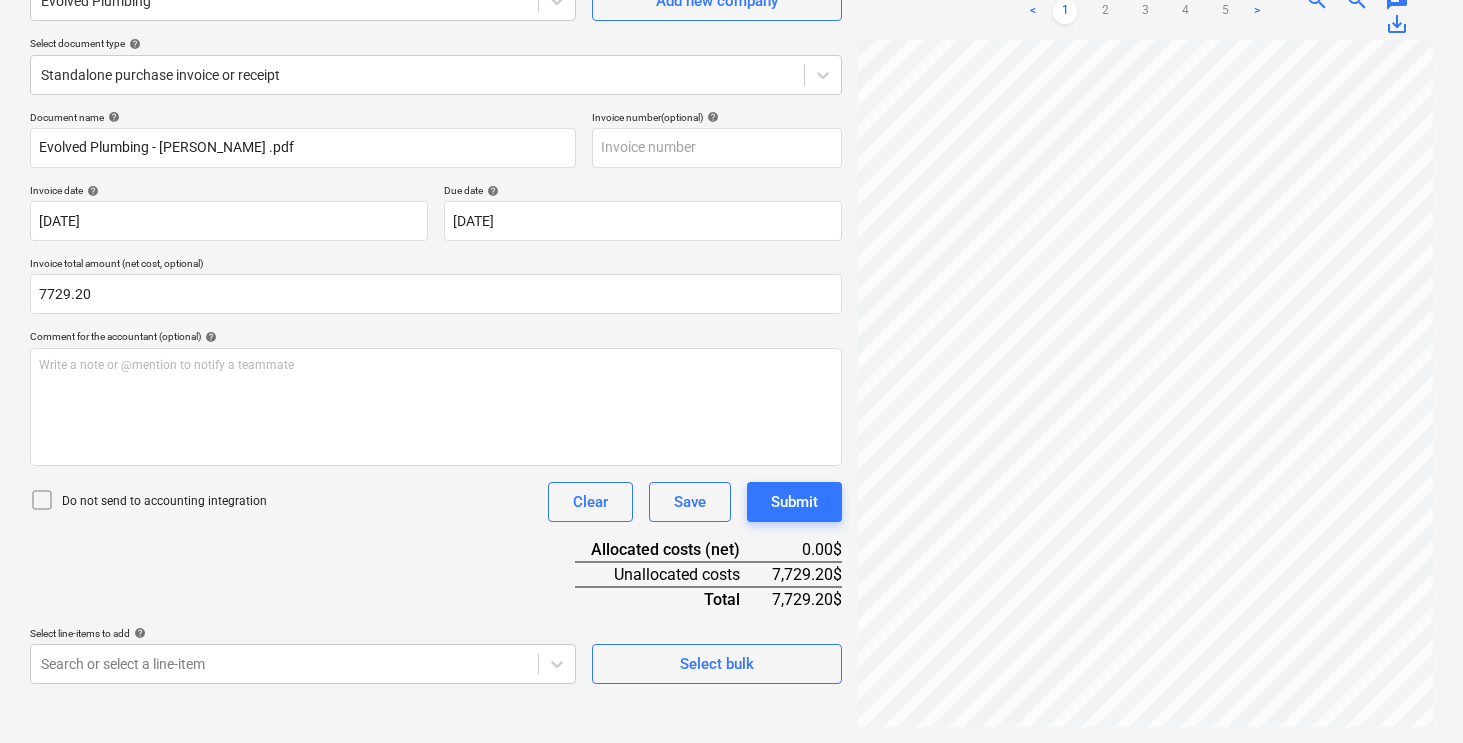 click on "Do not send to accounting integration Clear Save Submit" at bounding box center (436, 502) 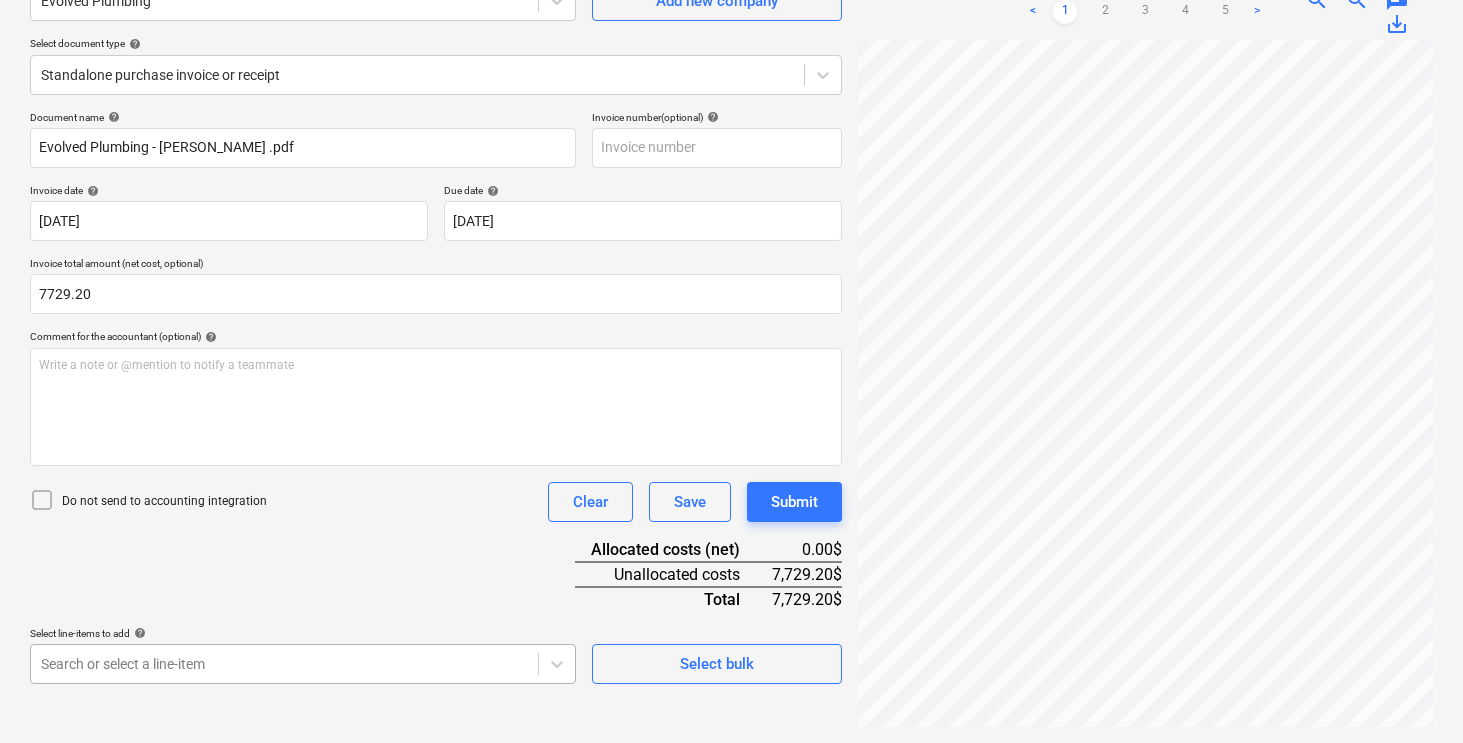 click on "Sales Projects Contacts Company Inbox 1 format_size keyboard_arrow_down help search Search notifications 0 keyboard_arrow_down [PERSON_NAME] keyboard_arrow_down 325 [PERSON_NAME] Budget 9 Client contract Payment applications Purchase orders Costs Income Files 2 Analytics Settings Create new document Select company Evolved Plumbing   Add new company Select document type help Standalone purchase invoice or receipt Document name help Evolved Plumbing - [PERSON_NAME] .pdf Invoice number  (optional) help Invoice date help [DATE] 15.04.2025 Press the down arrow key to interact with the calendar and
select a date. Press the question mark key to get the keyboard shortcuts for changing dates. Due date help [DATE] 15.04.2025 Press the down arrow key to interact with the calendar and
select a date. Press the question mark key to get the keyboard shortcuts for changing dates. Invoice total amount (net cost, optional) 7729.20 Comment for the accountant (optional) help Write a note or @mention to notify a teammate ﻿ <" at bounding box center [731, 171] 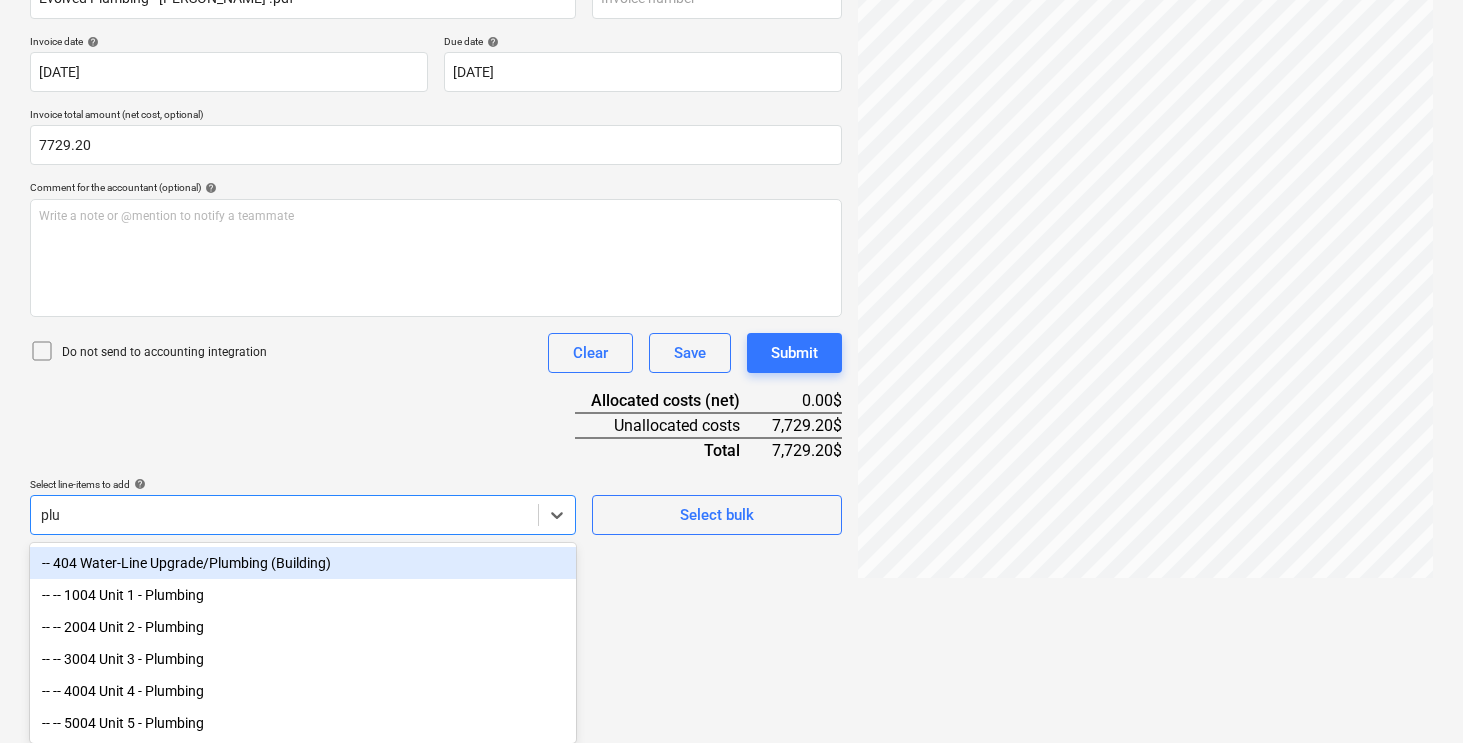 scroll, scrollTop: 352, scrollLeft: 0, axis: vertical 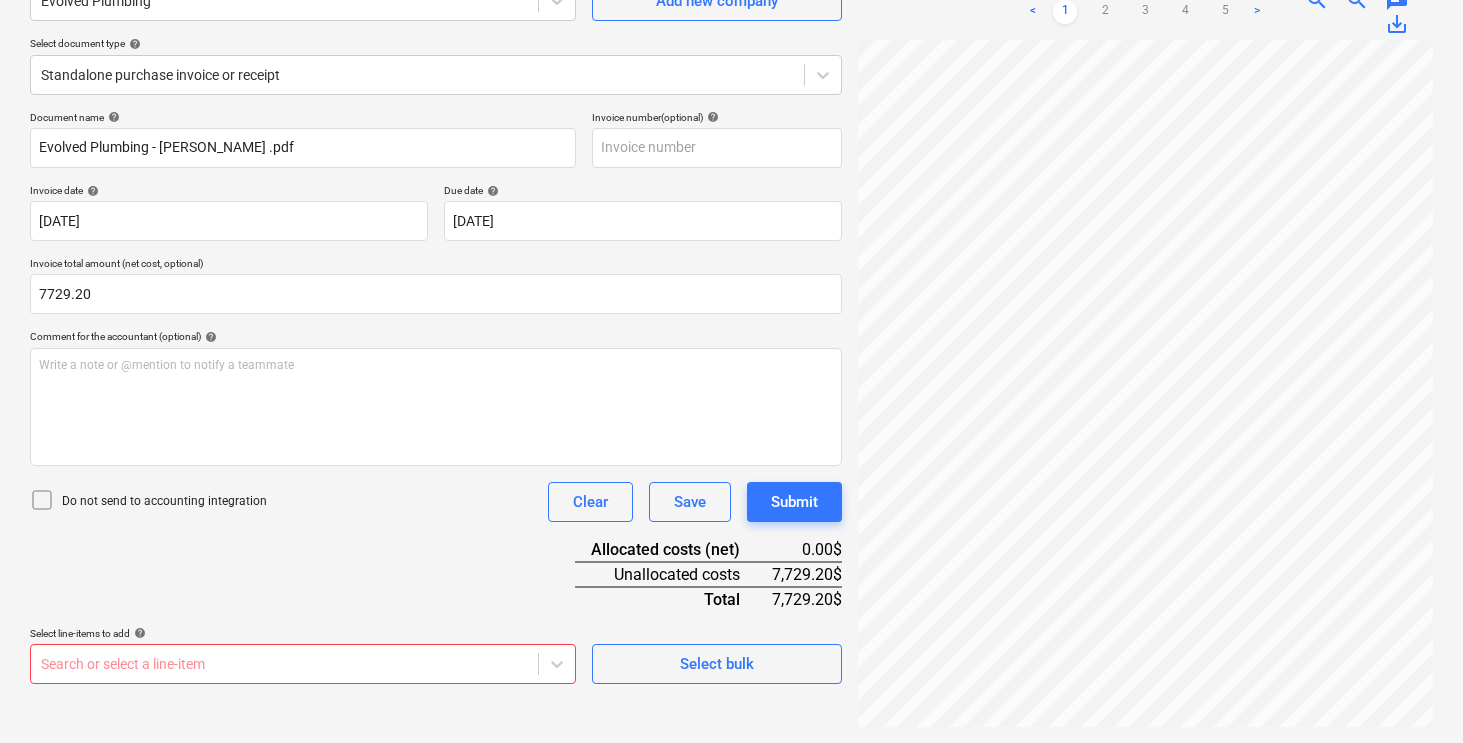 click on "Document name help Evolved Plumbing - [PERSON_NAME] .pdf Invoice number  (optional) help Invoice date help [DATE] 15.04.2025 Press the down arrow key to interact with the calendar and
select a date. Press the question mark key to get the keyboard shortcuts for changing dates. Due date help [DATE] 15.04.2025 Press the down arrow key to interact with the calendar and
select a date. Press the question mark key to get the keyboard shortcuts for changing dates. Invoice total amount (net cost, optional) 7729.20 Comment for the accountant (optional) help Write a note or @mention to notify a teammate ﻿ Do not send to accounting integration Clear Save Submit Allocated costs (net) 0.00$ Unallocated costs 7,729.20$ Total 7,729.20$ Select line-items to add help Search or select a line-item Select bulk" at bounding box center (436, 397) 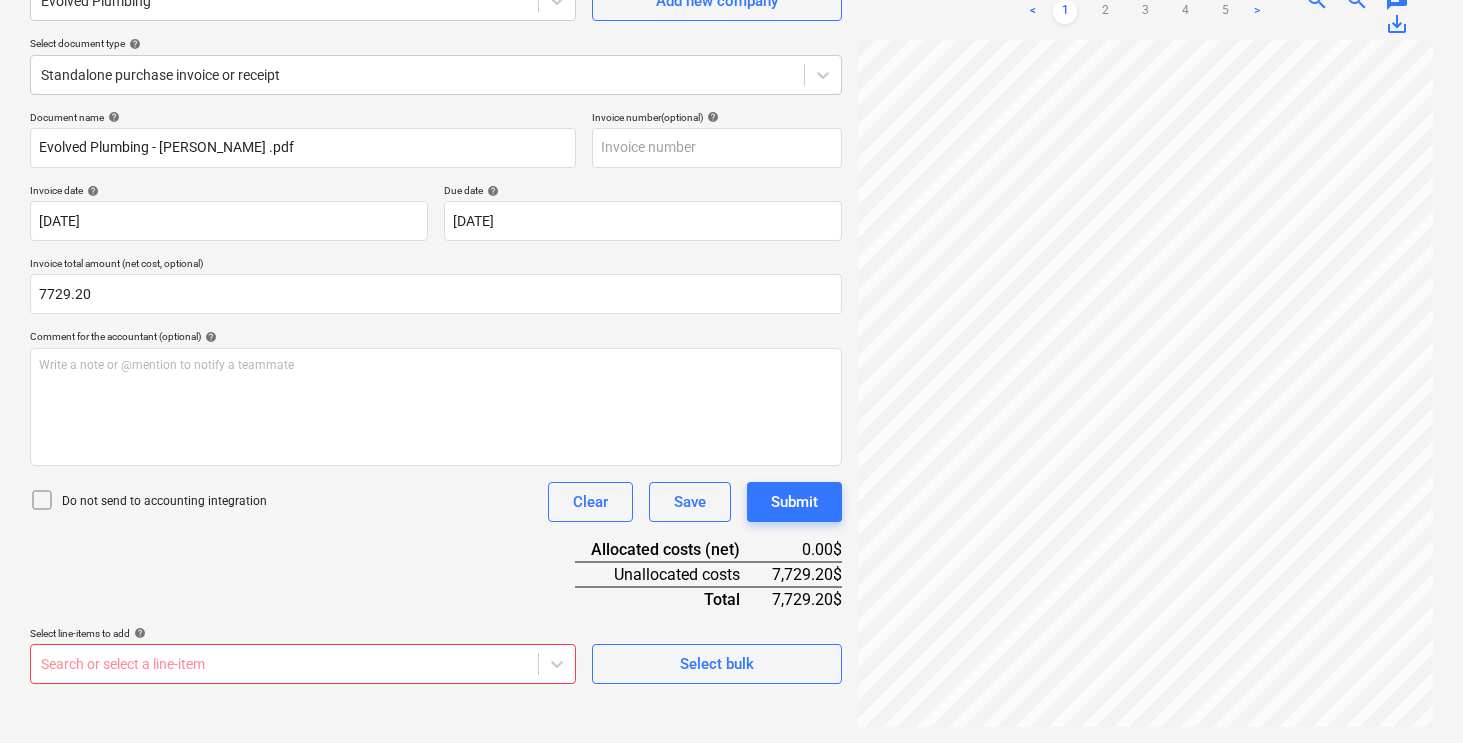 scroll, scrollTop: 199, scrollLeft: 0, axis: vertical 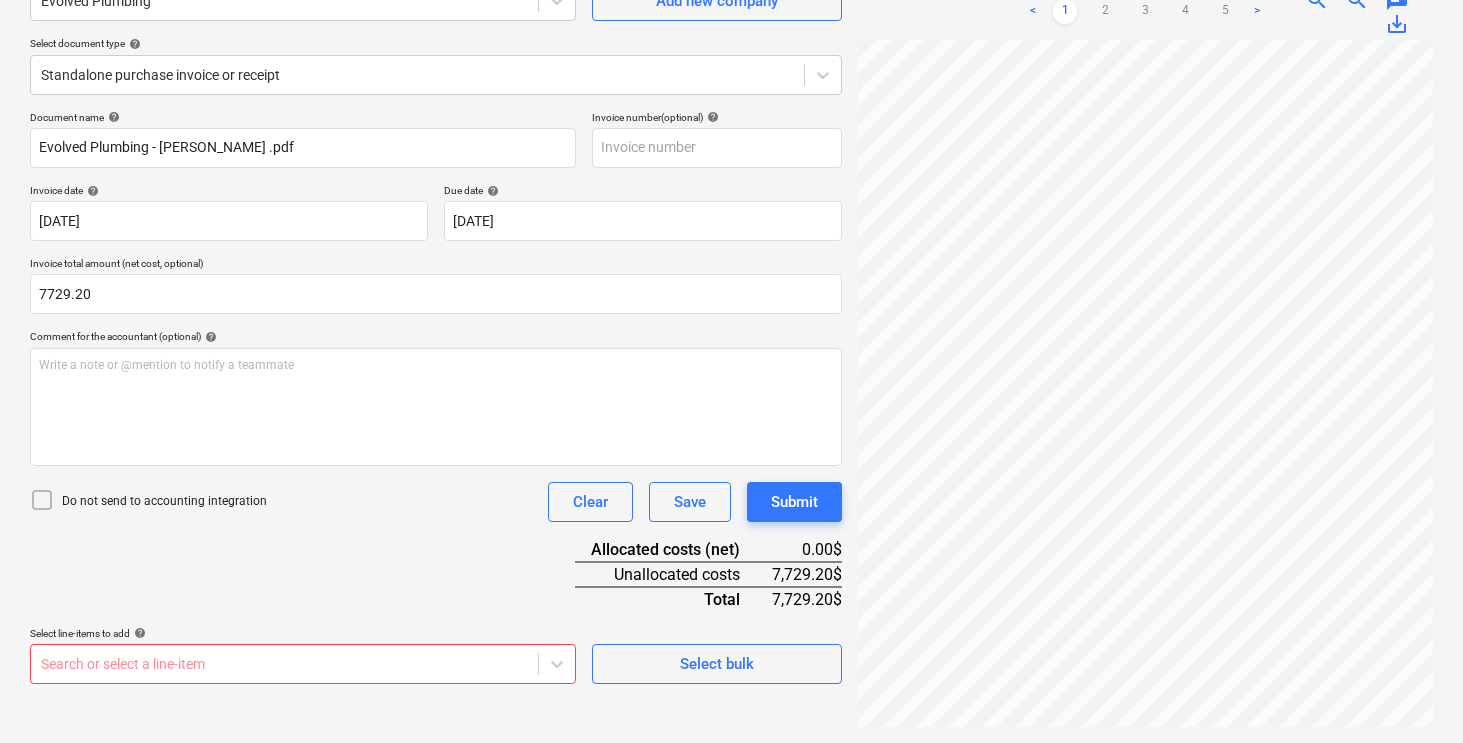 click on "Sales Projects Contacts Company Inbox 1 format_size keyboard_arrow_down help search Search notifications 0 keyboard_arrow_down [PERSON_NAME] keyboard_arrow_down 325 [PERSON_NAME] Budget 9 Client contract Payment applications Purchase orders Costs Income Files 2 Analytics Settings Create new document Select company Evolved Plumbing   Add new company Select document type help Standalone purchase invoice or receipt Document name help Evolved Plumbing - [PERSON_NAME] .pdf Invoice number  (optional) help Invoice date help [DATE] 15.04.2025 Press the down arrow key to interact with the calendar and
select a date. Press the question mark key to get the keyboard shortcuts for changing dates. Due date help [DATE] 15.04.2025 Press the down arrow key to interact with the calendar and
select a date. Press the question mark key to get the keyboard shortcuts for changing dates. Invoice total amount (net cost, optional) 7729.20 Comment for the accountant (optional) help Write a note or @mention to notify a teammate ﻿ <" at bounding box center [731, 171] 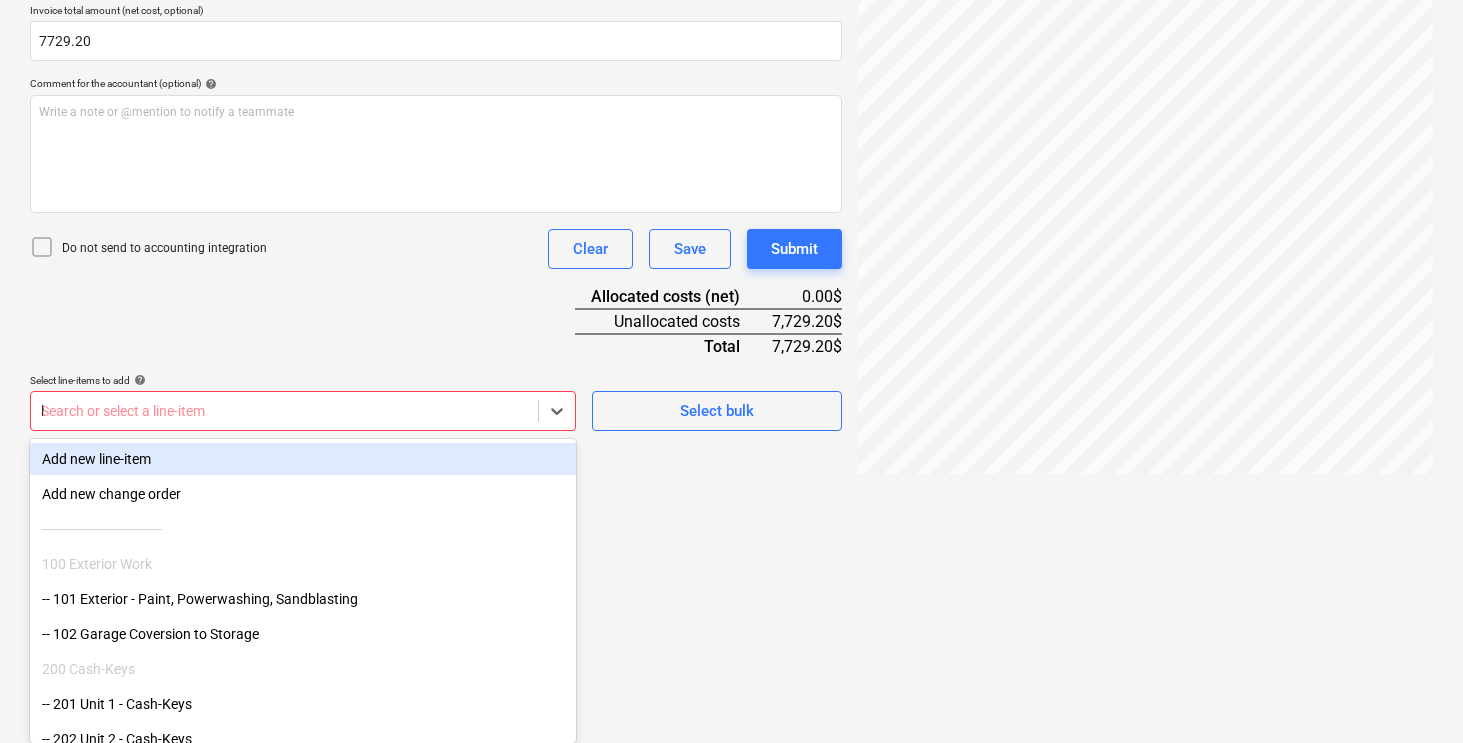 scroll, scrollTop: 200, scrollLeft: 0, axis: vertical 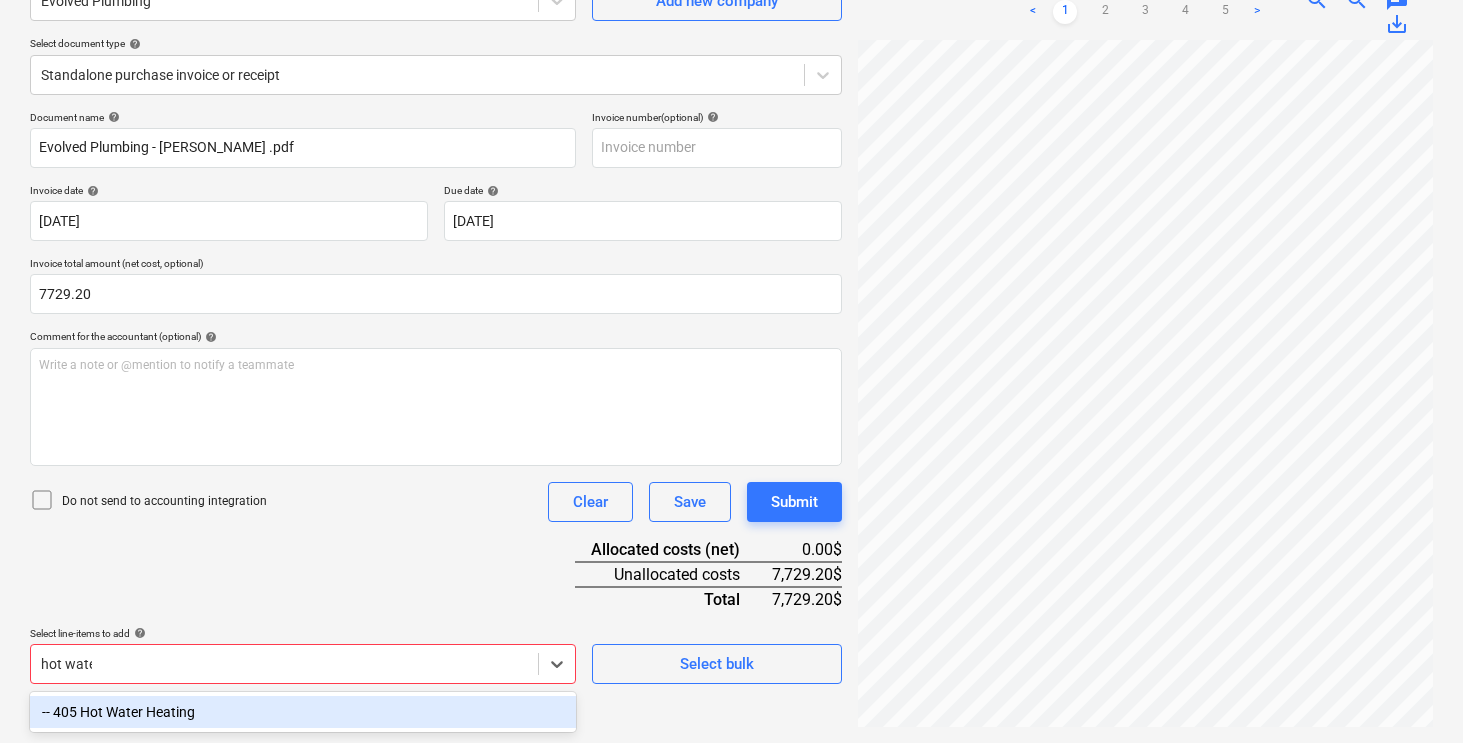 type on "hot water" 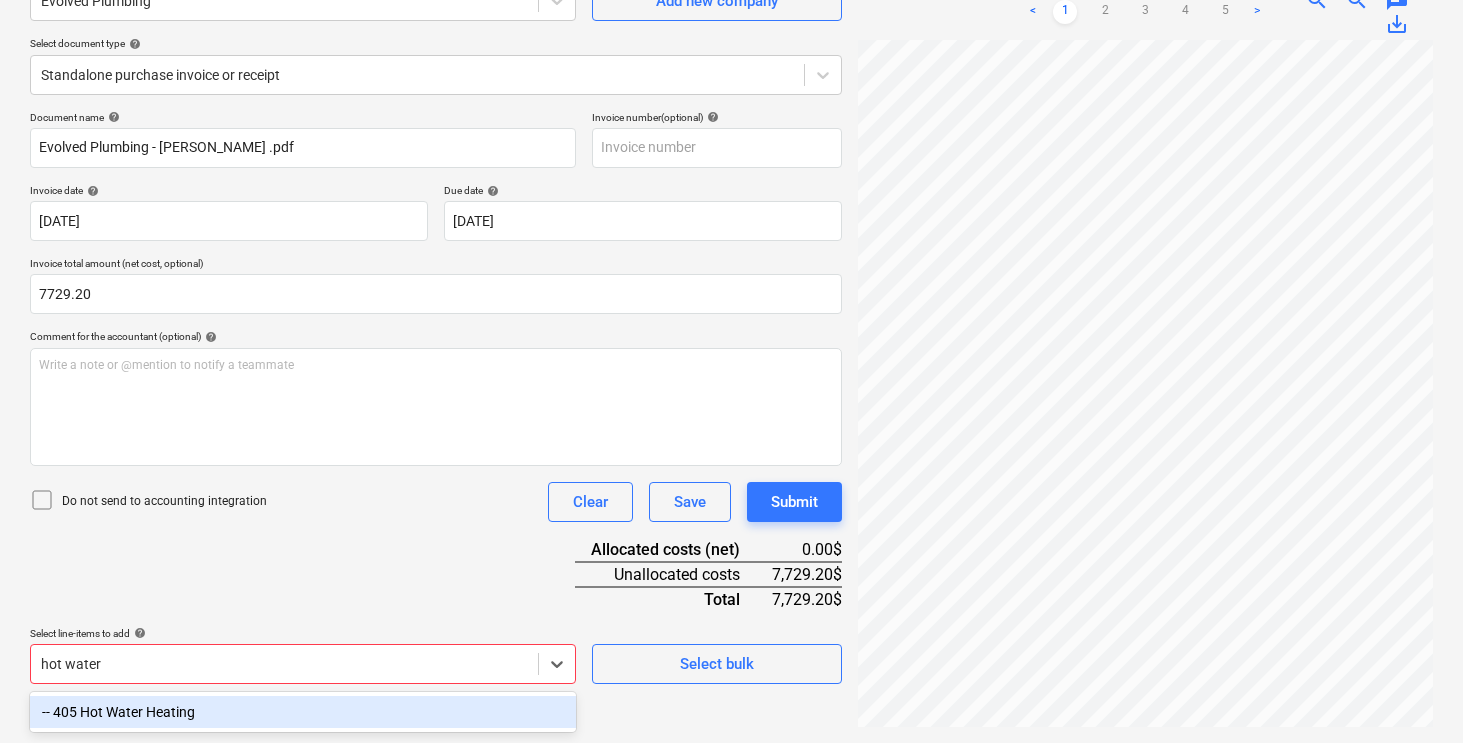 click on "--  405 Hot Water Heating" at bounding box center (303, 712) 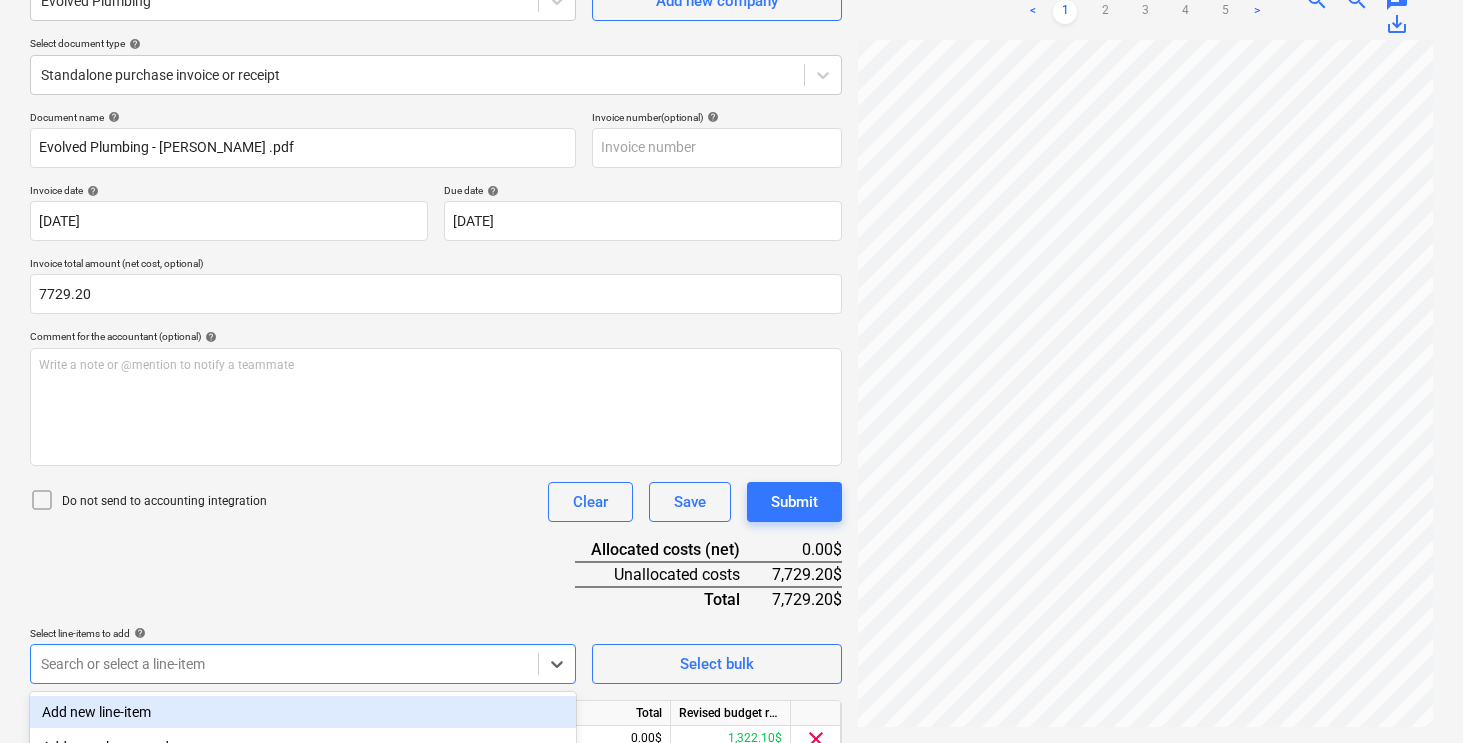 click on "Document name help Evolved Plumbing - [PERSON_NAME] .pdf Invoice number  (optional) help Invoice date help [DATE] 15.04.2025 Press the down arrow key to interact with the calendar and
select a date. Press the question mark key to get the keyboard shortcuts for changing dates. Due date help [DATE] 15.04.2025 Press the down arrow key to interact with the calendar and
select a date. Press the question mark key to get the keyboard shortcuts for changing dates. Invoice total amount (net cost, optional) 7729.20 Comment for the accountant (optional) help Write a note or @mention to notify a teammate ﻿ Do not send to accounting integration Clear Save Submit Allocated costs (net) 0.00$ Unallocated costs 7,729.20$ Total 7,729.20$ Select line-items to add help option --  405 Hot Water Heating, selected. Search or select a line-item Select bulk Line-item name Unit Quantity Unit price Total Revised budget remaining 405 Hot Water Heating 0.00 0.00 0.00$ 1,322.10$ clear Do not send to accounting integration Clear" at bounding box center (436, 463) 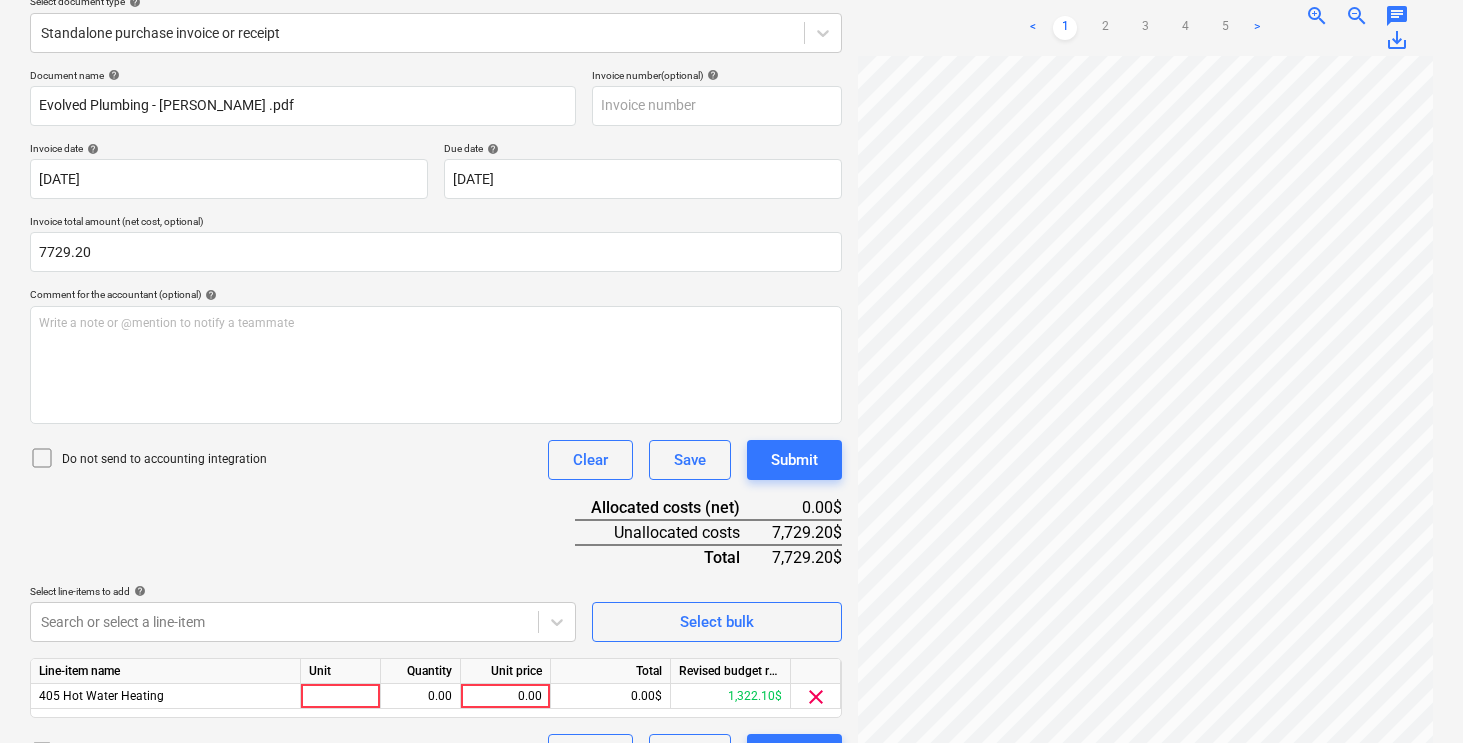 scroll, scrollTop: 289, scrollLeft: 0, axis: vertical 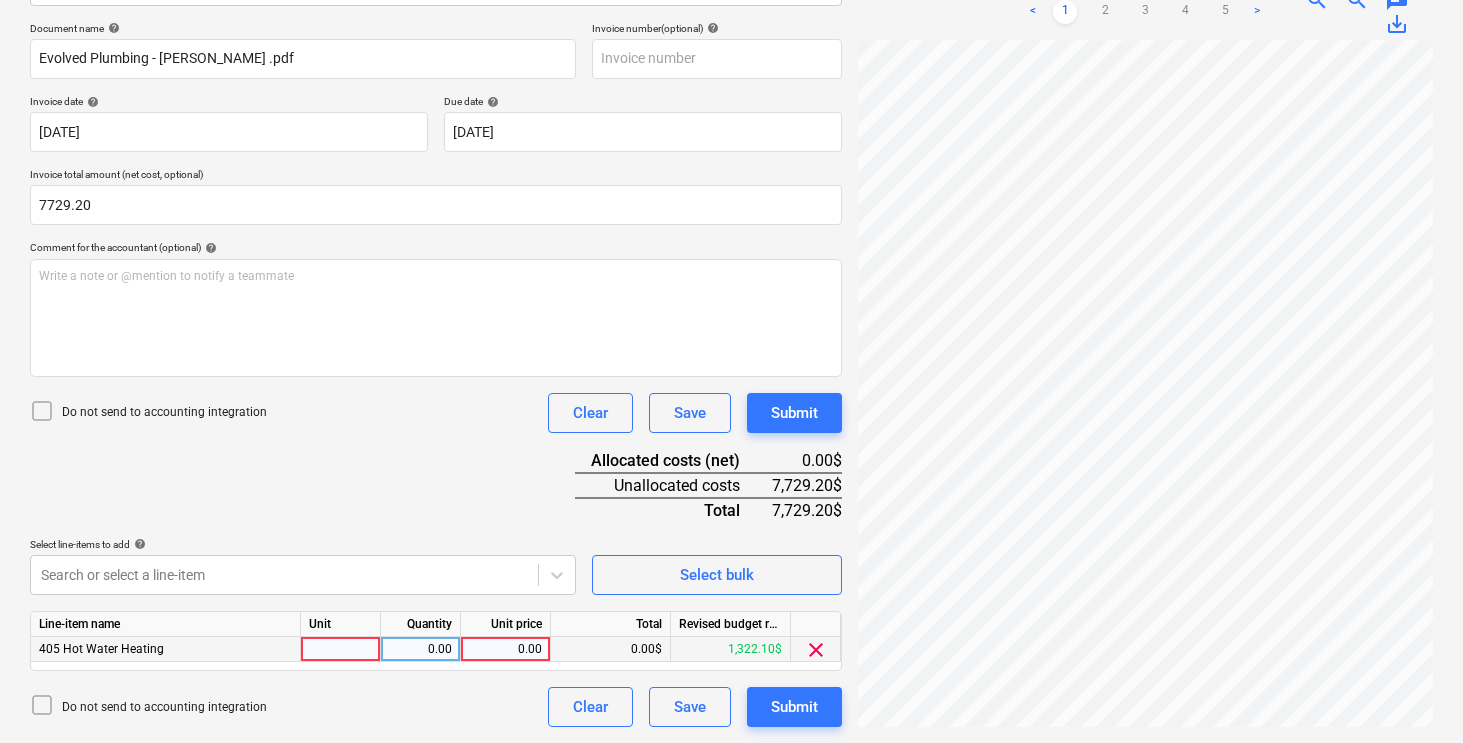 click at bounding box center [341, 649] 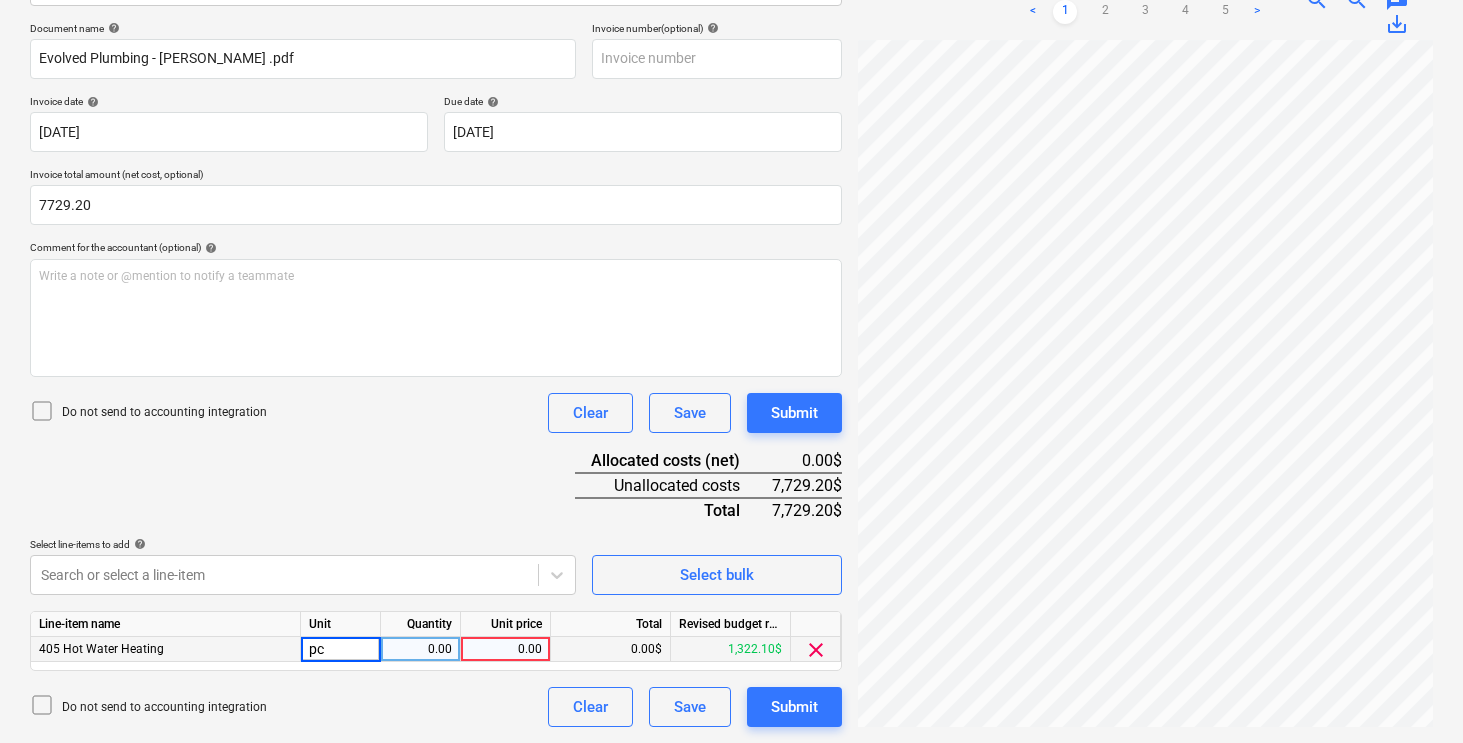 type on "pcs" 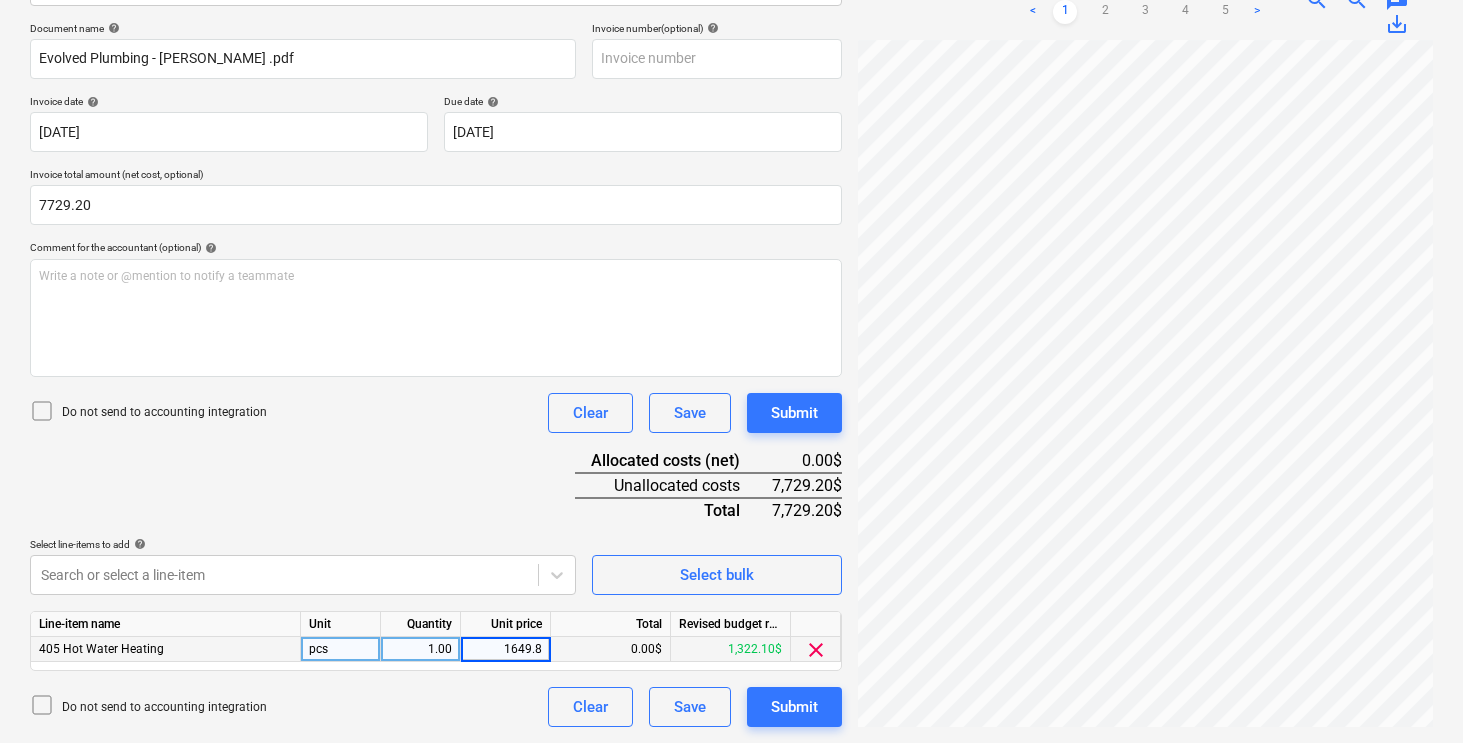 type on "1649.80" 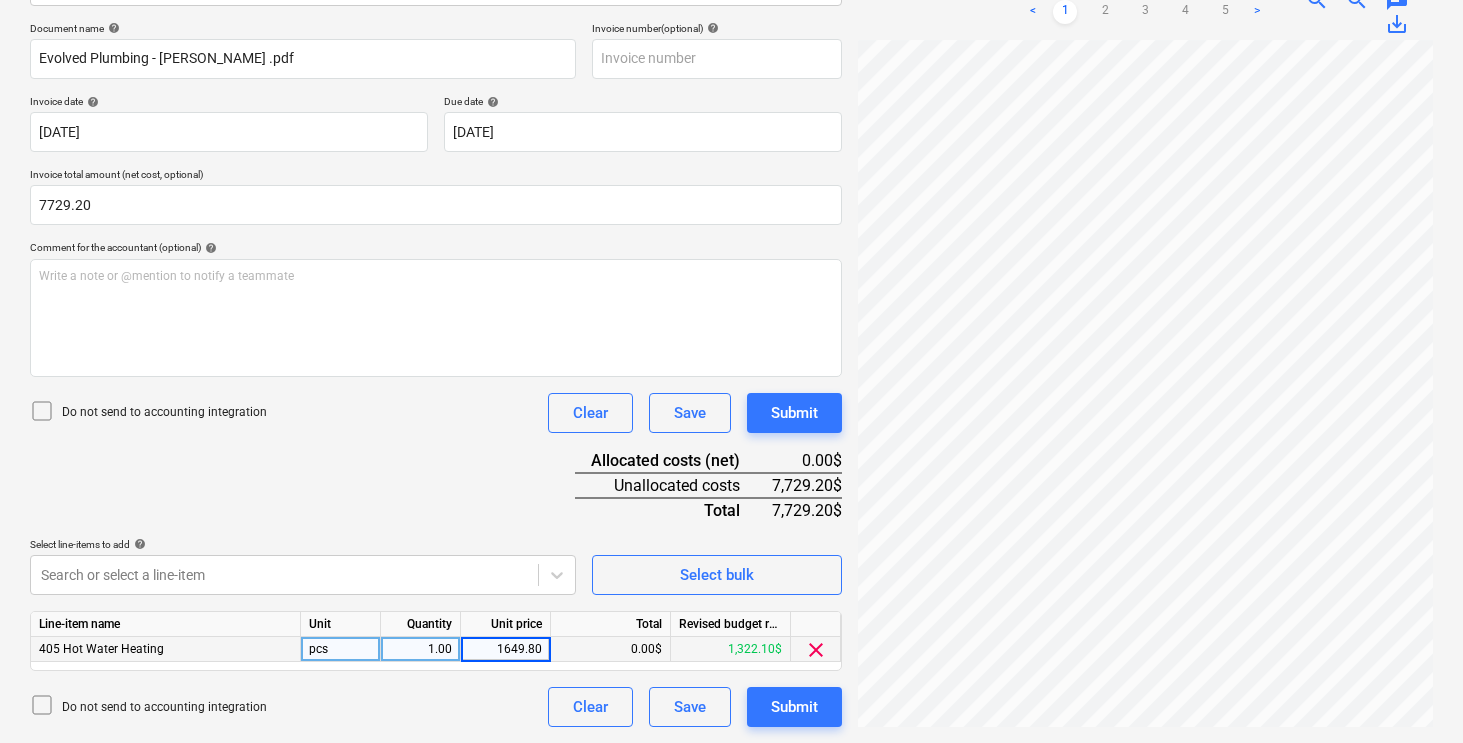 click on "Document name help Evolved Plumbing - [PERSON_NAME] .pdf Invoice number  (optional) help Invoice date help [DATE] 15.04.2025 Press the down arrow key to interact with the calendar and
select a date. Press the question mark key to get the keyboard shortcuts for changing dates. Due date help [DATE] 15.04.2025 Press the down arrow key to interact with the calendar and
select a date. Press the question mark key to get the keyboard shortcuts for changing dates. Invoice total amount (net cost, optional) 7729.20 Comment for the accountant (optional) help Write a note or @mention to notify a teammate ﻿ Do not send to accounting integration Clear Save Submit Allocated costs (net) 0.00$ Unallocated costs 7,729.20$ Total 7,729.20$ Select line-items to add help Search or select a line-item Select bulk Line-item name Unit Quantity Unit price Total Revised budget remaining 405 Hot Water Heating pcs 1.00 1649.80 0.00$ 1,322.10$ clear Do not send to accounting integration Clear Save Submit" at bounding box center (436, 374) 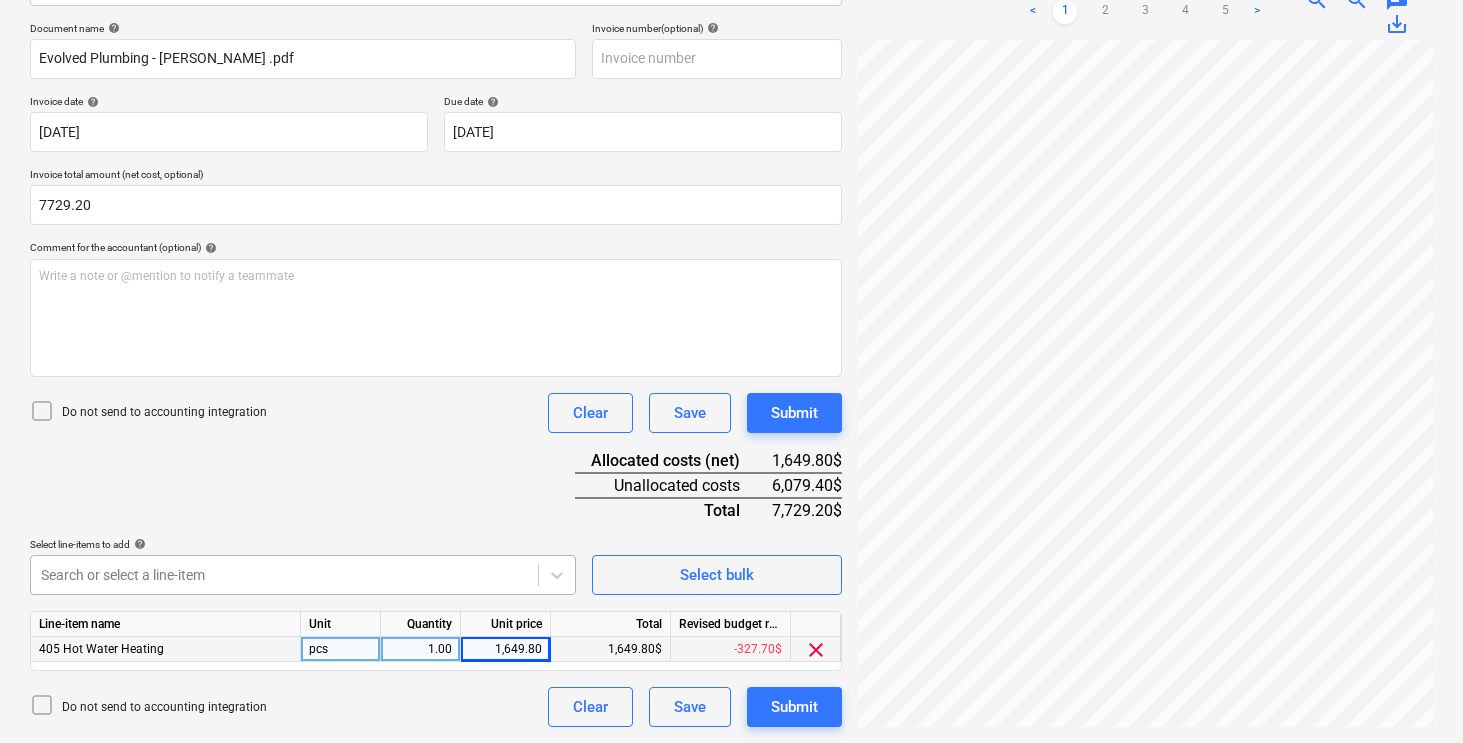 click on "Sales Projects Contacts Company Inbox 1 format_size keyboard_arrow_down help search Search notifications 0 keyboard_arrow_down [PERSON_NAME] keyboard_arrow_down 325 [PERSON_NAME] Budget 9 Client contract Payment applications Purchase orders Costs Income Files 2 Analytics Settings Create new document Select company Evolved Plumbing   Add new company Select document type help Standalone purchase invoice or receipt Document name help Evolved Plumbing - [PERSON_NAME] .pdf Invoice number  (optional) help Invoice date help [DATE] 15.04.2025 Press the down arrow key to interact with the calendar and
select a date. Press the question mark key to get the keyboard shortcuts for changing dates. Due date help [DATE] 15.04.2025 Press the down arrow key to interact with the calendar and
select a date. Press the question mark key to get the keyboard shortcuts for changing dates. Invoice total amount (net cost, optional) 7729.20 Comment for the accountant (optional) help Write a note or @mention to notify a teammate ﻿ <" at bounding box center (731, 82) 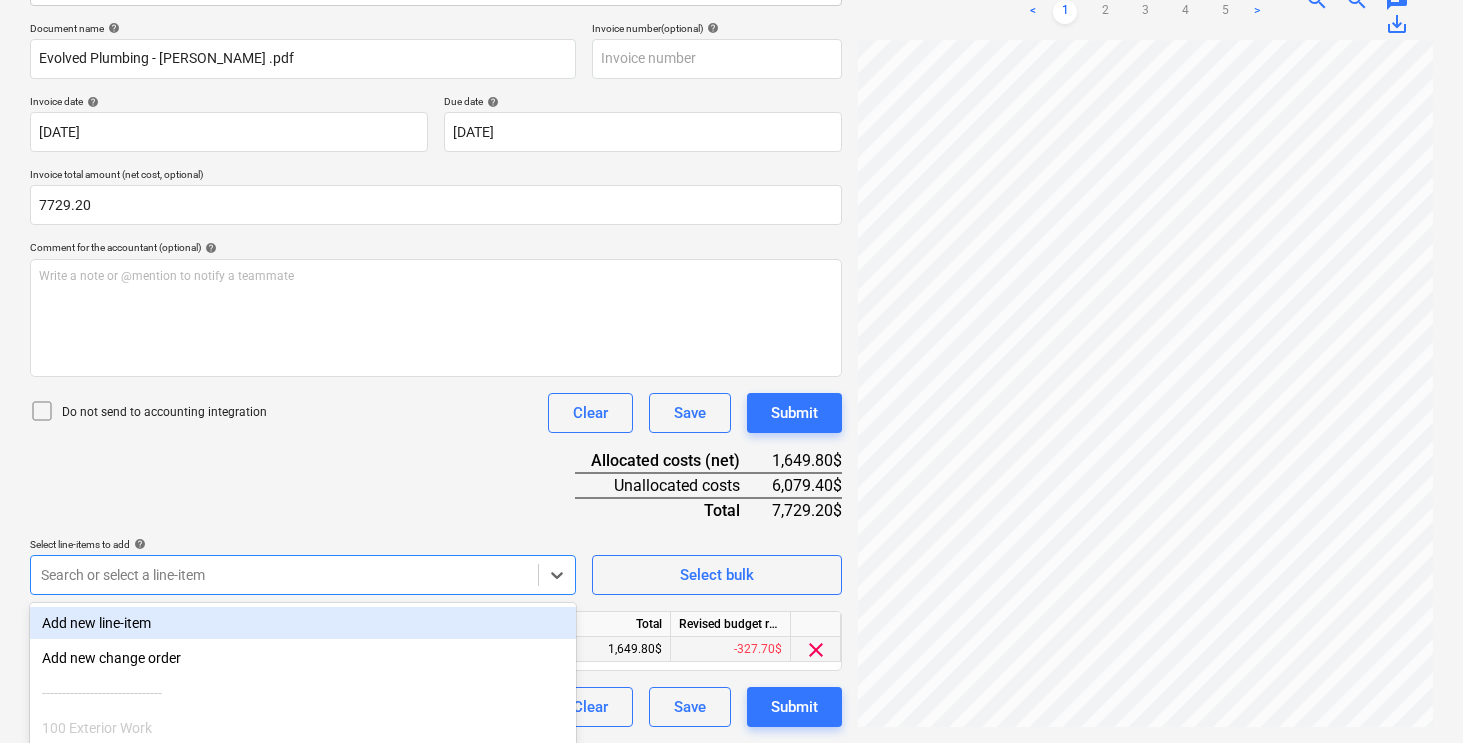 scroll, scrollTop: 453, scrollLeft: 0, axis: vertical 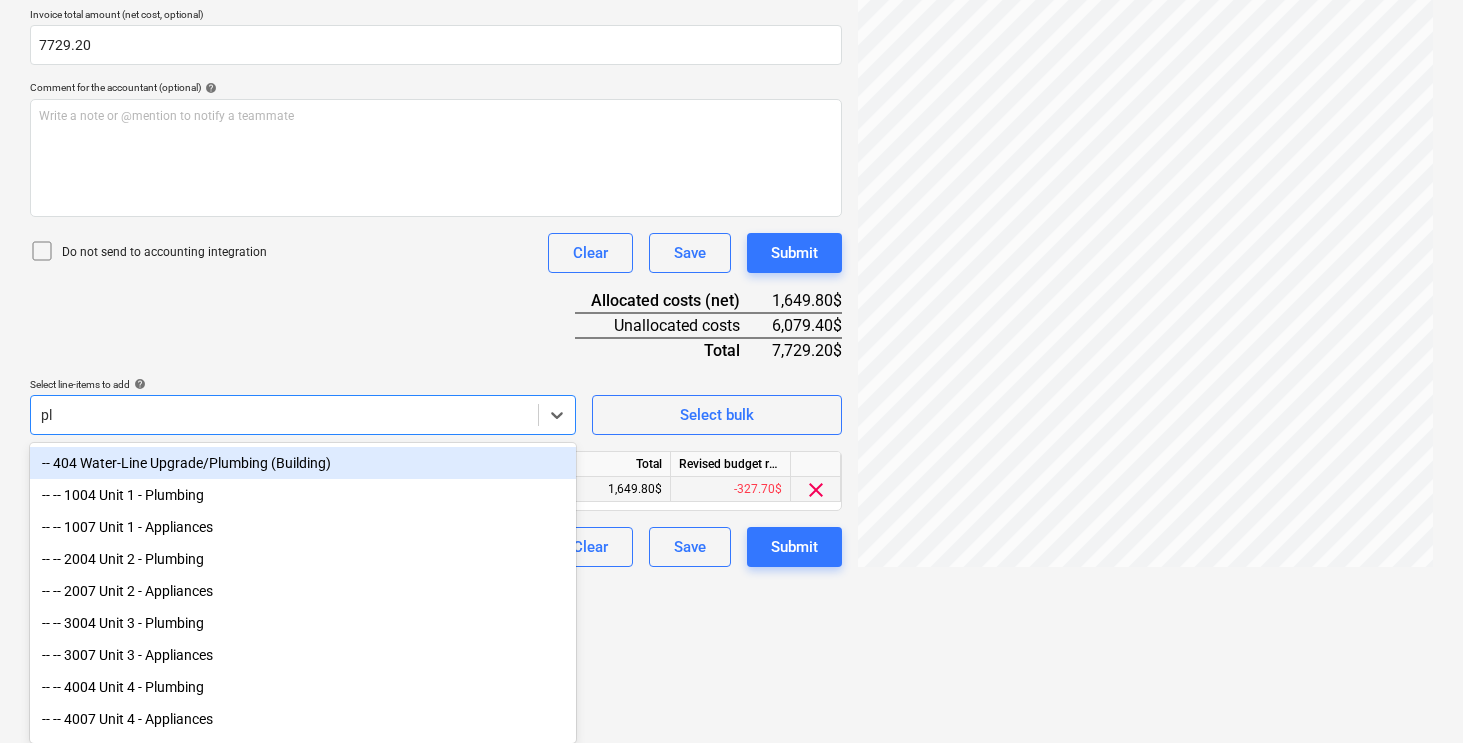 type on "plu" 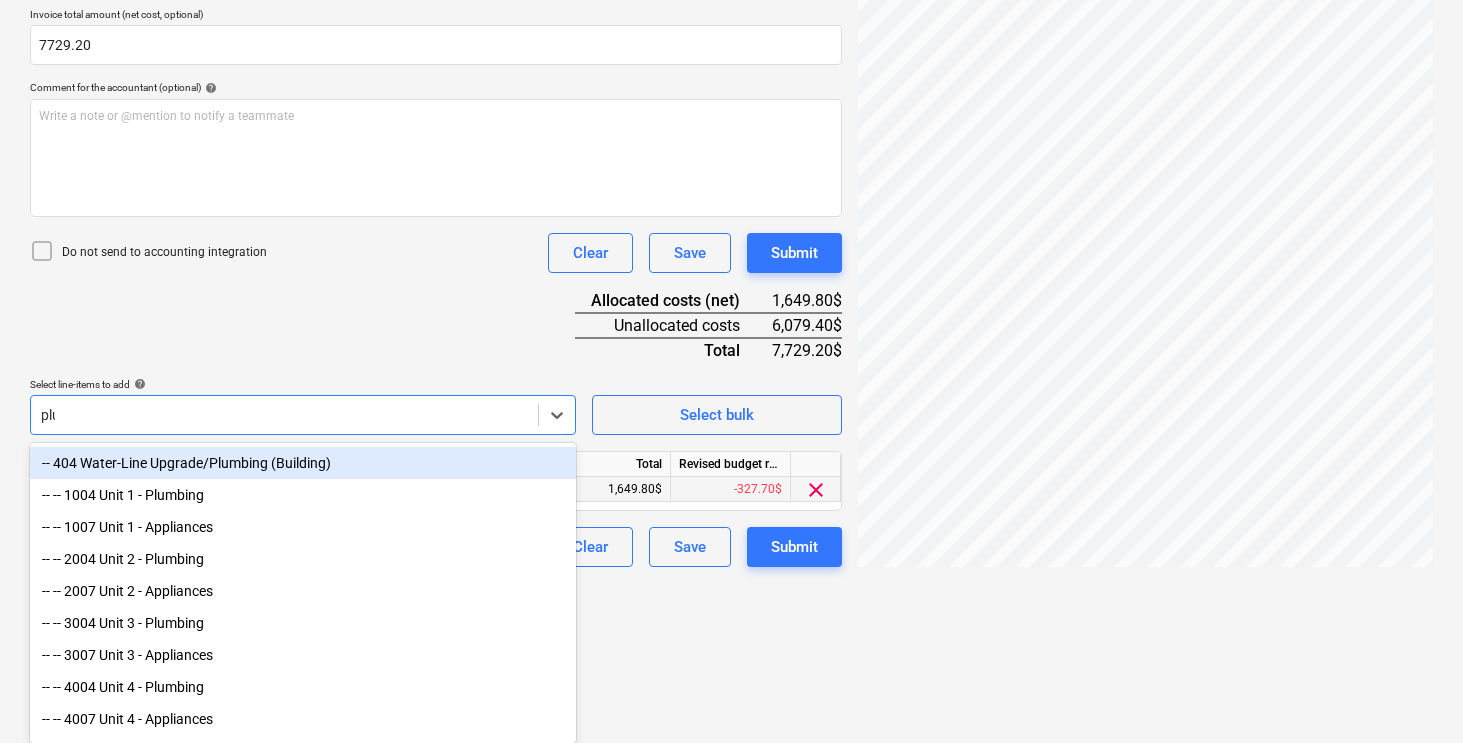 scroll, scrollTop: 352, scrollLeft: 0, axis: vertical 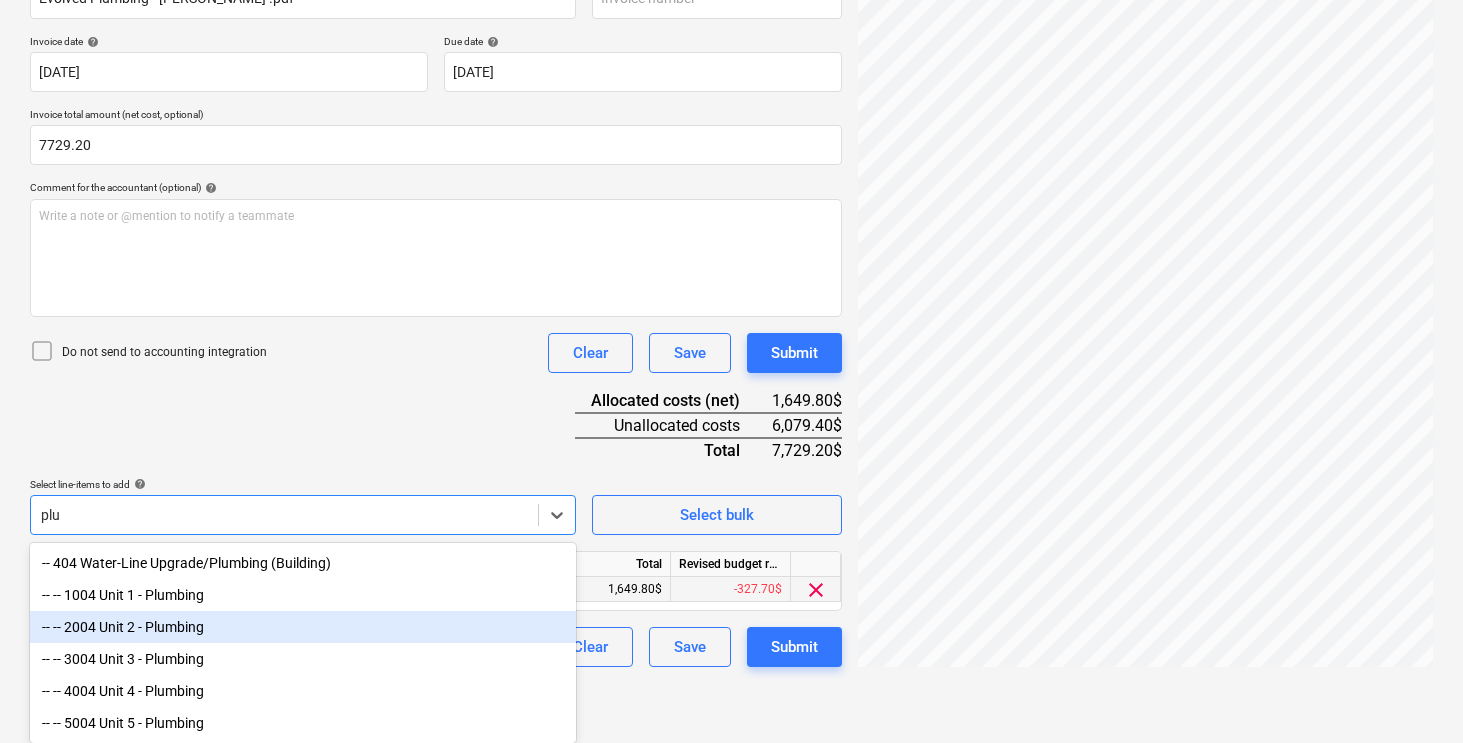 click on "-- --  2004 Unit 2 - Plumbing" at bounding box center [303, 627] 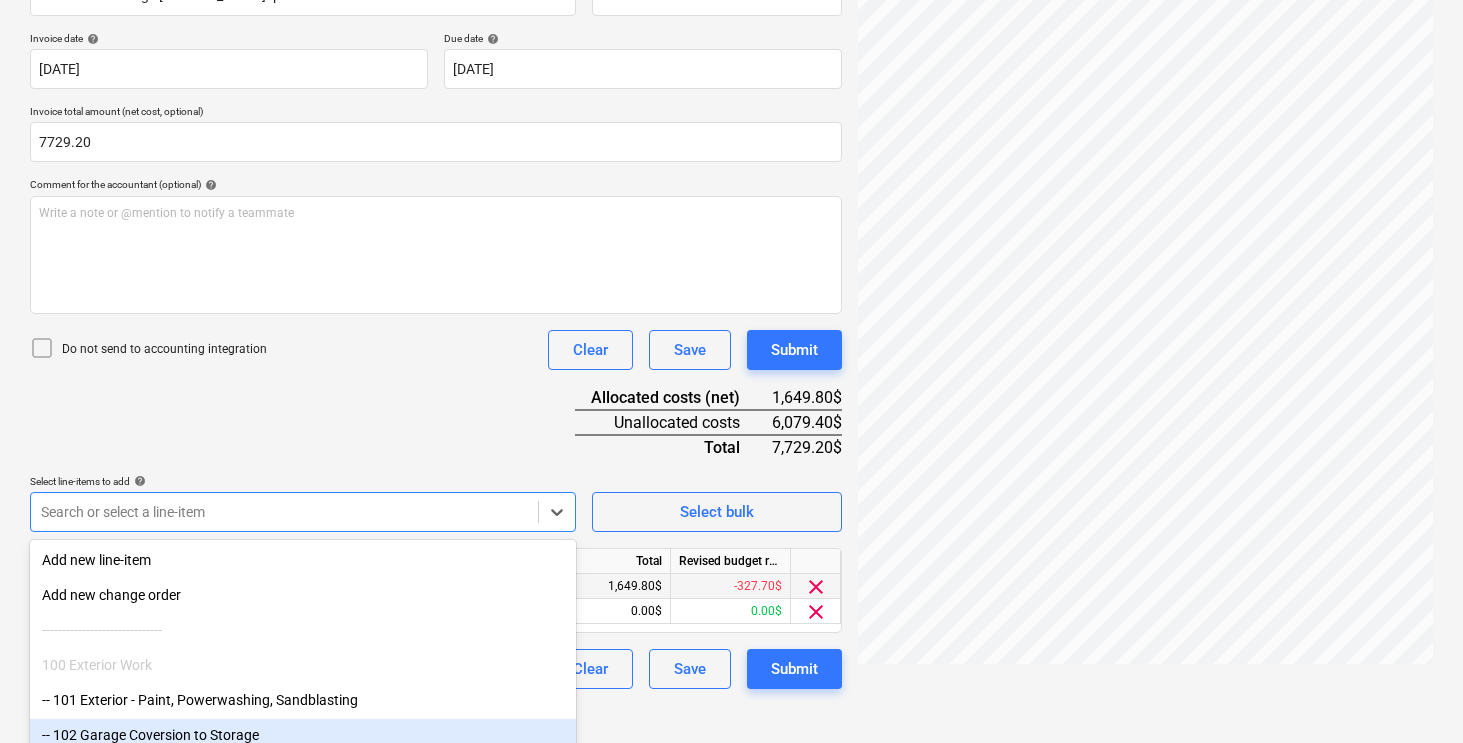 scroll, scrollTop: 453, scrollLeft: 0, axis: vertical 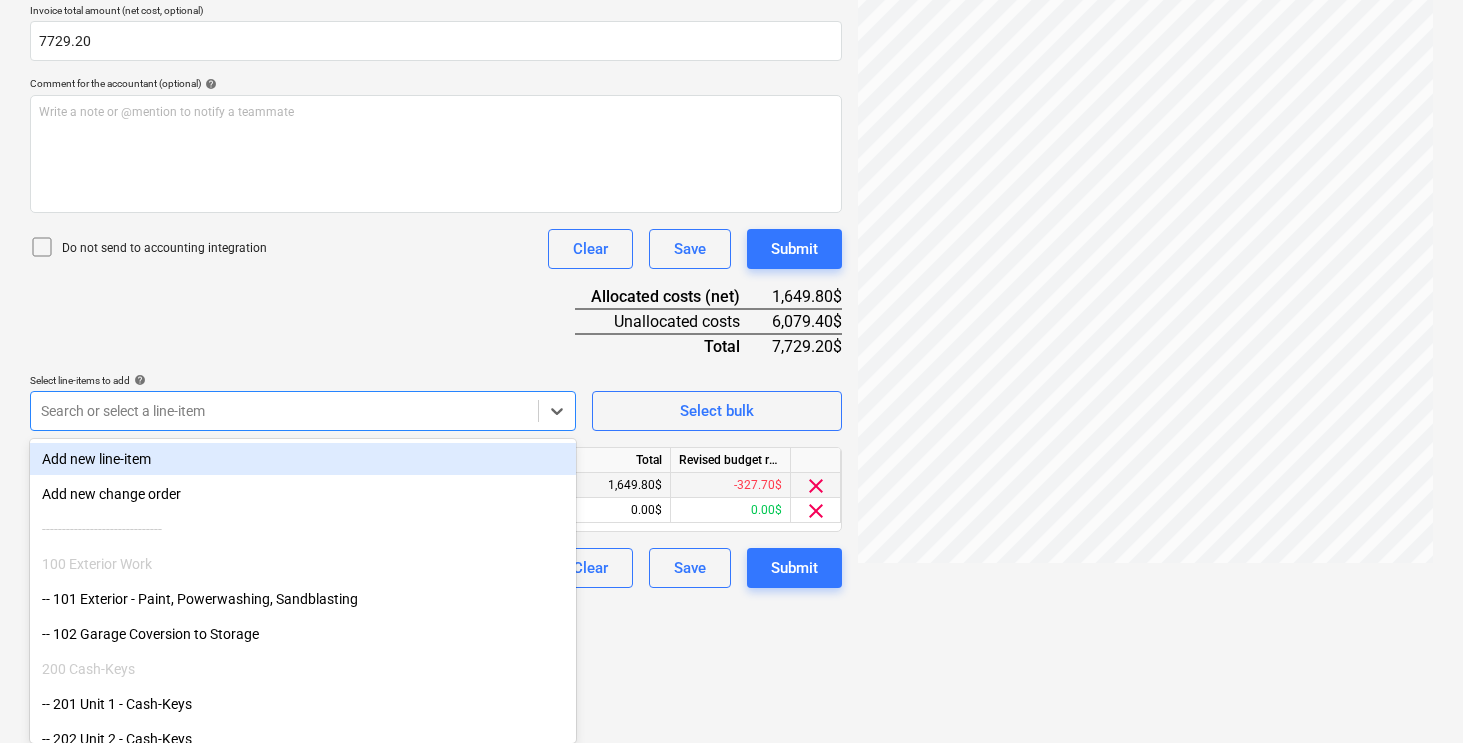 click on "Document name help Evolved Plumbing - [PERSON_NAME] .pdf Invoice number  (optional) help Invoice date help [DATE] 15.04.2025 Press the down arrow key to interact with the calendar and
select a date. Press the question mark key to get the keyboard shortcuts for changing dates. Due date help [DATE] 15.04.2025 Press the down arrow key to interact with the calendar and
select a date. Press the question mark key to get the keyboard shortcuts for changing dates. Invoice total amount (net cost, optional) 7729.20 Comment for the accountant (optional) help Write a note or @mention to notify a teammate ﻿ Do not send to accounting integration Clear Save Submit Allocated costs (net) 1,649.80$ Unallocated costs 6,079.40$ Total 7,729.20$ Select line-items to add help option -- --  2004 Unit 2 - Plumbing, selected. Search or select a line-item Select bulk Line-item name Unit Quantity Unit price Total Revised budget remaining 405 Hot Water Heating pcs 1.00 1,649.80 1,649.80$ -327.70$ clear 2004 Unit 2 - Plumbing" at bounding box center [436, 223] 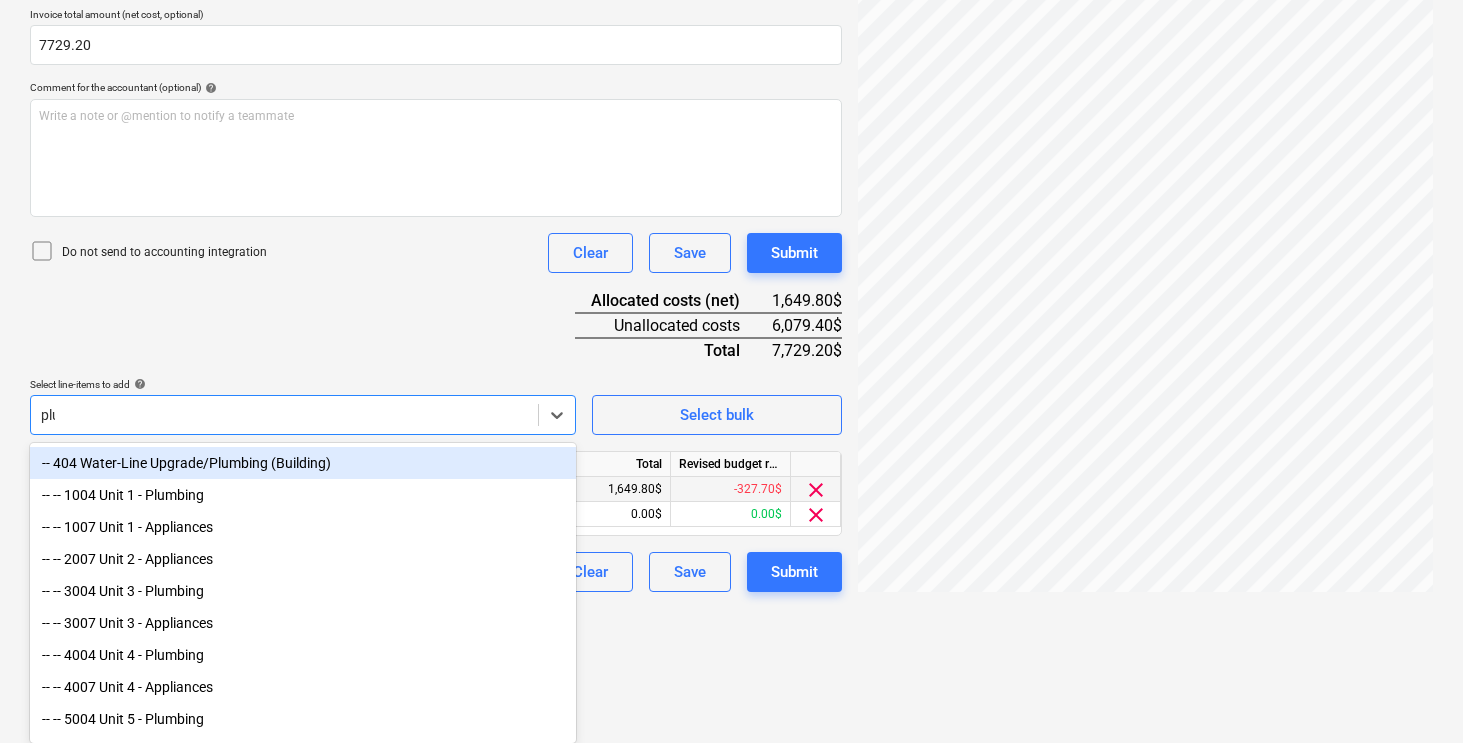 scroll, scrollTop: 319, scrollLeft: 0, axis: vertical 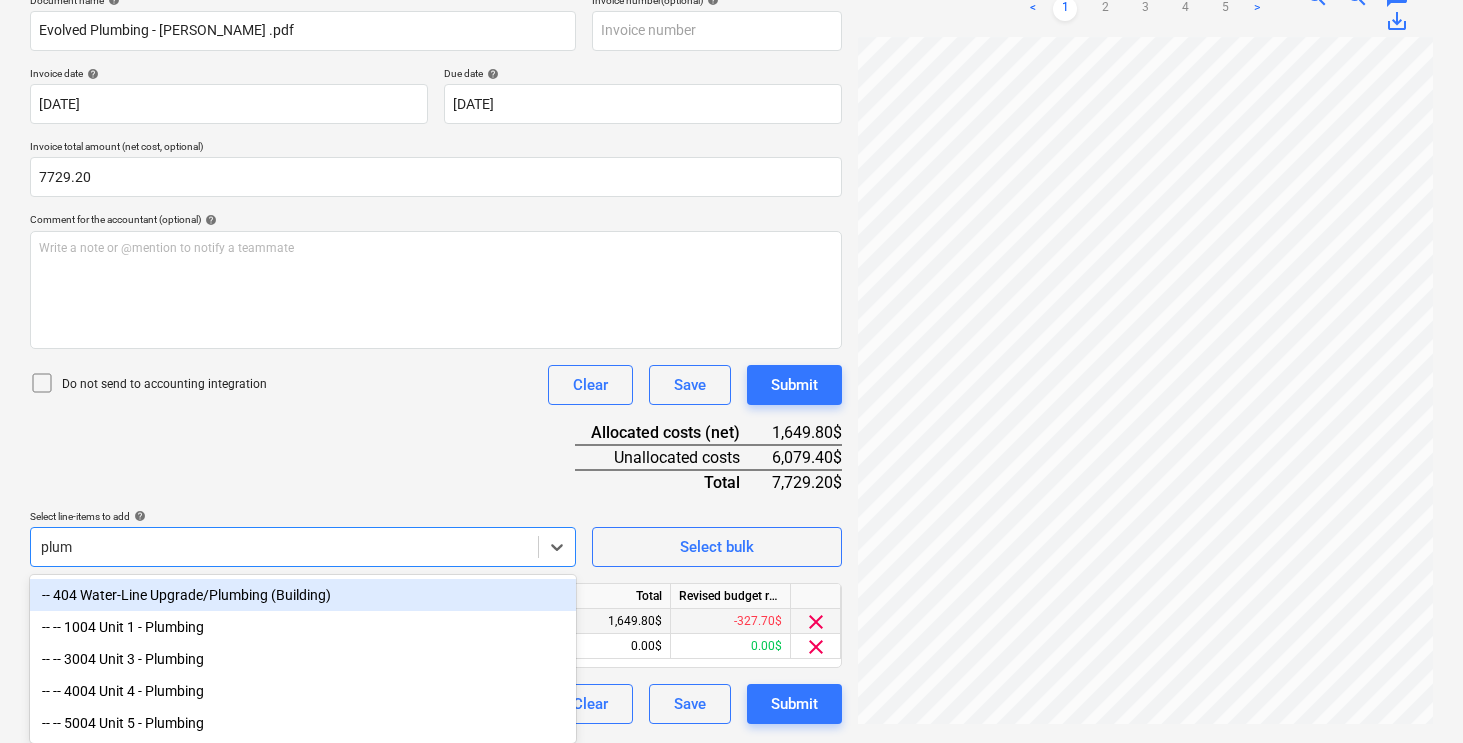 type on "plumb" 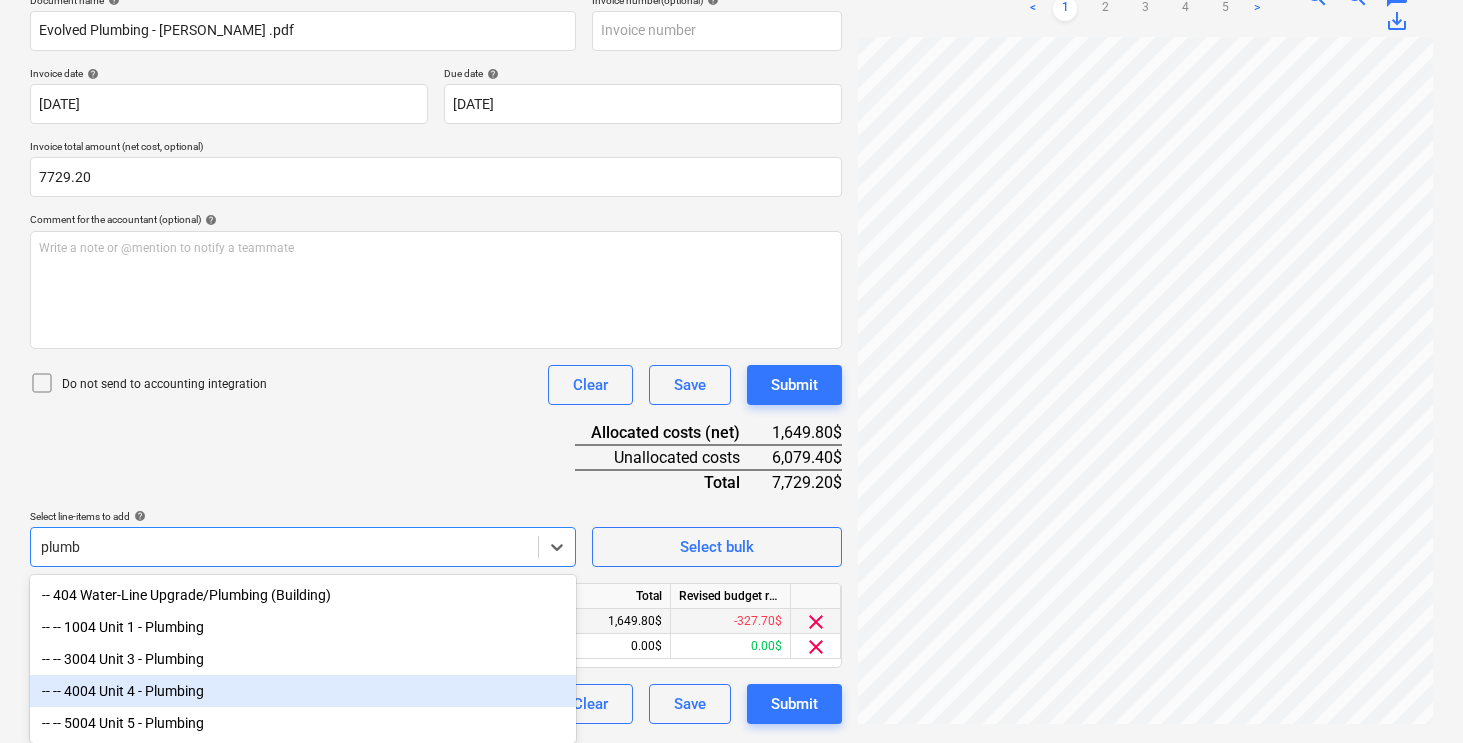 click on "-- --  4004 Unit 4 - Plumbing" at bounding box center [303, 691] 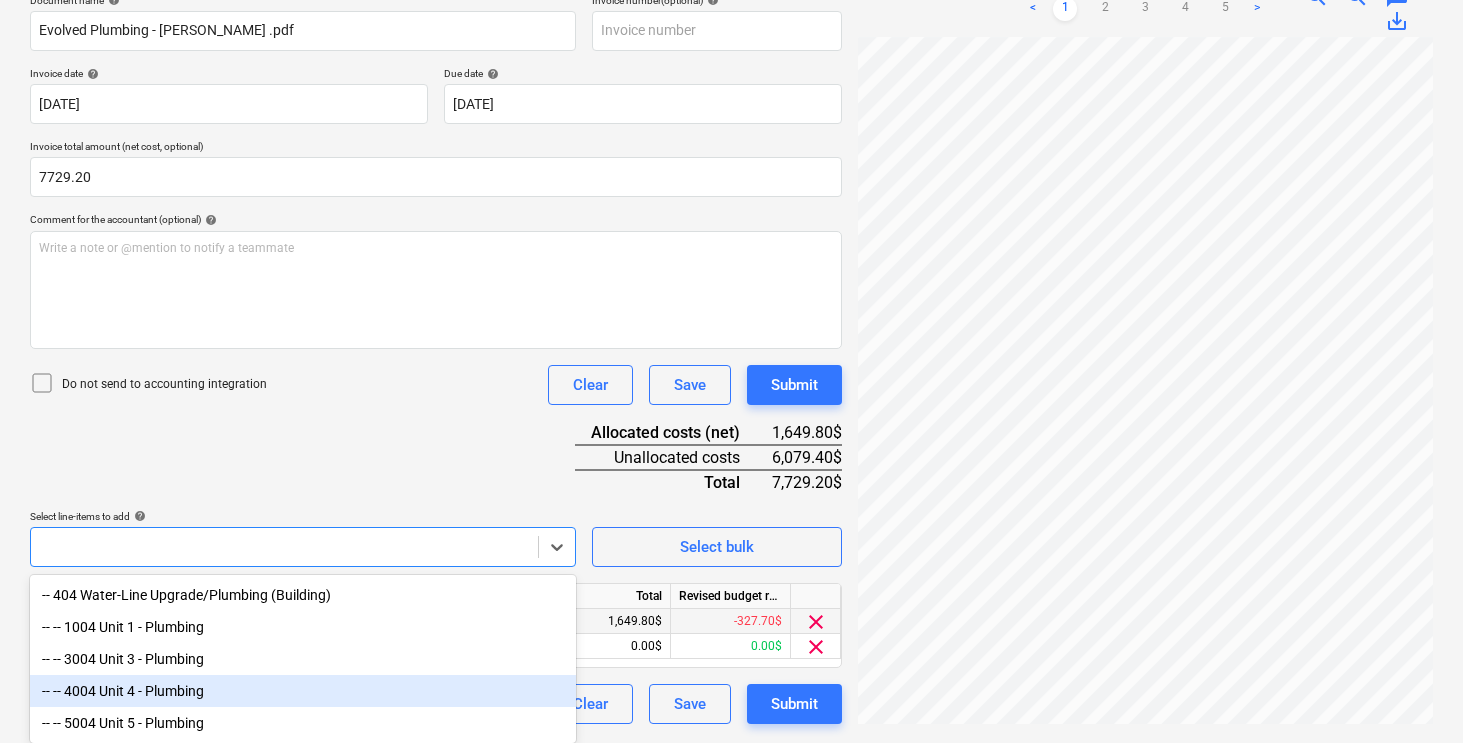 scroll, scrollTop: 453, scrollLeft: 0, axis: vertical 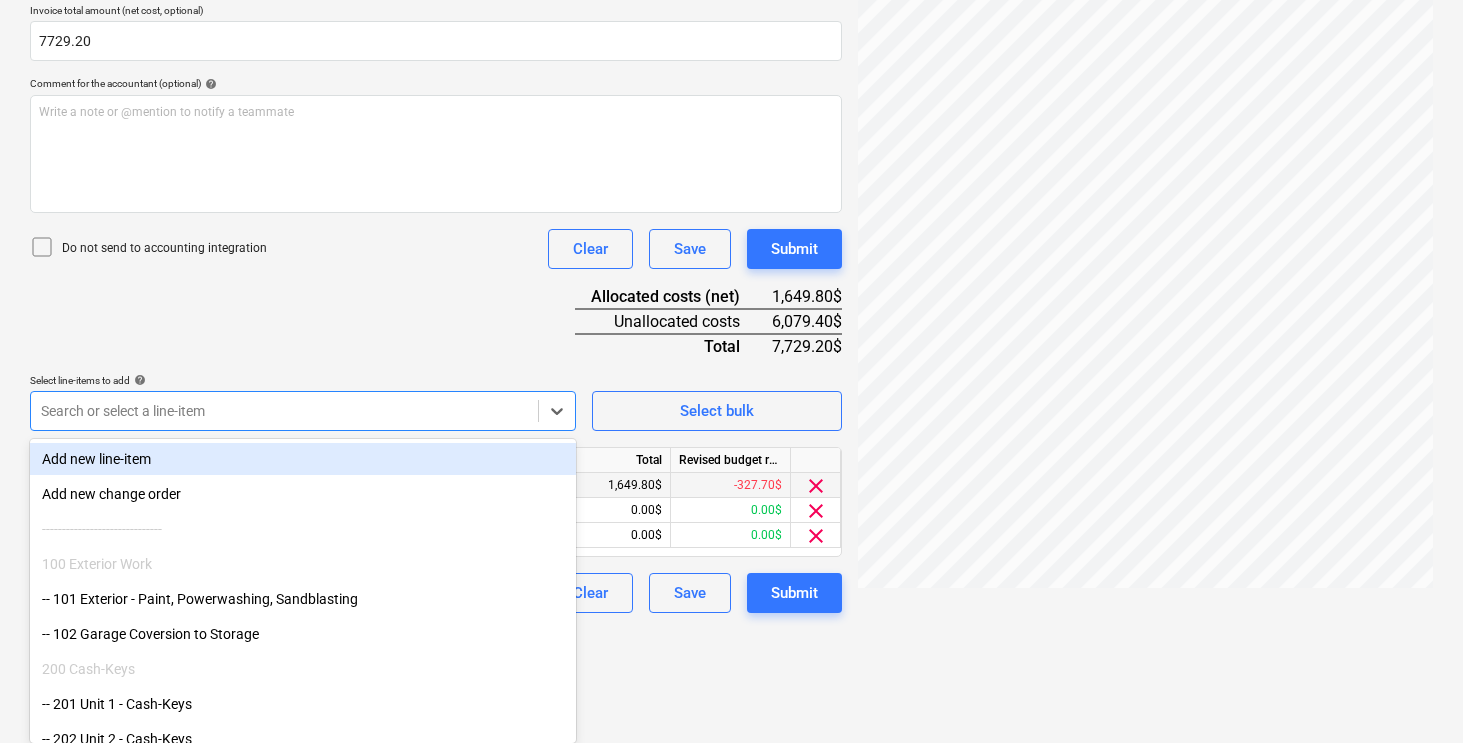 click on "Document name help Evolved Plumbing - [PERSON_NAME] .pdf Invoice number  (optional) help Invoice date help [DATE] 15.04.2025 Press the down arrow key to interact with the calendar and
select a date. Press the question mark key to get the keyboard shortcuts for changing dates. Due date help [DATE] 15.04.2025 Press the down arrow key to interact with the calendar and
select a date. Press the question mark key to get the keyboard shortcuts for changing dates. Invoice total amount (net cost, optional) 7729.20 Comment for the accountant (optional) help Write a note or @mention to notify a teammate ﻿ Do not send to accounting integration Clear Save Submit Allocated costs (net) 1,649.80$ Unallocated costs 6,079.40$ Total 7,729.20$ Select line-items to add help option -- --  4004 Unit 4 - Plumbing, selected. Search or select a line-item Select bulk Line-item name Unit Quantity Unit price Total Revised budget remaining 405 Hot Water Heating pcs 1.00 1,649.80 1,649.80$ -327.70$ clear 2004 Unit 2 - Plumbing" at bounding box center (436, 235) 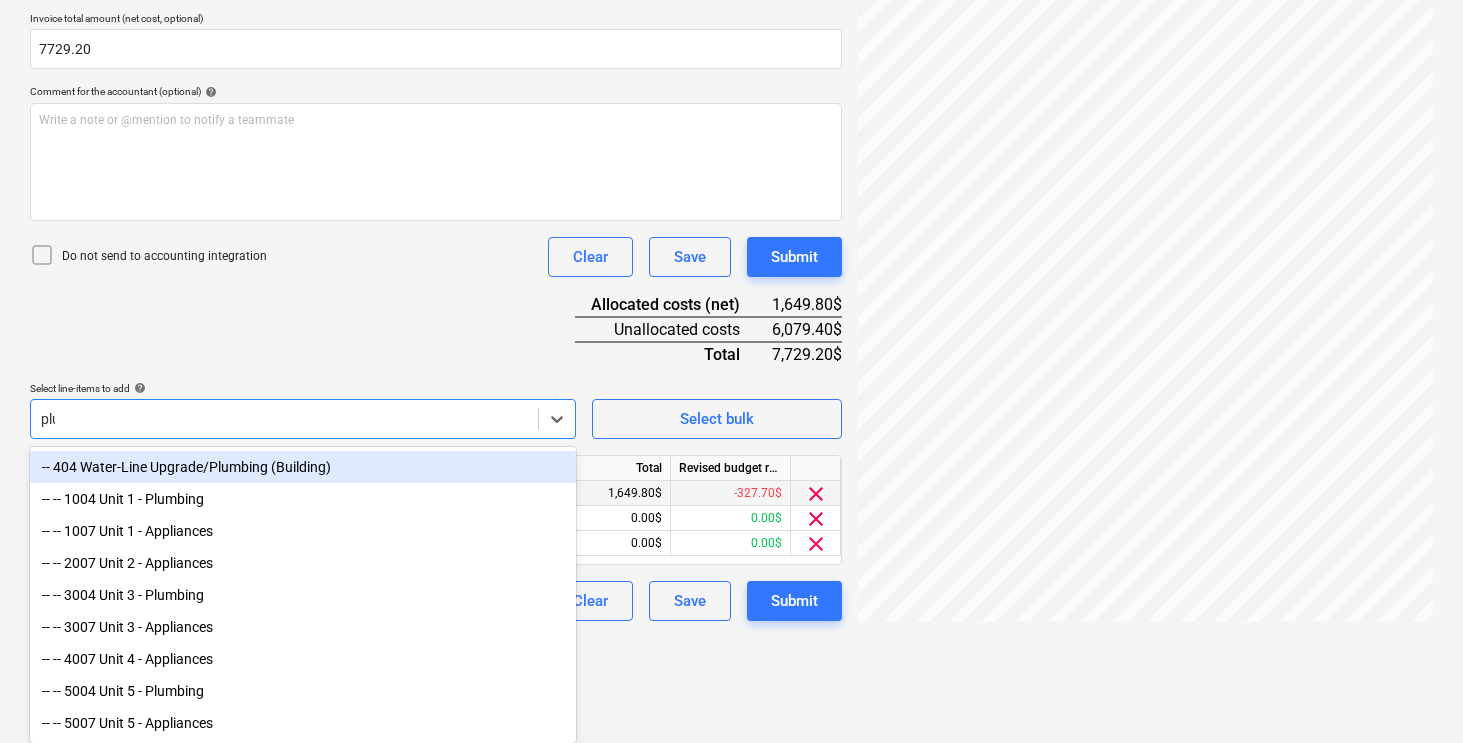 scroll, scrollTop: 339, scrollLeft: 0, axis: vertical 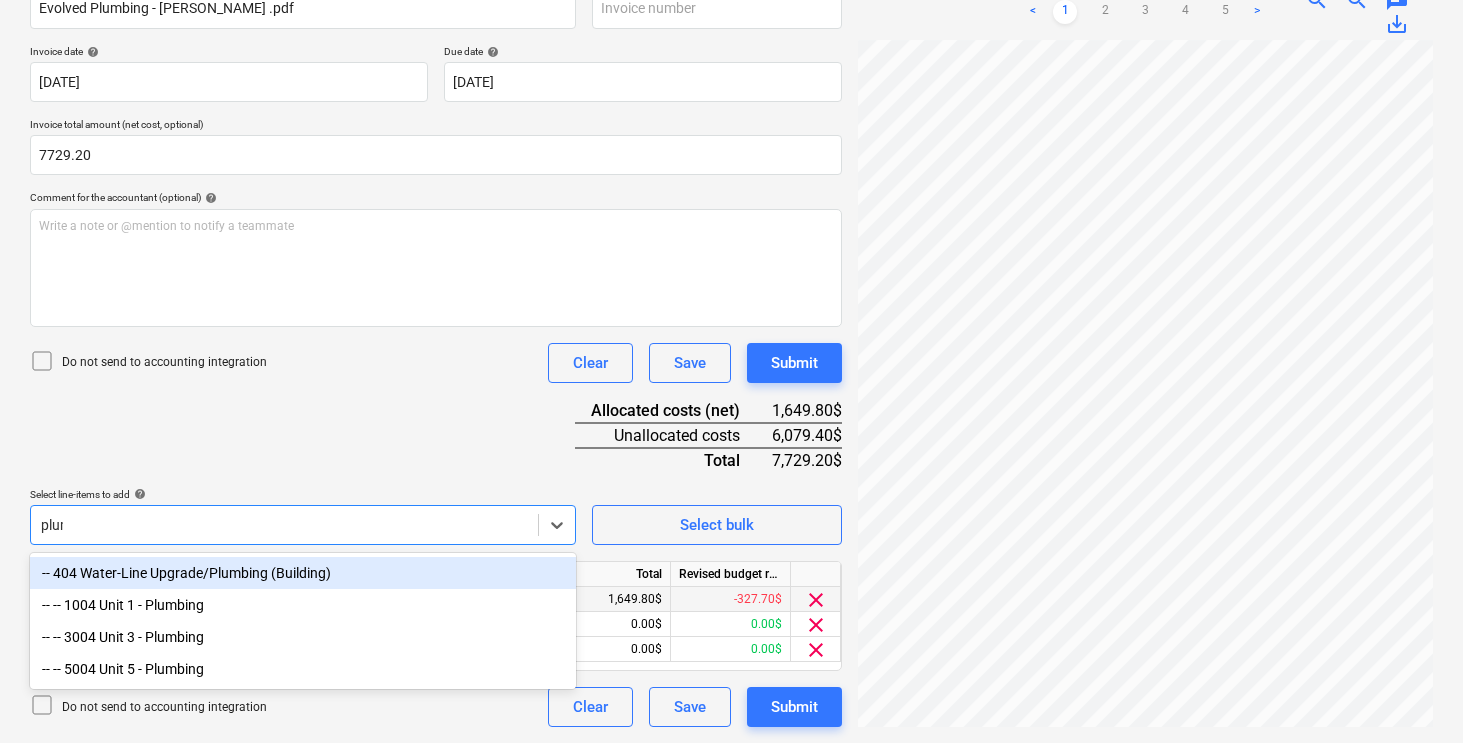 type on "plumb" 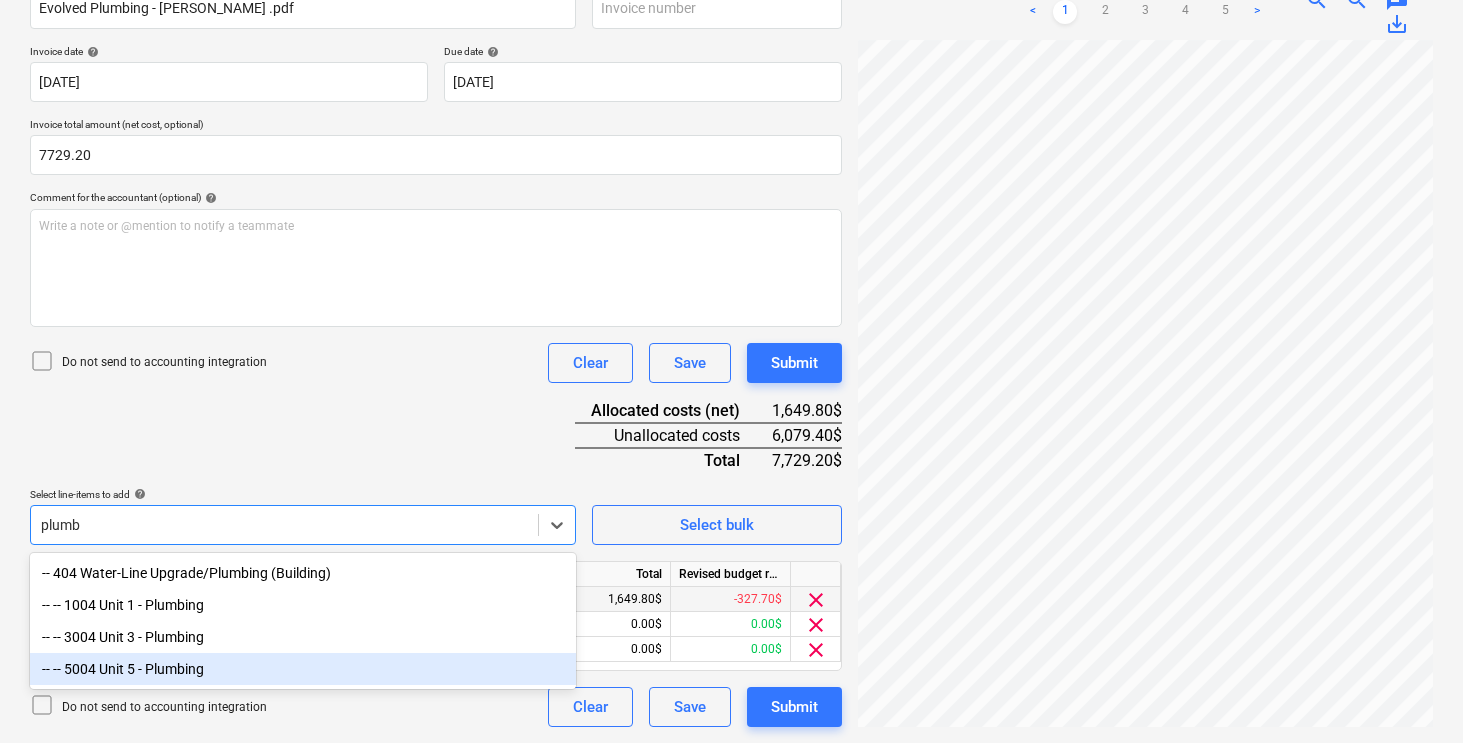 click on "-- --  5004 Unit 5 - Plumbing" at bounding box center (303, 669) 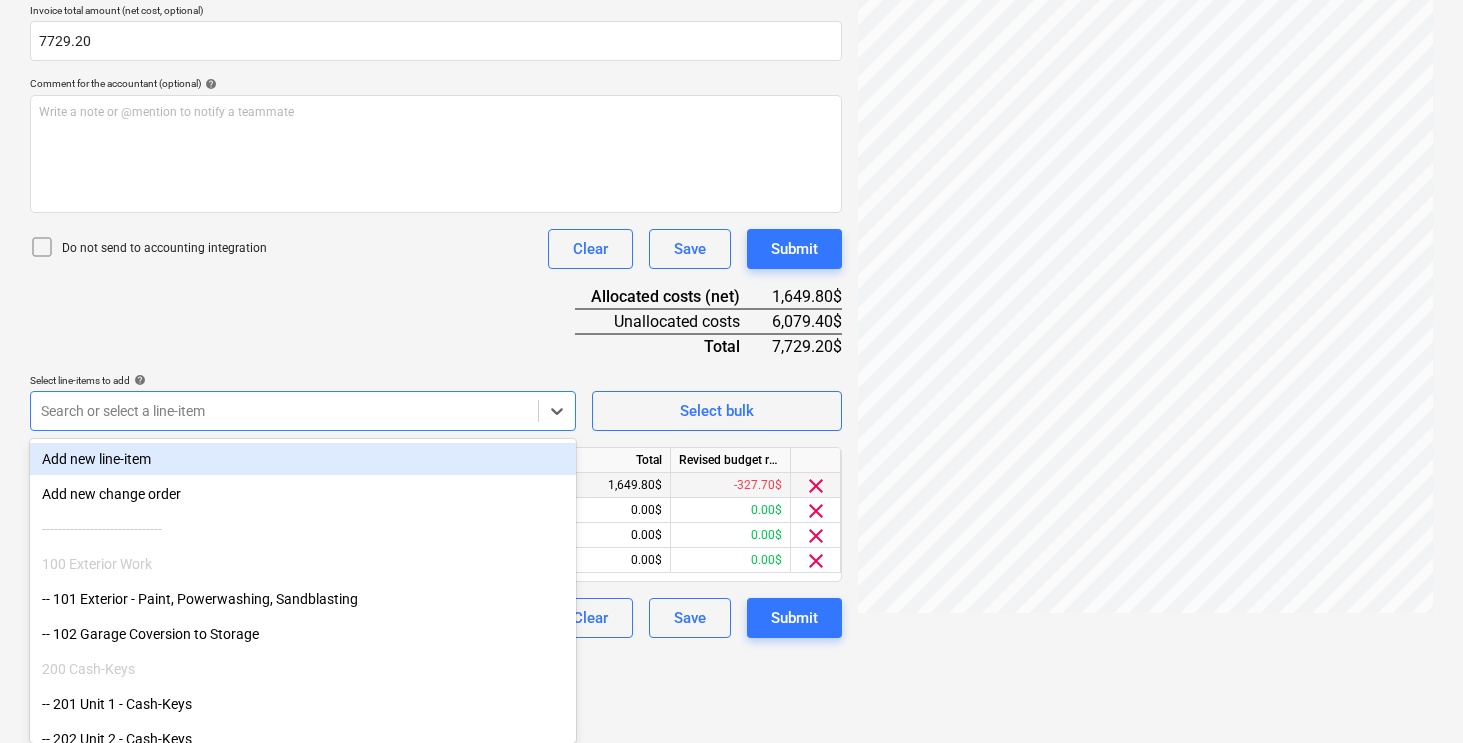 click on "Document name help Evolved Plumbing - [PERSON_NAME] .pdf Invoice number  (optional) help Invoice date help [DATE] 15.04.2025 Press the down arrow key to interact with the calendar and
select a date. Press the question mark key to get the keyboard shortcuts for changing dates. Due date help [DATE] 15.04.2025 Press the down arrow key to interact with the calendar and
select a date. Press the question mark key to get the keyboard shortcuts for changing dates. Invoice total amount (net cost, optional) 7729.20 Comment for the accountant (optional) help Write a note or @mention to notify a teammate ﻿ Do not send to accounting integration Clear Save Submit Allocated costs (net) 1,649.80$ Unallocated costs 6,079.40$ Total 7,729.20$ Select line-items to add help option -- --  5004 Unit 5 - Plumbing, selected. Search or select a line-item Select bulk Line-item name Unit Quantity Unit price Total Revised budget remaining 405 Hot Water Heating pcs 1.00 1,649.80 1,649.80$ -327.70$ clear 2004 Unit 2 - Plumbing" at bounding box center [436, 248] 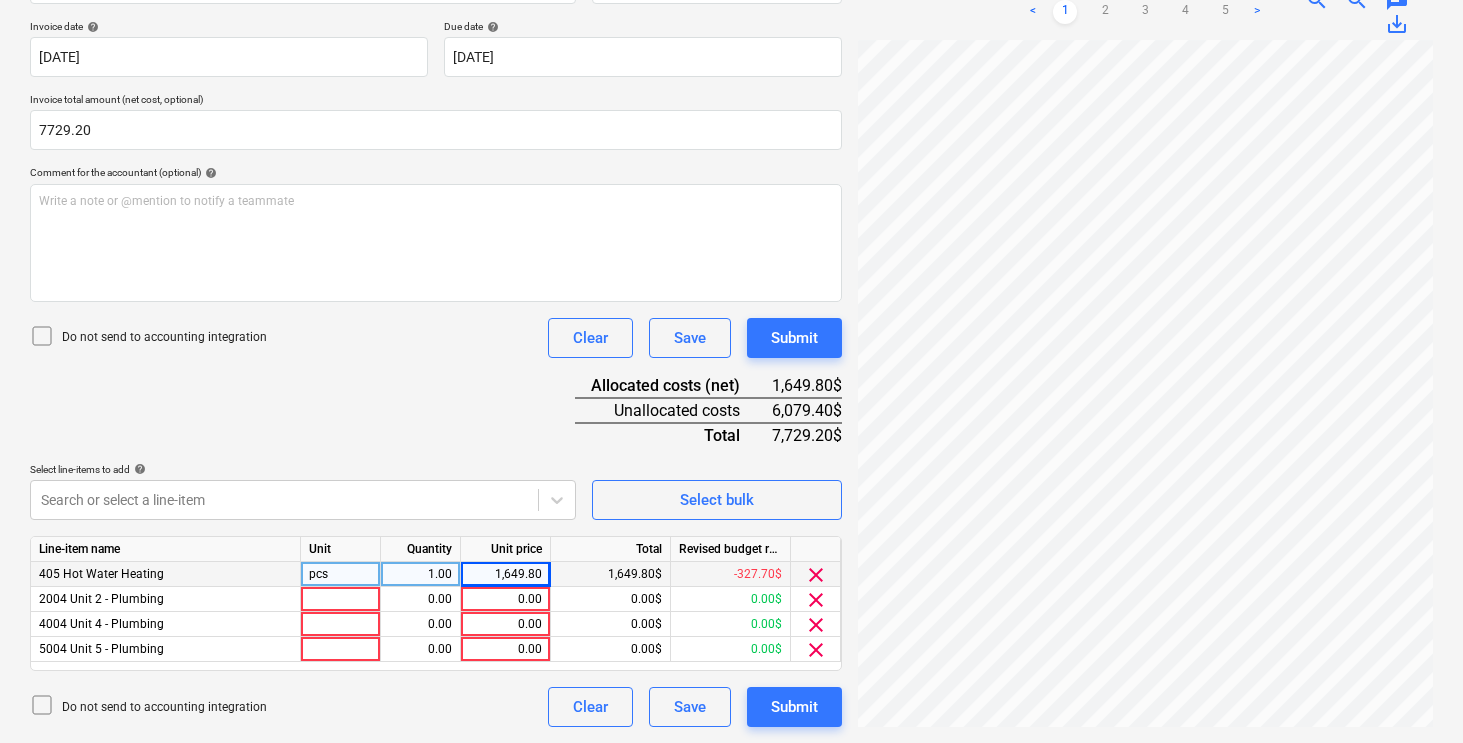 scroll, scrollTop: 364, scrollLeft: 0, axis: vertical 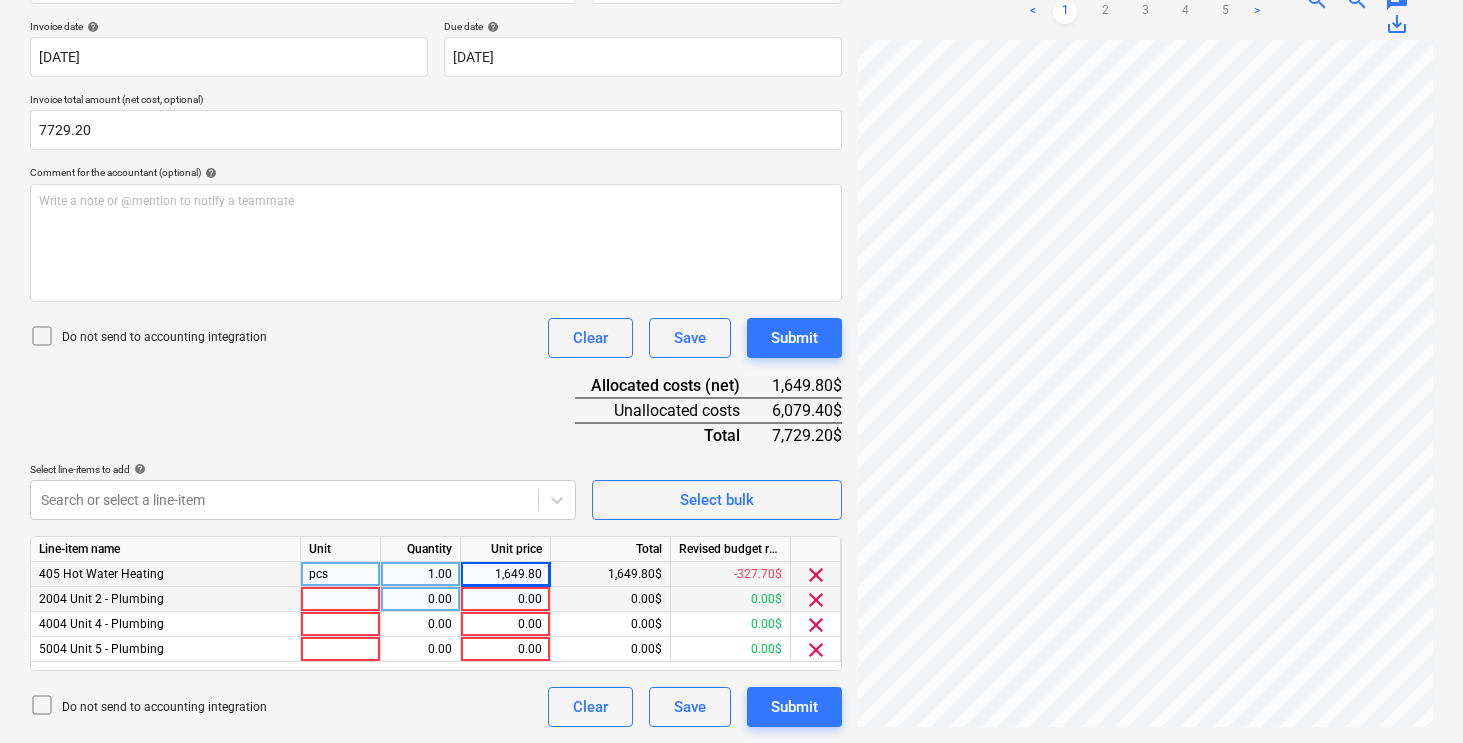 click at bounding box center [341, 599] 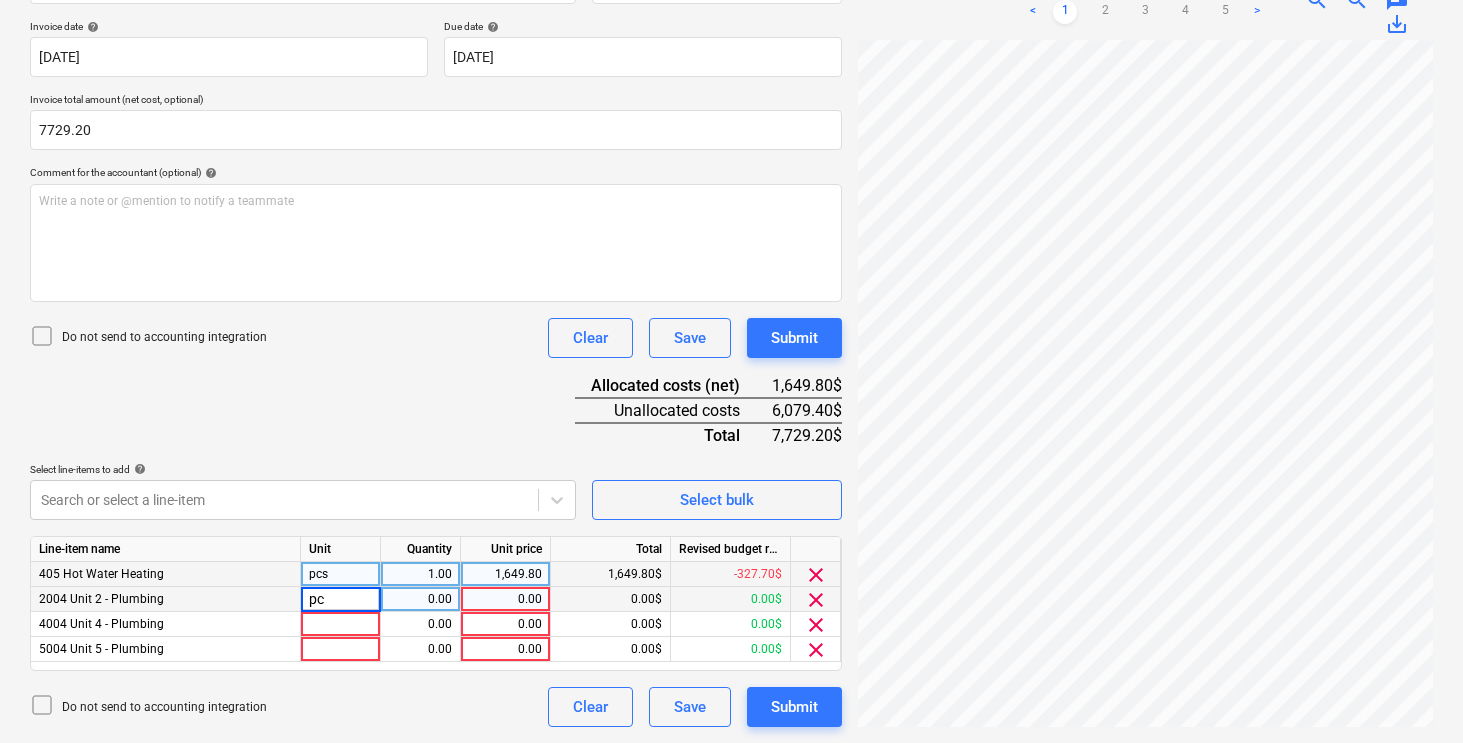 type on "pcs" 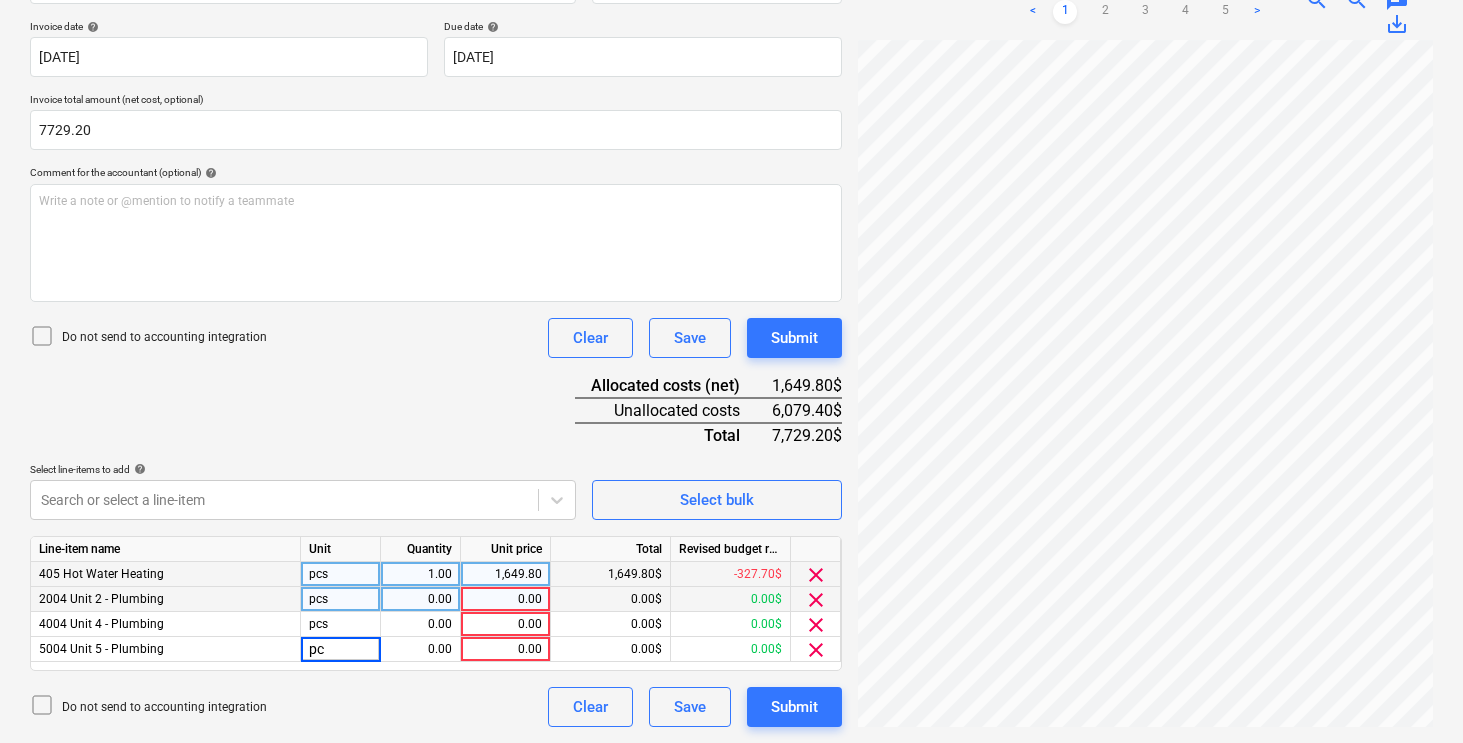 type on "pcs" 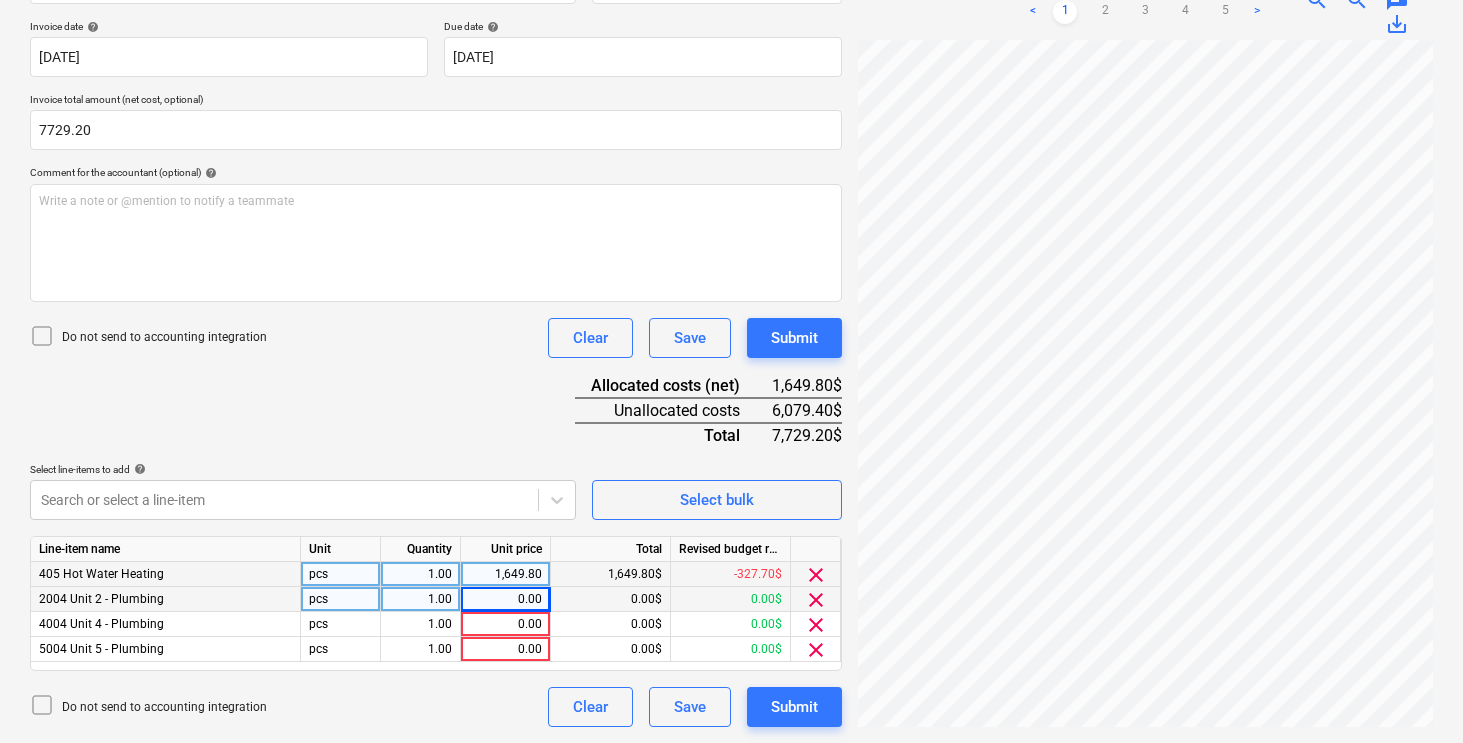 click on "0.00" at bounding box center [505, 599] 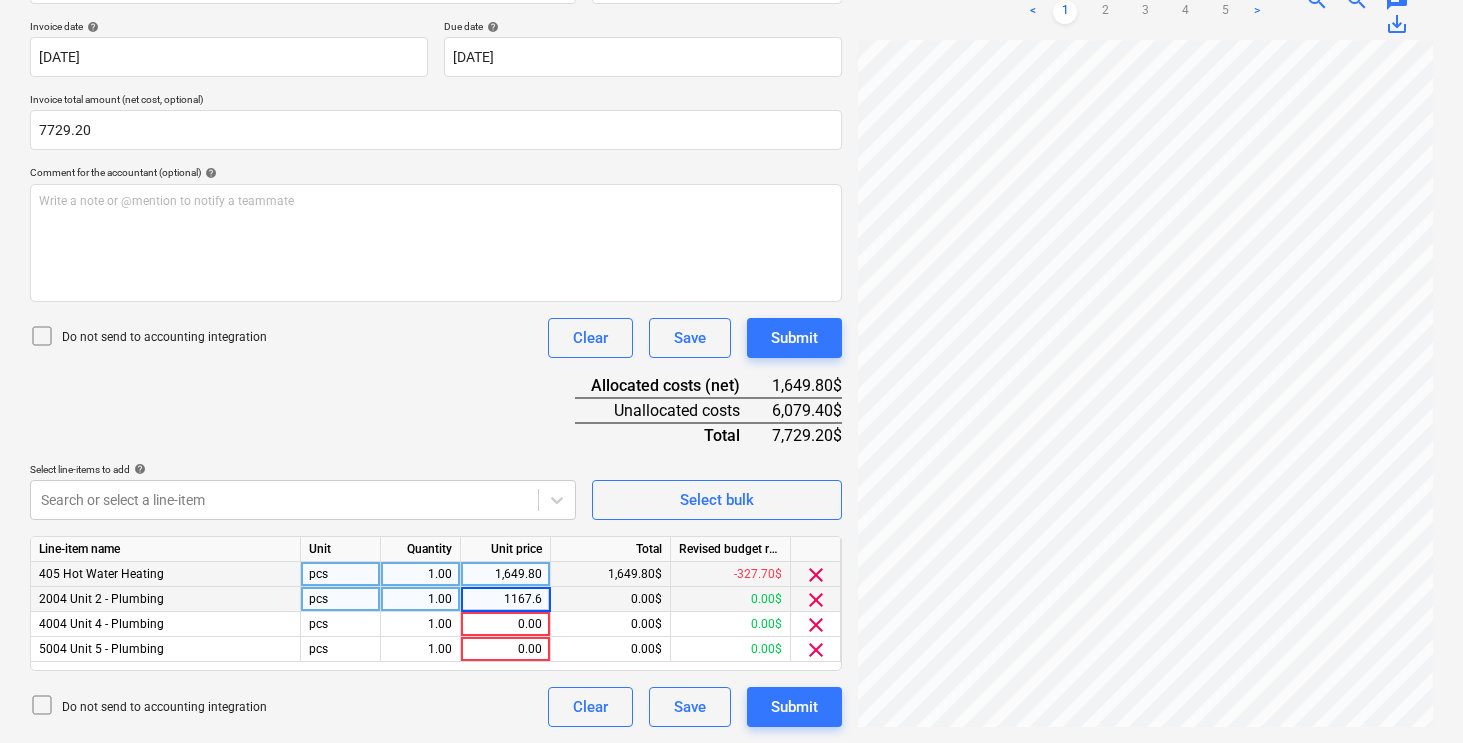 type on "1167.67" 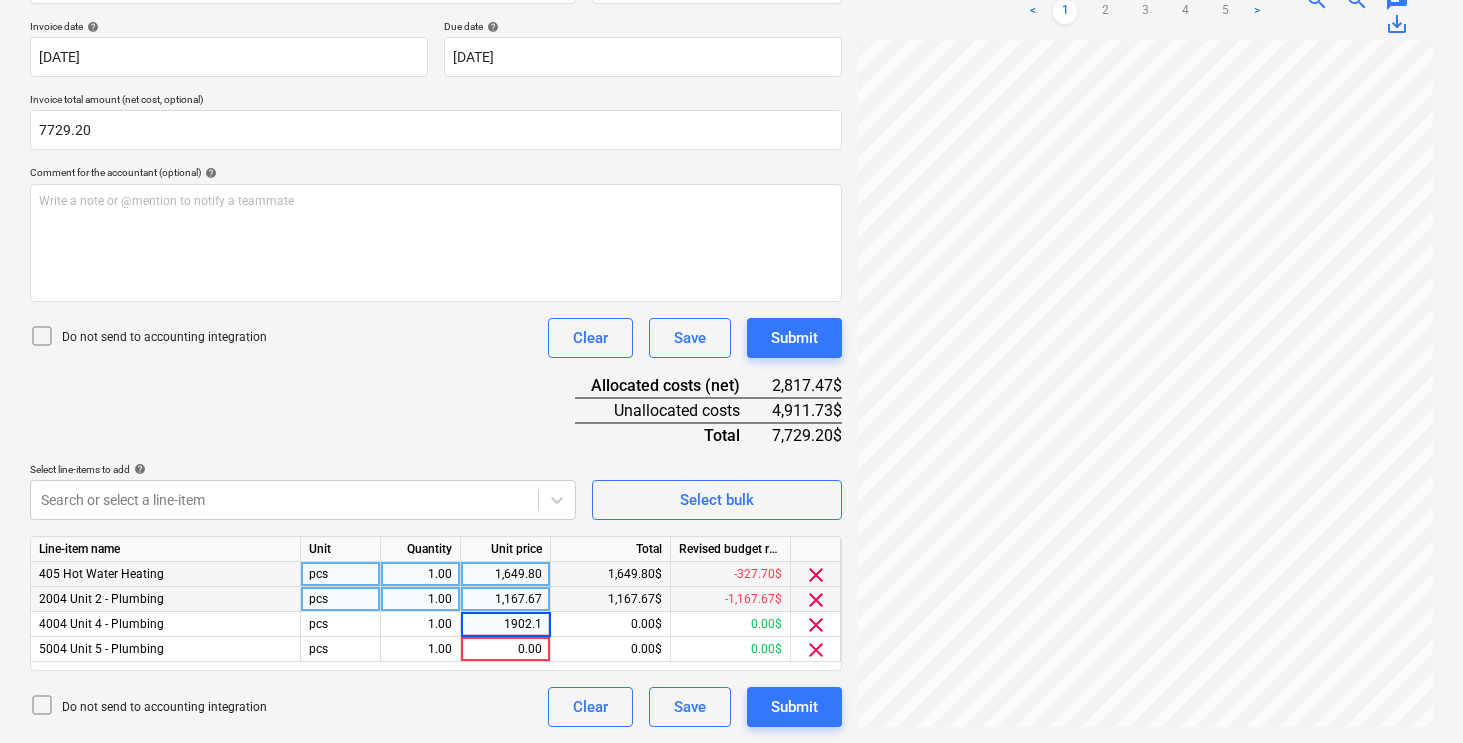 type on "1902.17" 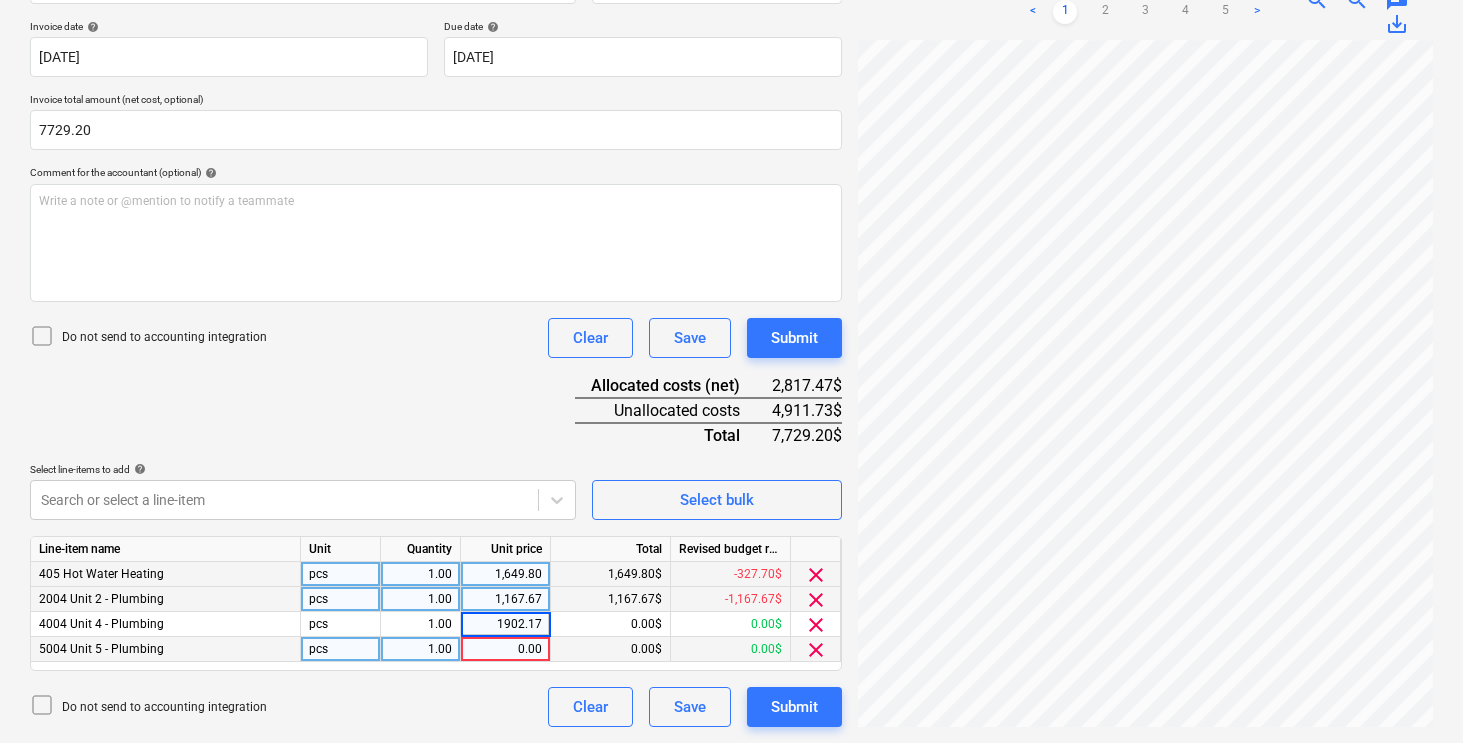 click on "0.00" at bounding box center [505, 649] 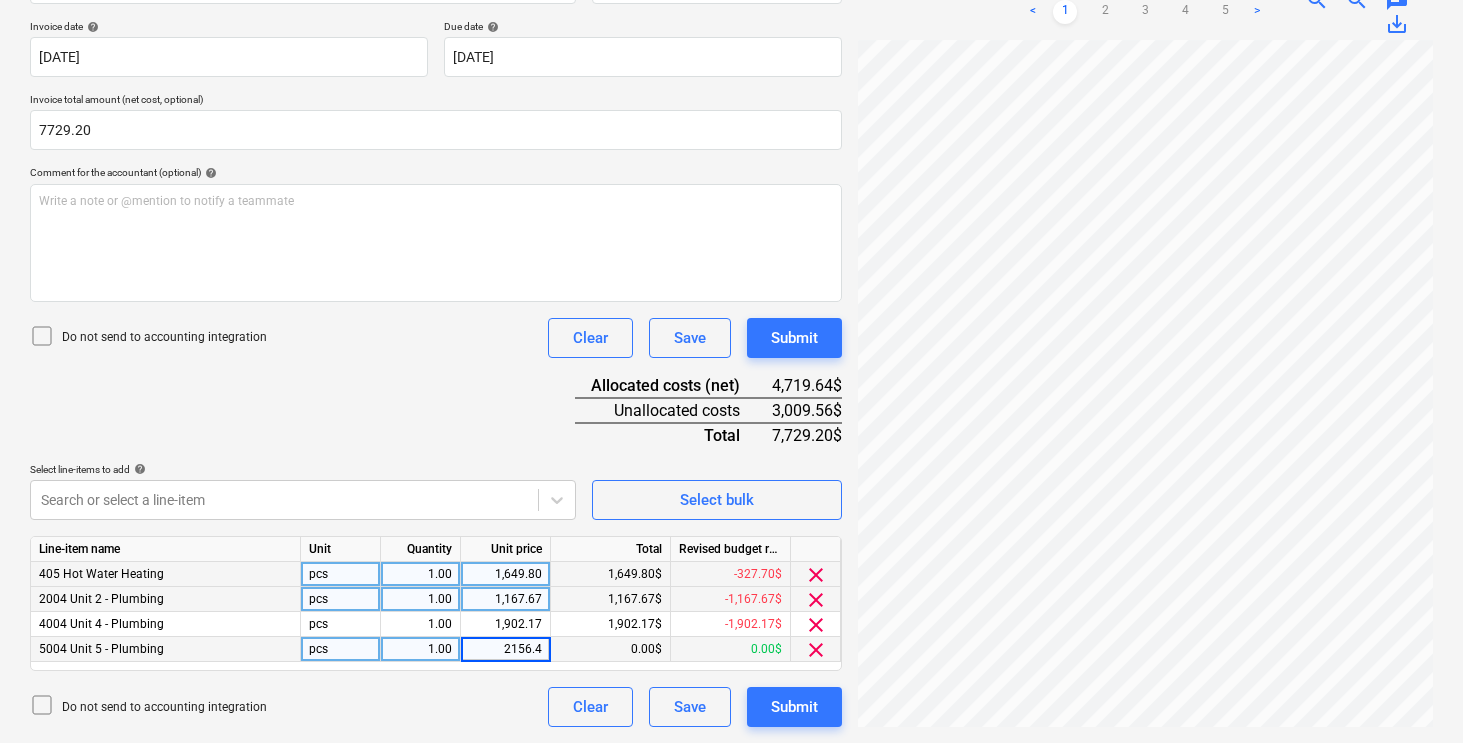 type on "2156.42" 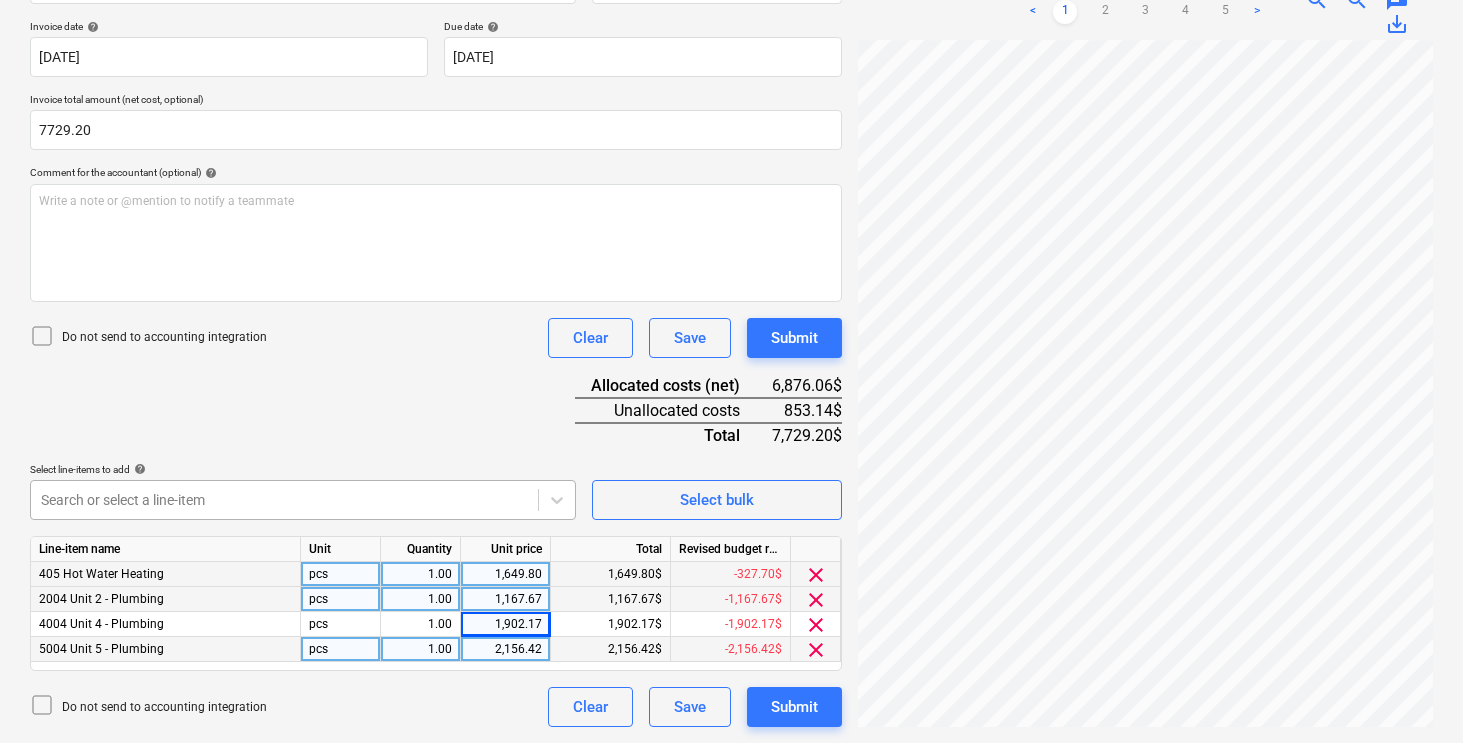 click on "Sales Projects Contacts Company Inbox 1 format_size keyboard_arrow_down help search Search notifications 0 keyboard_arrow_down [PERSON_NAME] keyboard_arrow_down 325 [PERSON_NAME] Budget 9 Client contract Payment applications Purchase orders Costs Income Files 2 Analytics Settings Create new document Select company Evolved Plumbing   Add new company Select document type help Standalone purchase invoice or receipt Document name help Evolved Plumbing - [PERSON_NAME] .pdf Invoice number  (optional) help Invoice date help [DATE] 15.04.2025 Press the down arrow key to interact with the calendar and
select a date. Press the question mark key to get the keyboard shortcuts for changing dates. Due date help [DATE] 15.04.2025 Press the down arrow key to interact with the calendar and
select a date. Press the question mark key to get the keyboard shortcuts for changing dates. Invoice total amount (net cost, optional) 7729.20 Comment for the accountant (optional) help Write a note or @mention to notify a teammate ﻿ <" at bounding box center (731, 7) 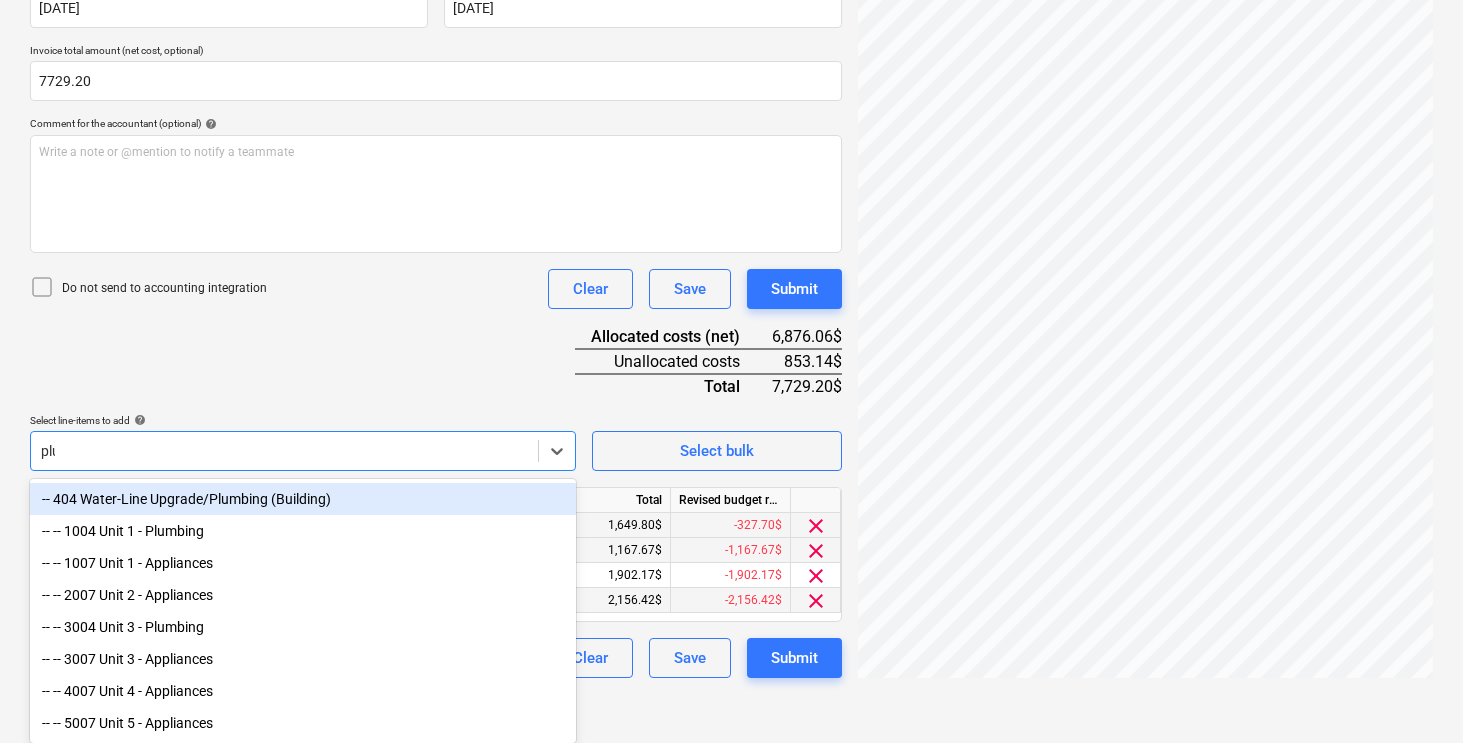 scroll, scrollTop: 364, scrollLeft: 0, axis: vertical 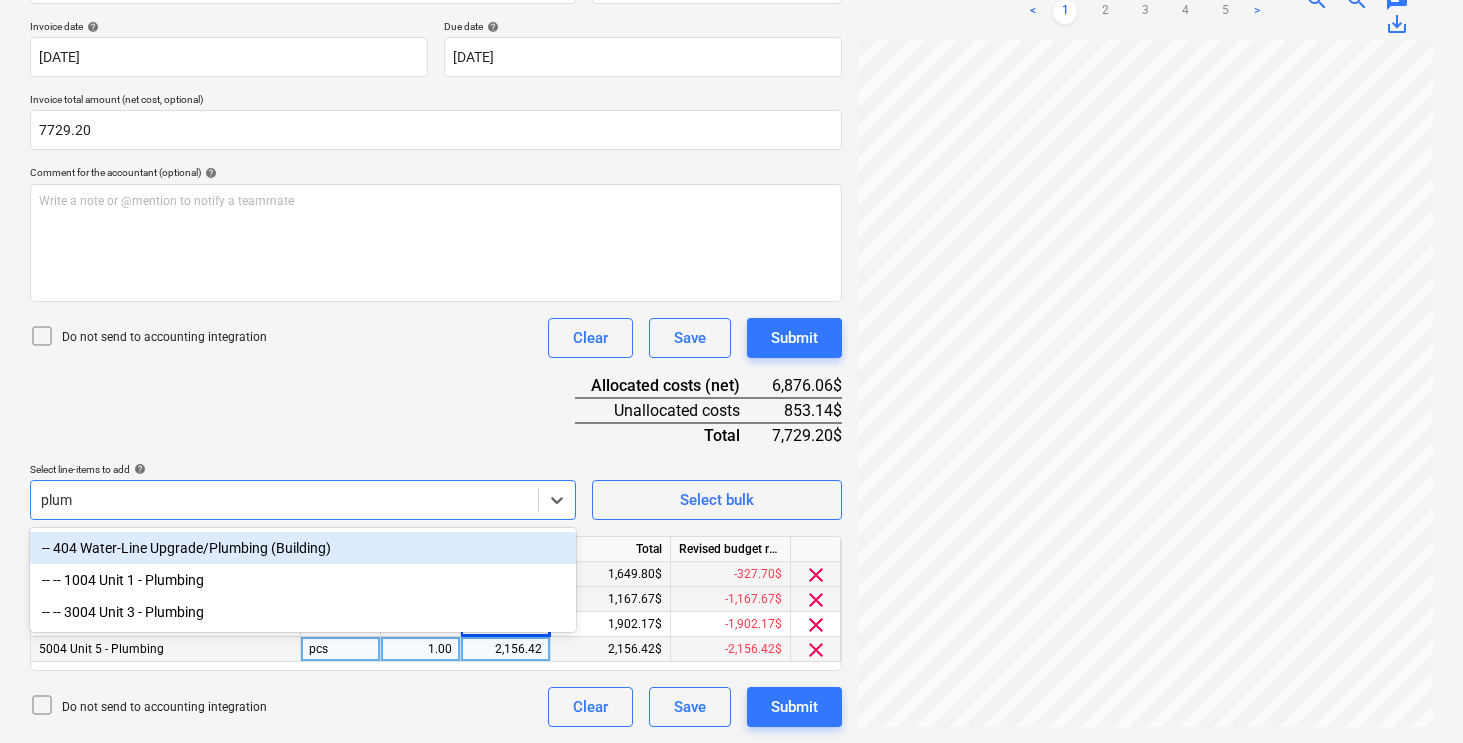 type on "plumb" 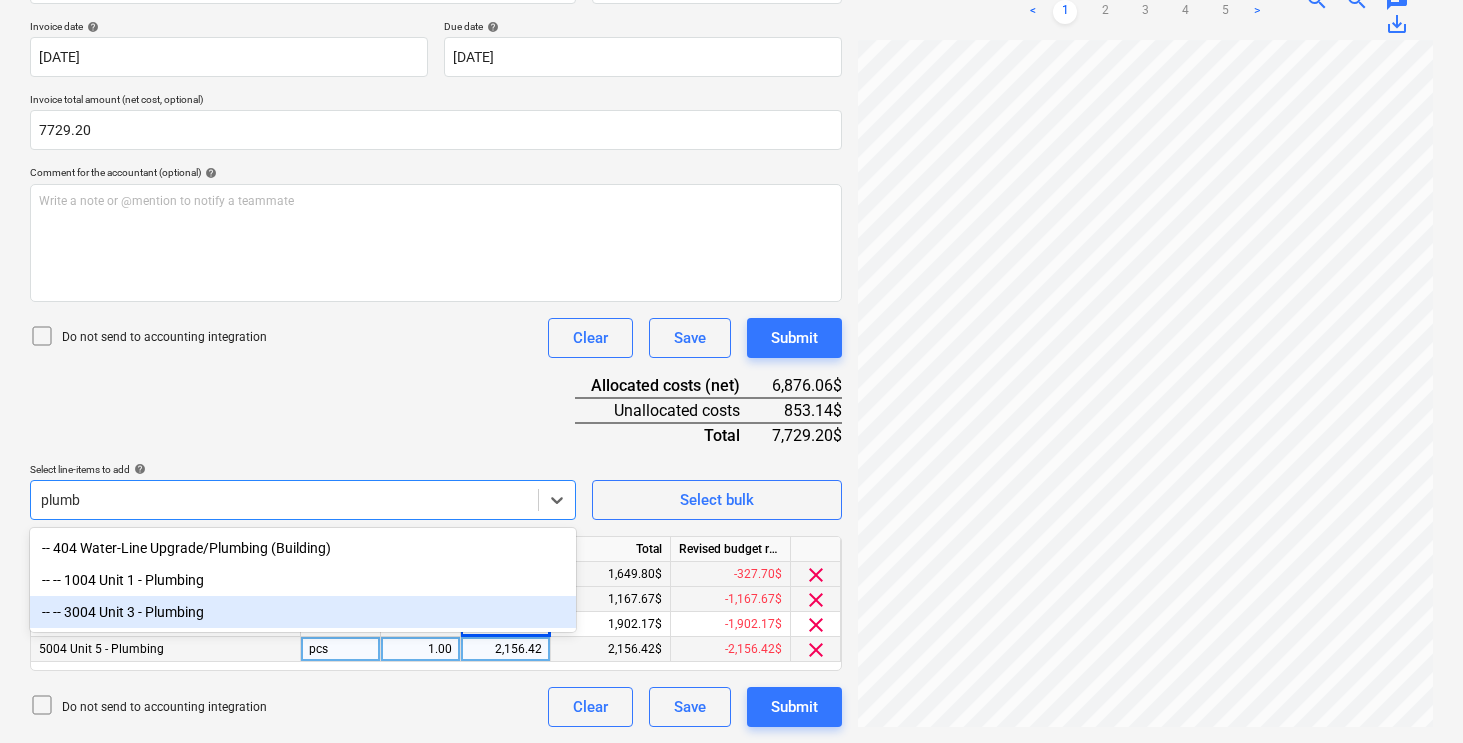 click on "-- --  3004 Unit 3 - Plumbing" at bounding box center [303, 612] 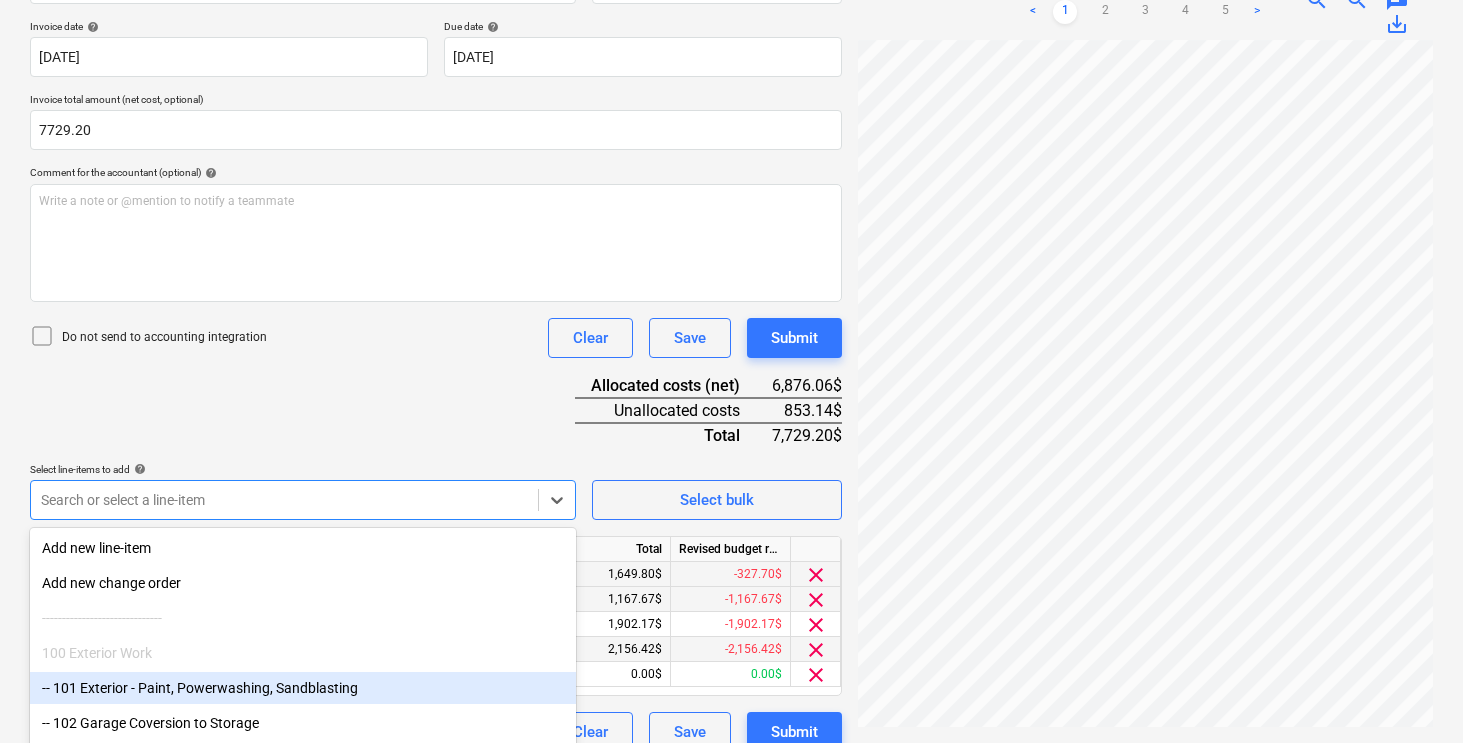 scroll, scrollTop: 453, scrollLeft: 0, axis: vertical 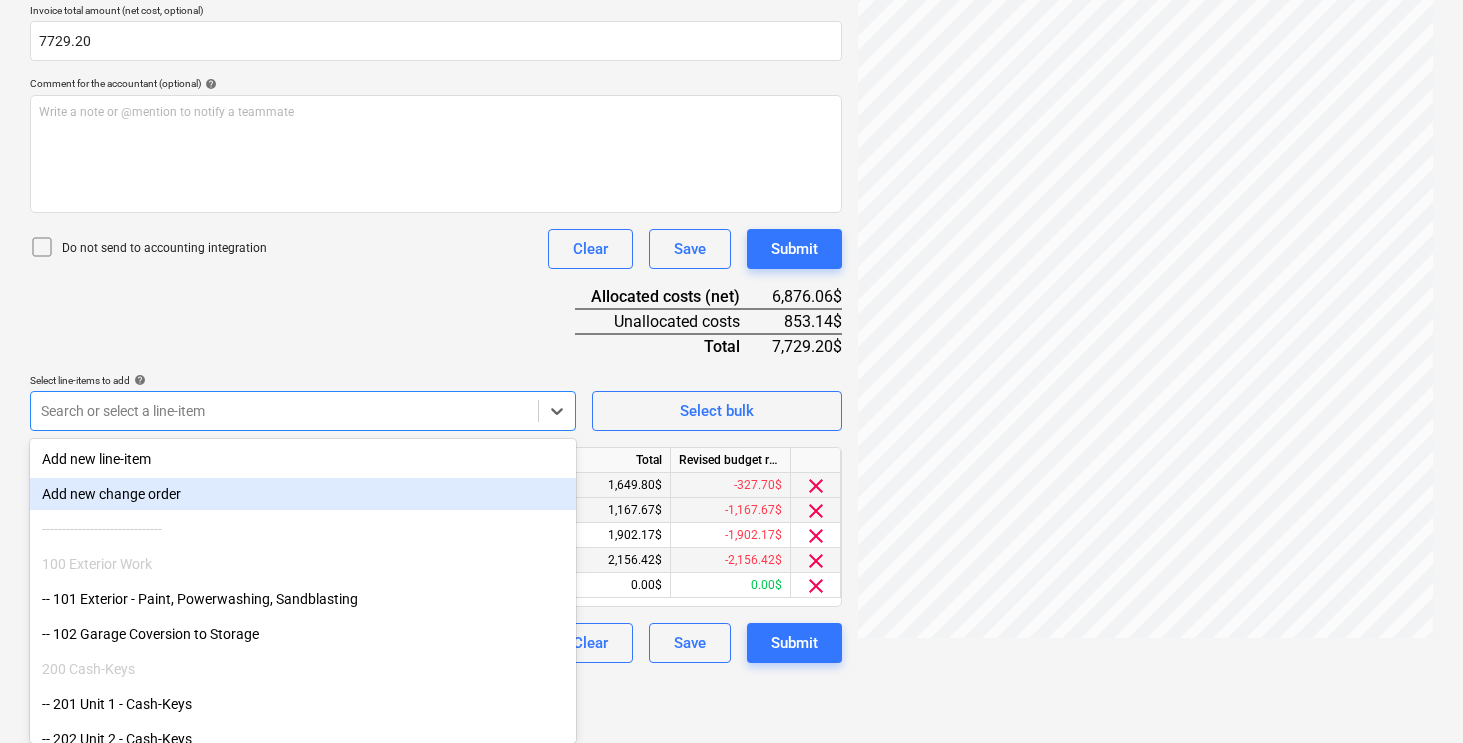 click on "Document name help Evolved Plumbing - [PERSON_NAME] .pdf Invoice number  (optional) help Invoice date help [DATE] 15.04.2025 Press the down arrow key to interact with the calendar and
select a date. Press the question mark key to get the keyboard shortcuts for changing dates. Due date help [DATE] 15.04.2025 Press the down arrow key to interact with the calendar and
select a date. Press the question mark key to get the keyboard shortcuts for changing dates. Invoice total amount (net cost, optional) 7729.20 Comment for the accountant (optional) help Write a note or @mention to notify a teammate ﻿ Do not send to accounting integration Clear Save Submit Allocated costs (net) 6,876.06$ Unallocated costs 853.14$ Total 7,729.20$ Select line-items to add help option -- --  3004 Unit 3 - Plumbing, selected. Search or select a line-item Select bulk Line-item name Unit Quantity Unit price Total Revised budget remaining 405 Hot Water Heating pcs 1.00 1,649.80 1,649.80$ -327.70$ clear 2004 Unit 2 - Plumbing pcs" at bounding box center (436, 260) 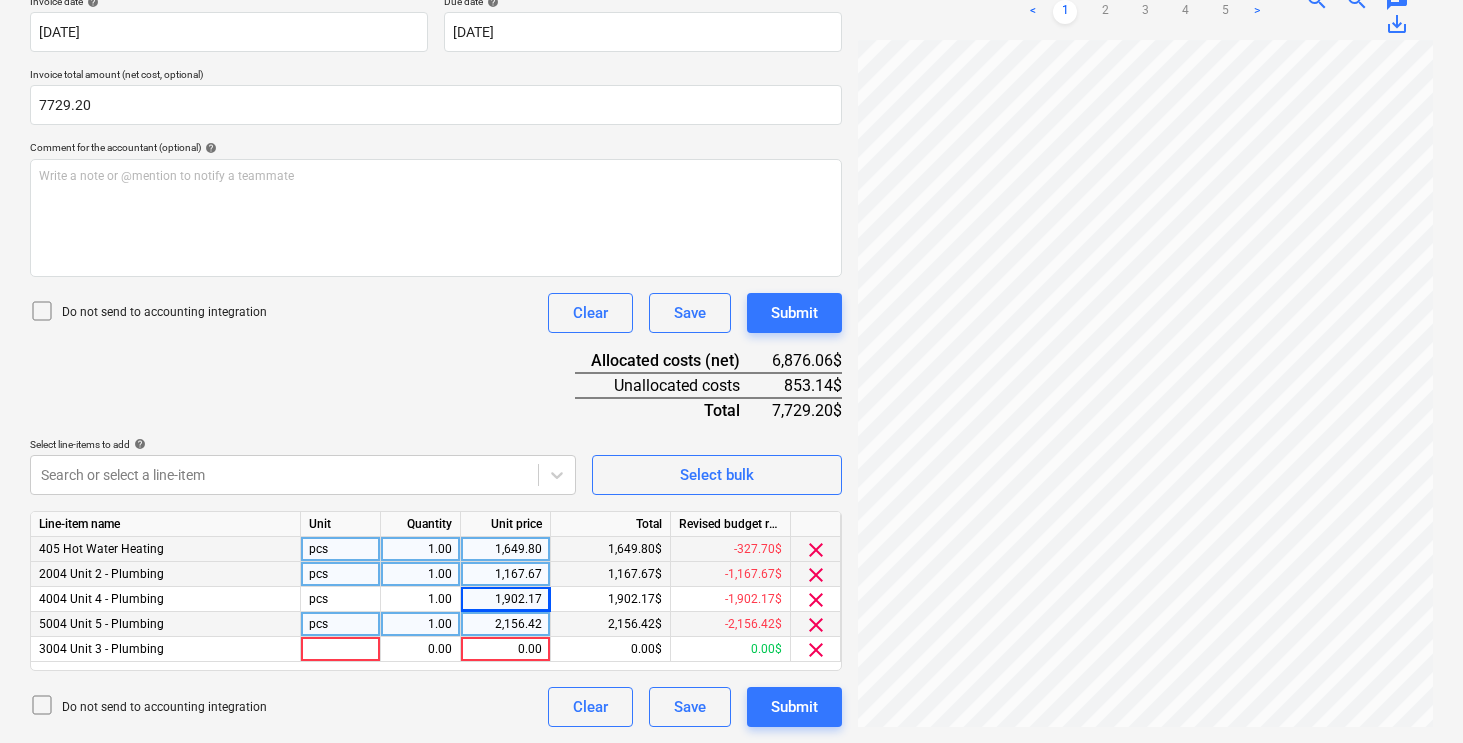 scroll, scrollTop: 389, scrollLeft: 0, axis: vertical 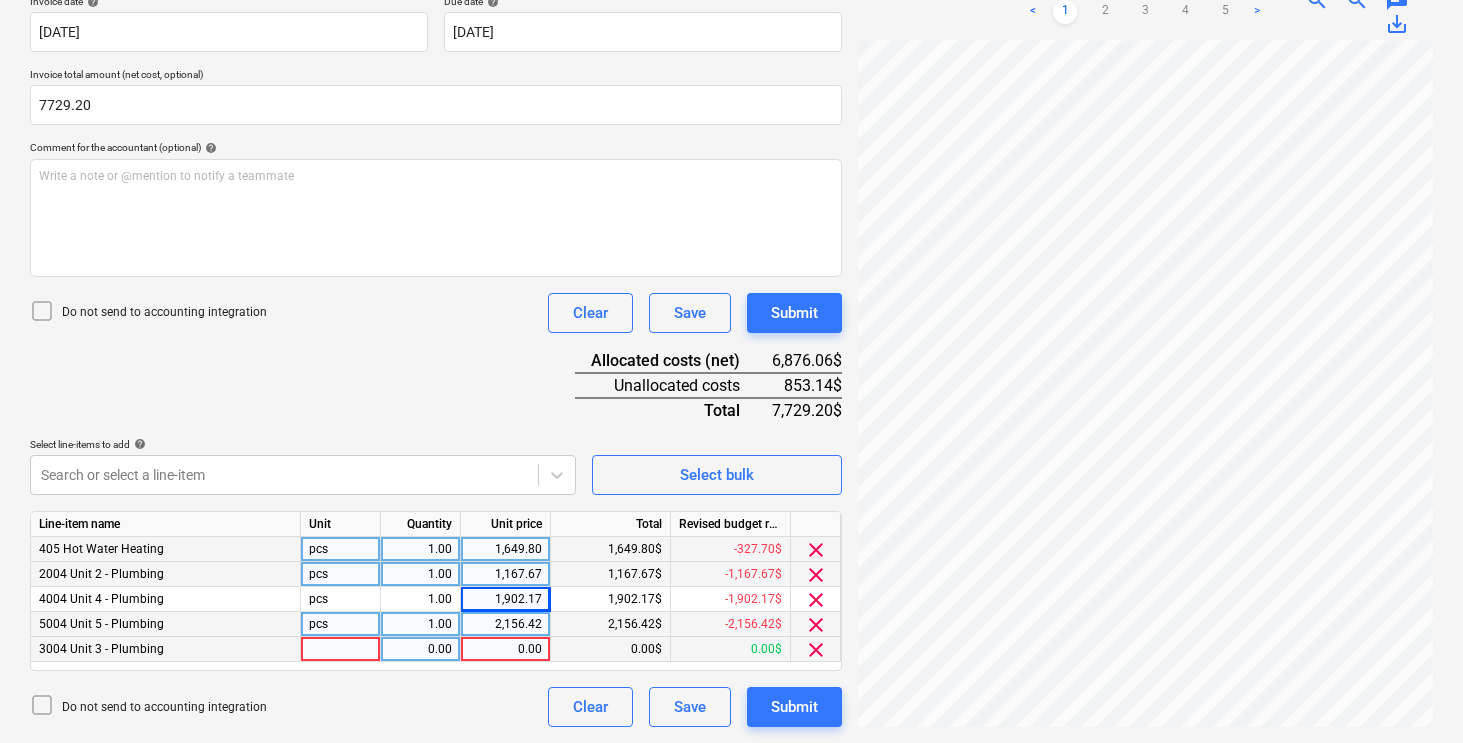 click at bounding box center [341, 649] 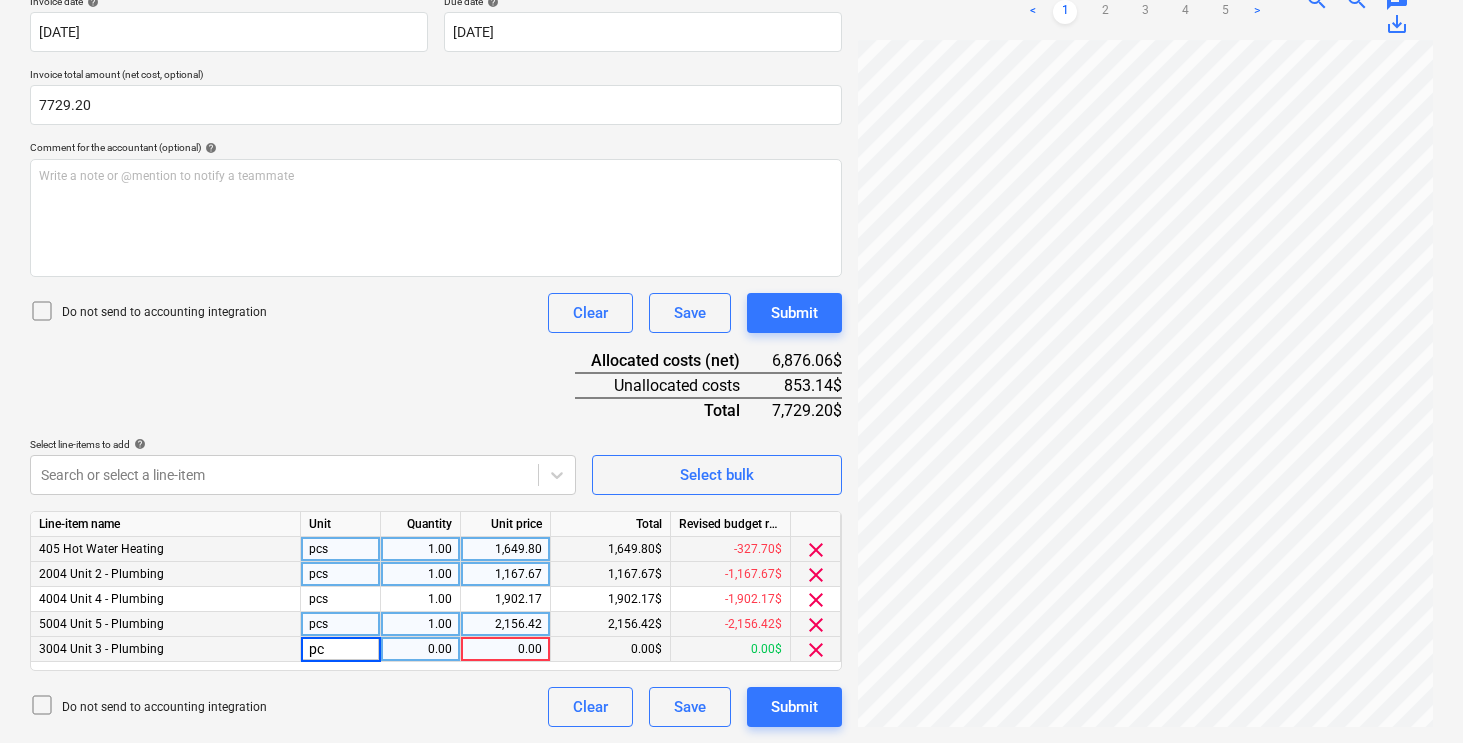 type on "pcs" 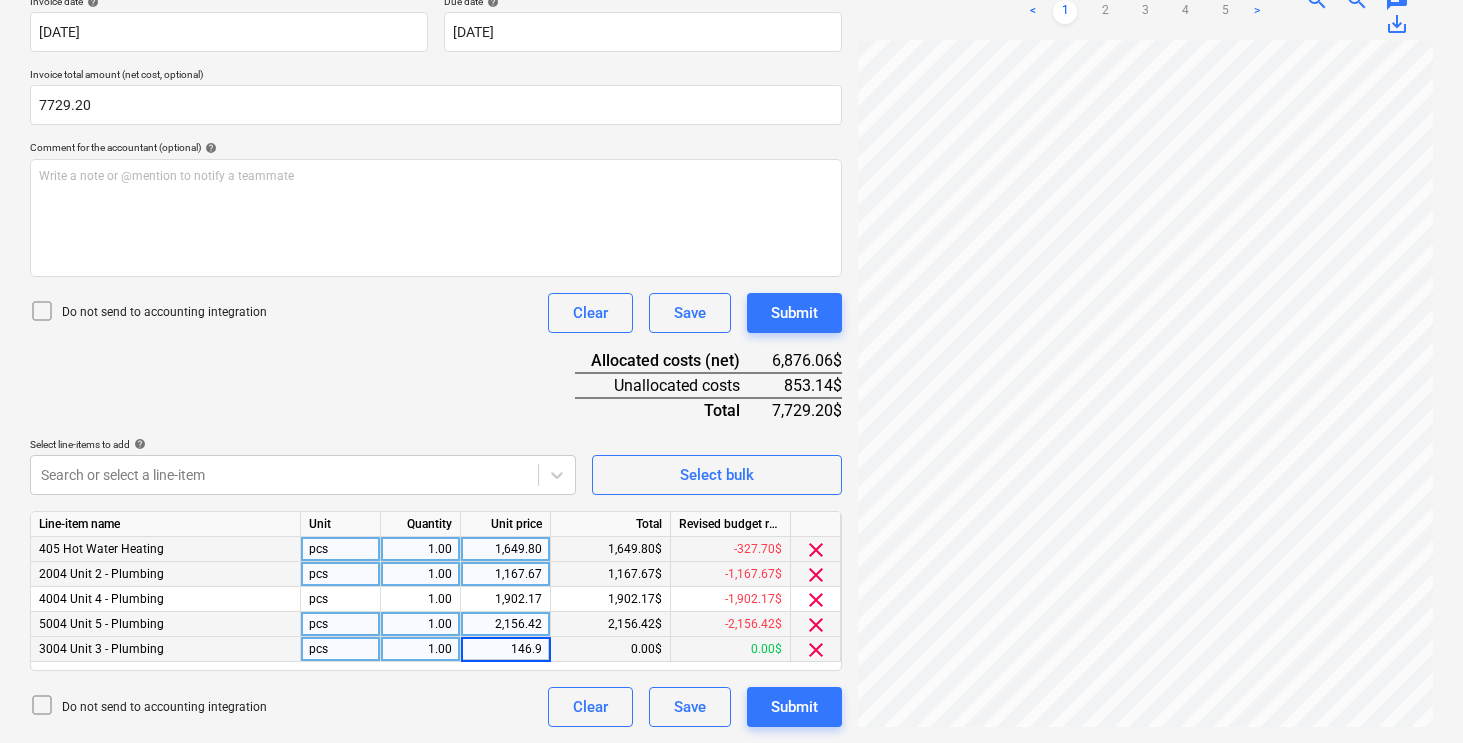 type on "146.90" 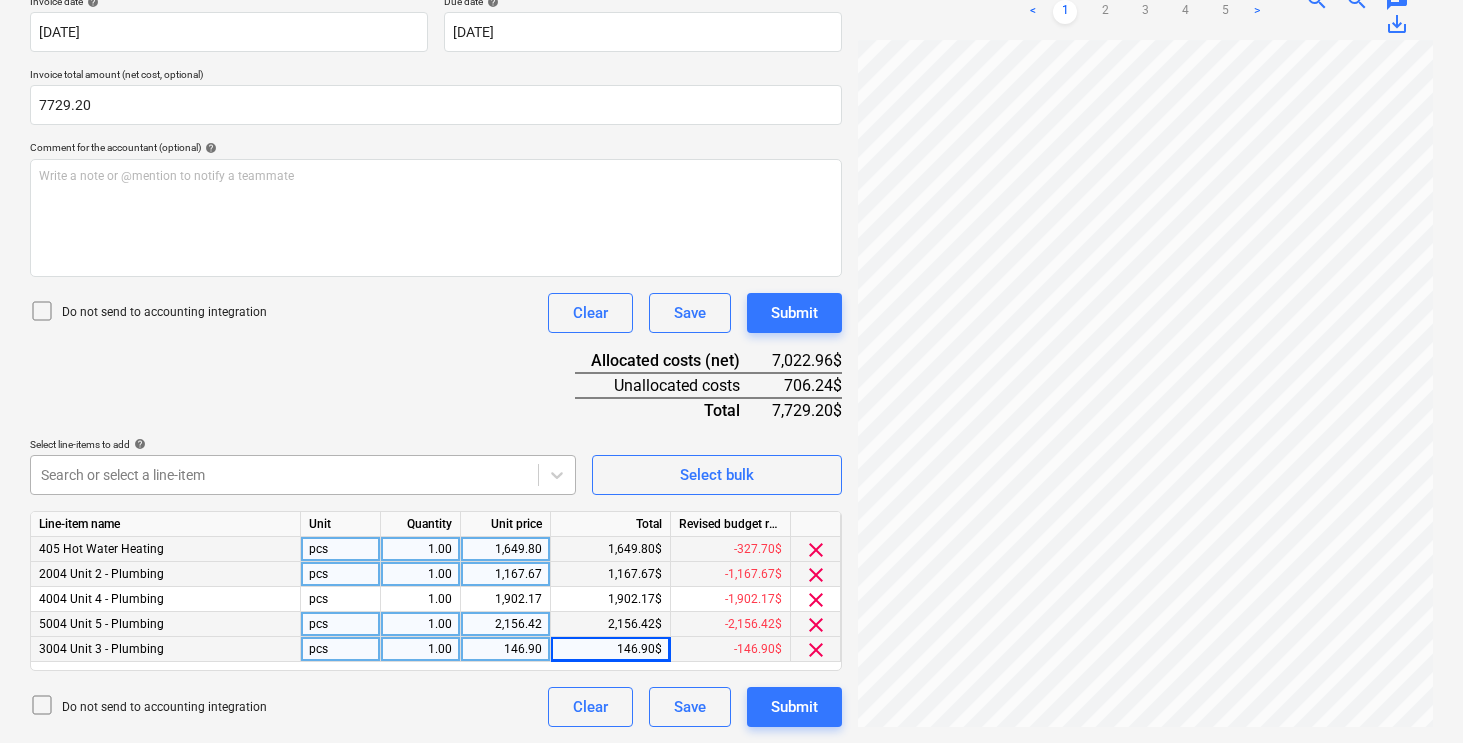 click on "Sales Projects Contacts Company Inbox 1 format_size keyboard_arrow_down help search Search notifications 0 keyboard_arrow_down [PERSON_NAME] keyboard_arrow_down 325 [PERSON_NAME] Budget 9 Client contract Payment applications Purchase orders Costs Income Files 2 Analytics Settings Create new document Select company Evolved Plumbing   Add new company Select document type help Standalone purchase invoice or receipt Document name help Evolved Plumbing - [PERSON_NAME] .pdf Invoice number  (optional) help Invoice date help [DATE] 15.04.2025 Press the down arrow key to interact with the calendar and
select a date. Press the question mark key to get the keyboard shortcuts for changing dates. Due date help [DATE] 15.04.2025 Press the down arrow key to interact with the calendar and
select a date. Press the question mark key to get the keyboard shortcuts for changing dates. Invoice total amount (net cost, optional) 7729.20 Comment for the accountant (optional) help Write a note or @mention to notify a teammate ﻿ <" at bounding box center [731, -18] 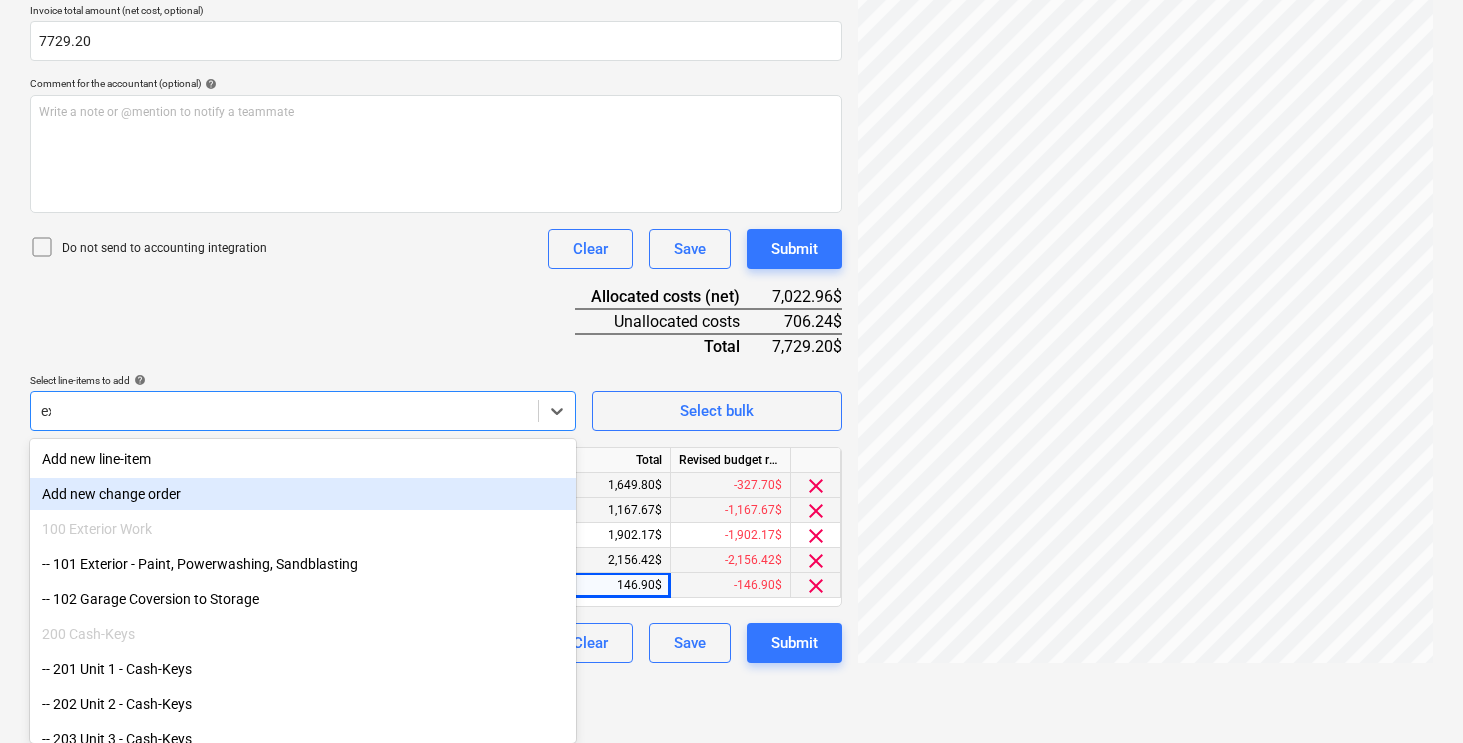 scroll, scrollTop: 389, scrollLeft: 0, axis: vertical 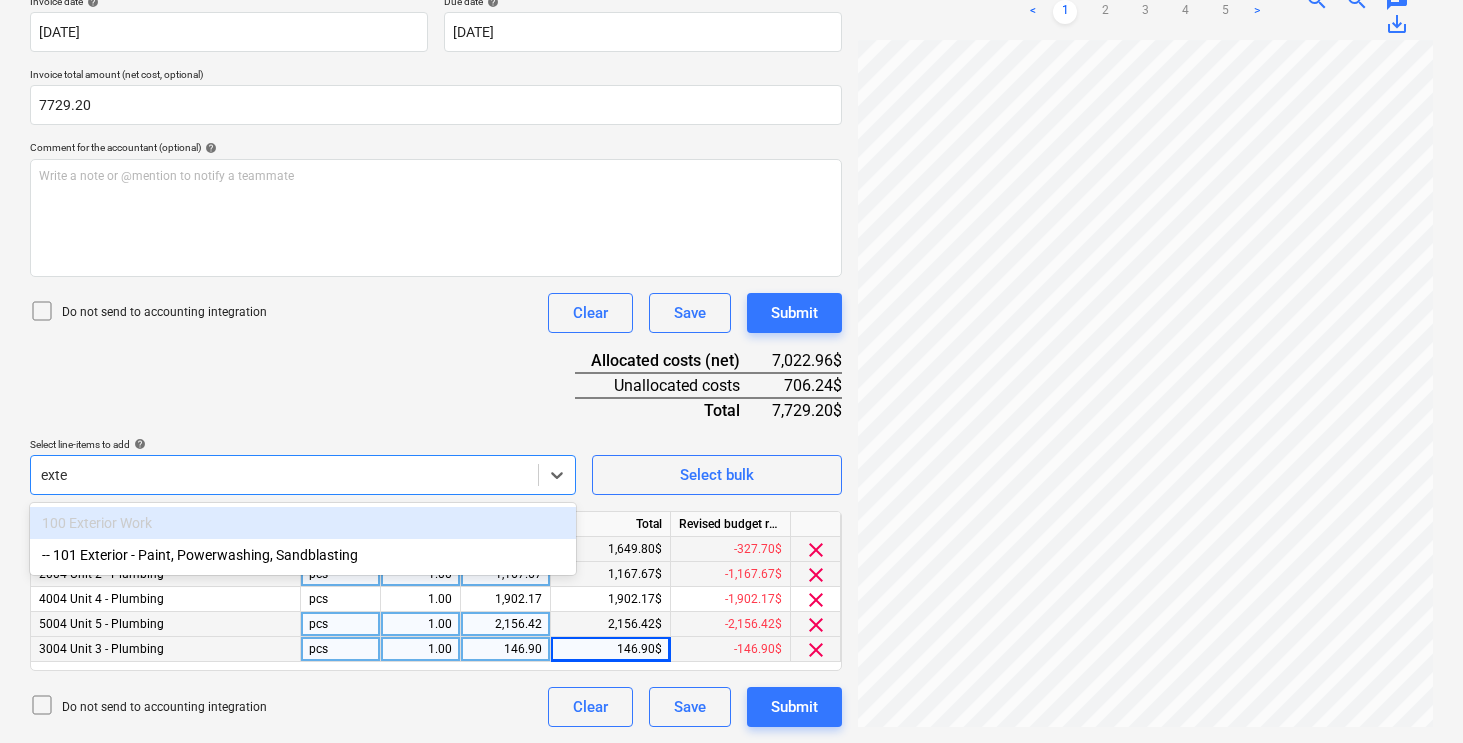 type on "exter" 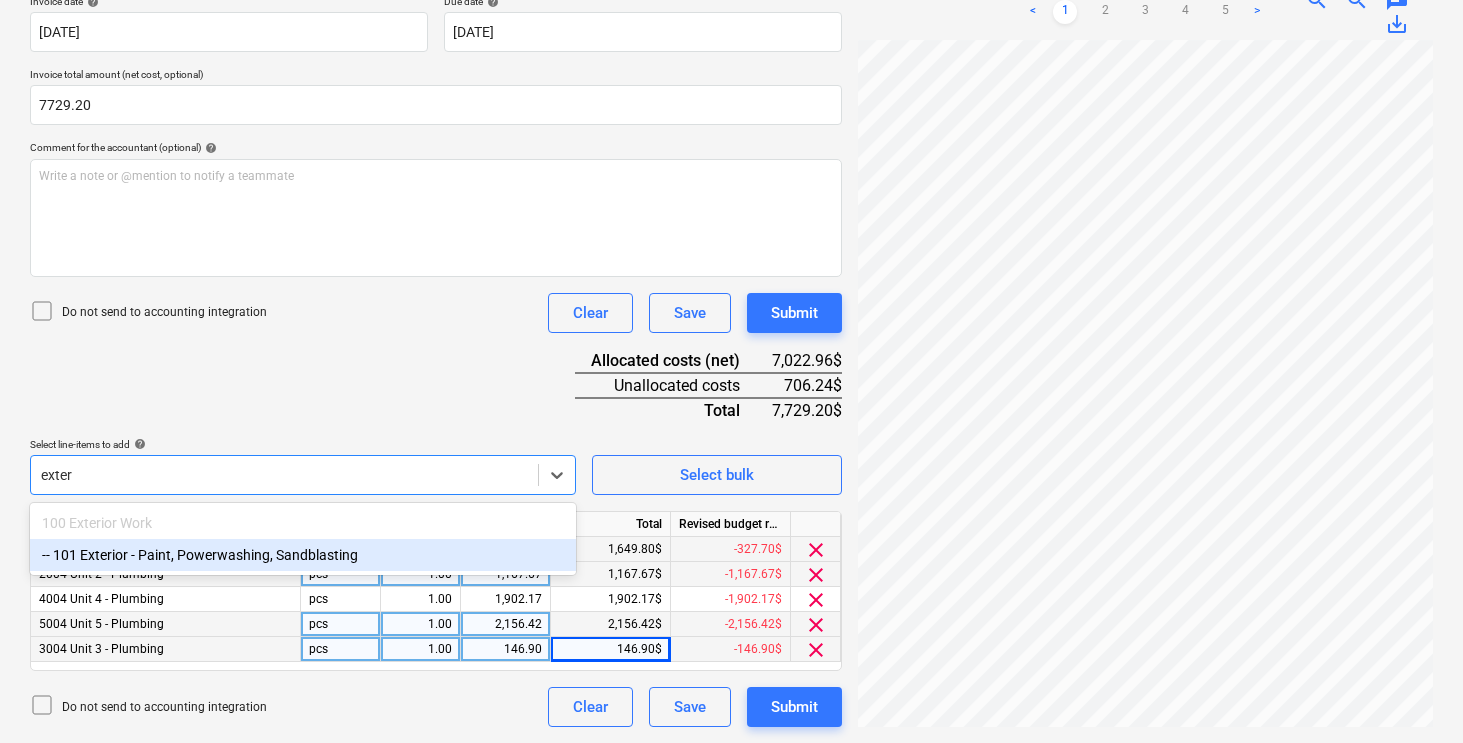 click on "--  101 Exterior - Paint, Powerwashing, Sandblasting" at bounding box center (303, 555) 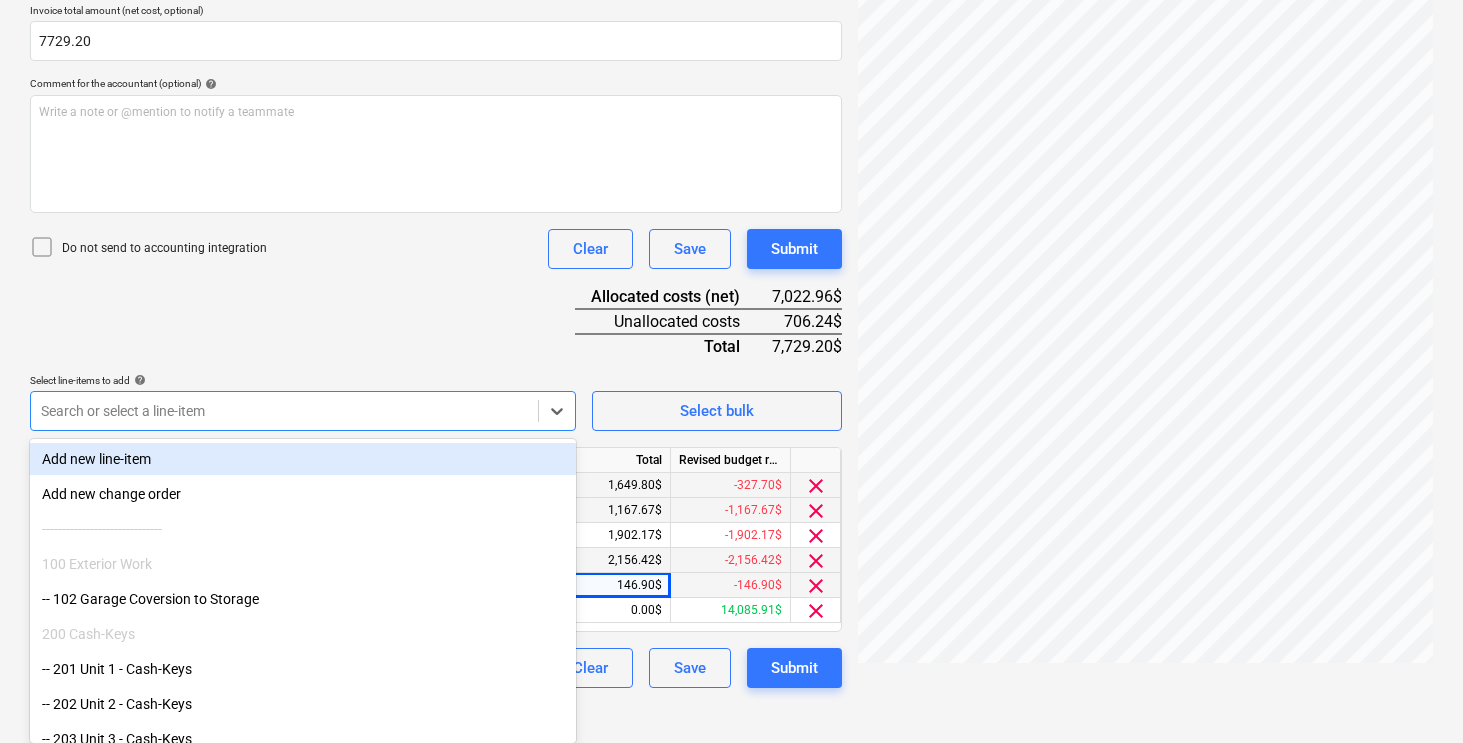 click on "Document name help Evolved Plumbing - [PERSON_NAME] .pdf Invoice number  (optional) help Invoice date help [DATE] 15.04.2025 Press the down arrow key to interact with the calendar and
select a date. Press the question mark key to get the keyboard shortcuts for changing dates. Due date help [DATE] 15.04.2025 Press the down arrow key to interact with the calendar and
select a date. Press the question mark key to get the keyboard shortcuts for changing dates. Invoice total amount (net cost, optional) 7729.20 Comment for the accountant (optional) help Write a note or @mention to notify a teammate ﻿ Do not send to accounting integration Clear Save Submit Allocated costs (net) 7,022.96$ Unallocated costs 706.24$ Total 7,729.20$ Select line-items to add help option --  101 Exterior - Paint, Powerwashing, Sandblasting, selected. Search or select a line-item Select bulk Line-item name Unit Quantity Unit price Total Revised budget remaining 405 Hot Water Heating pcs 1.00 1,649.80 1,649.80$ -327.70$ clear pcs" at bounding box center (436, 273) 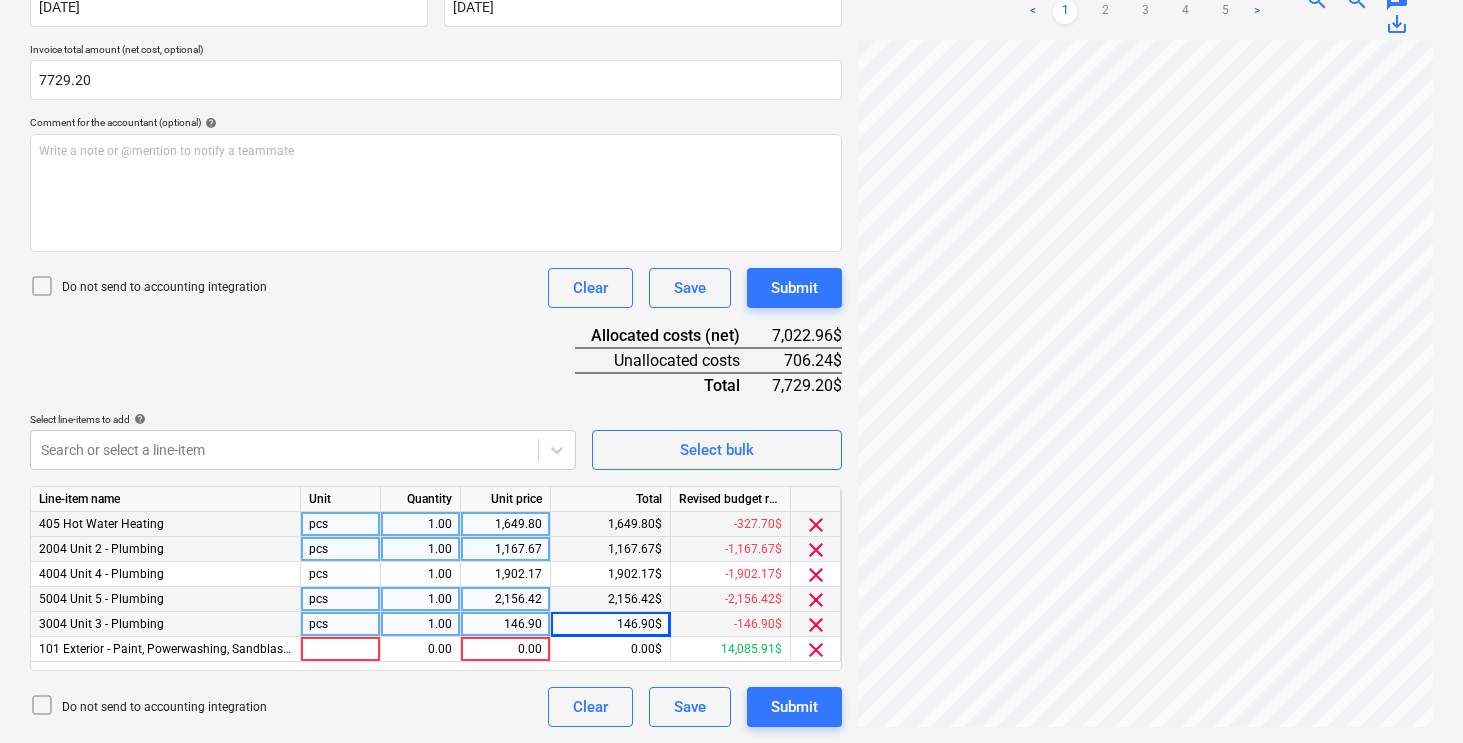scroll, scrollTop: 414, scrollLeft: 0, axis: vertical 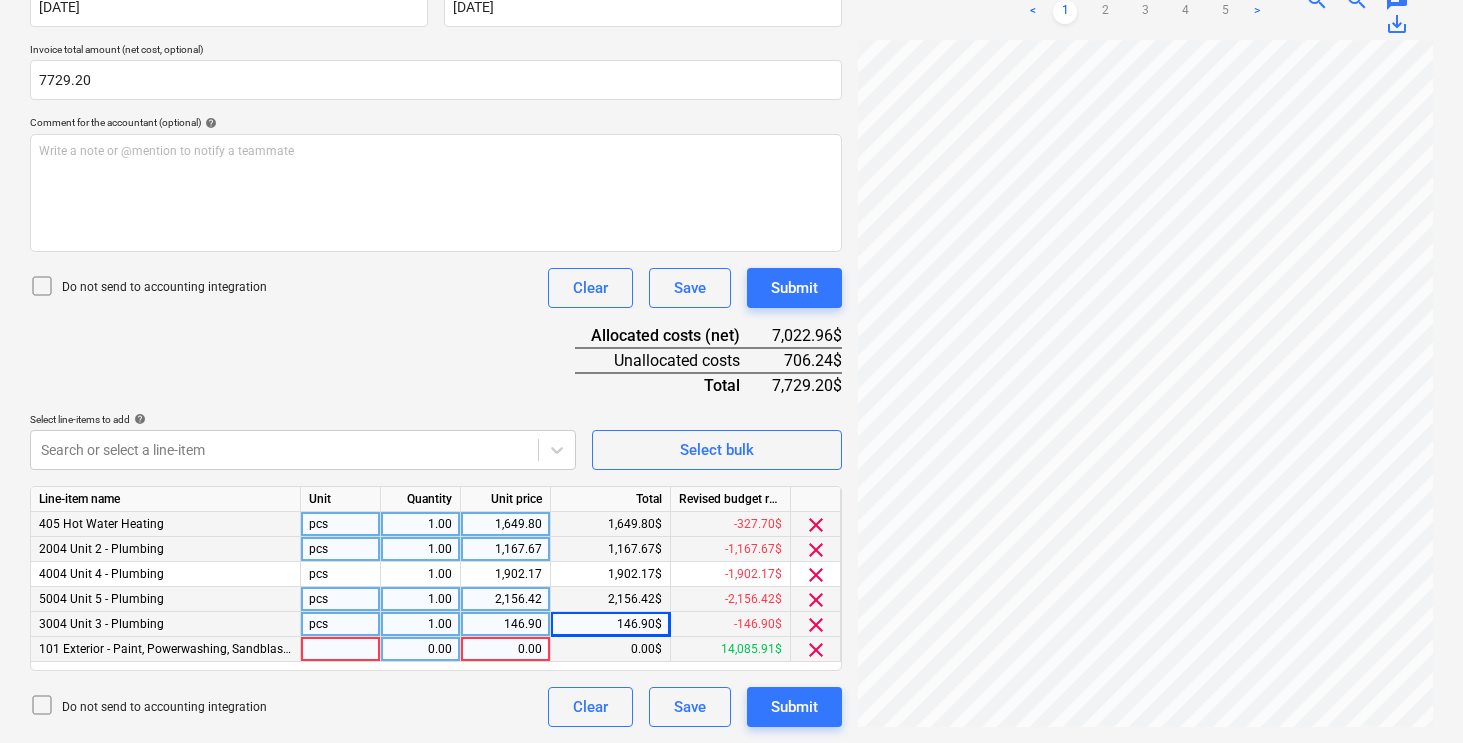 click at bounding box center (341, 649) 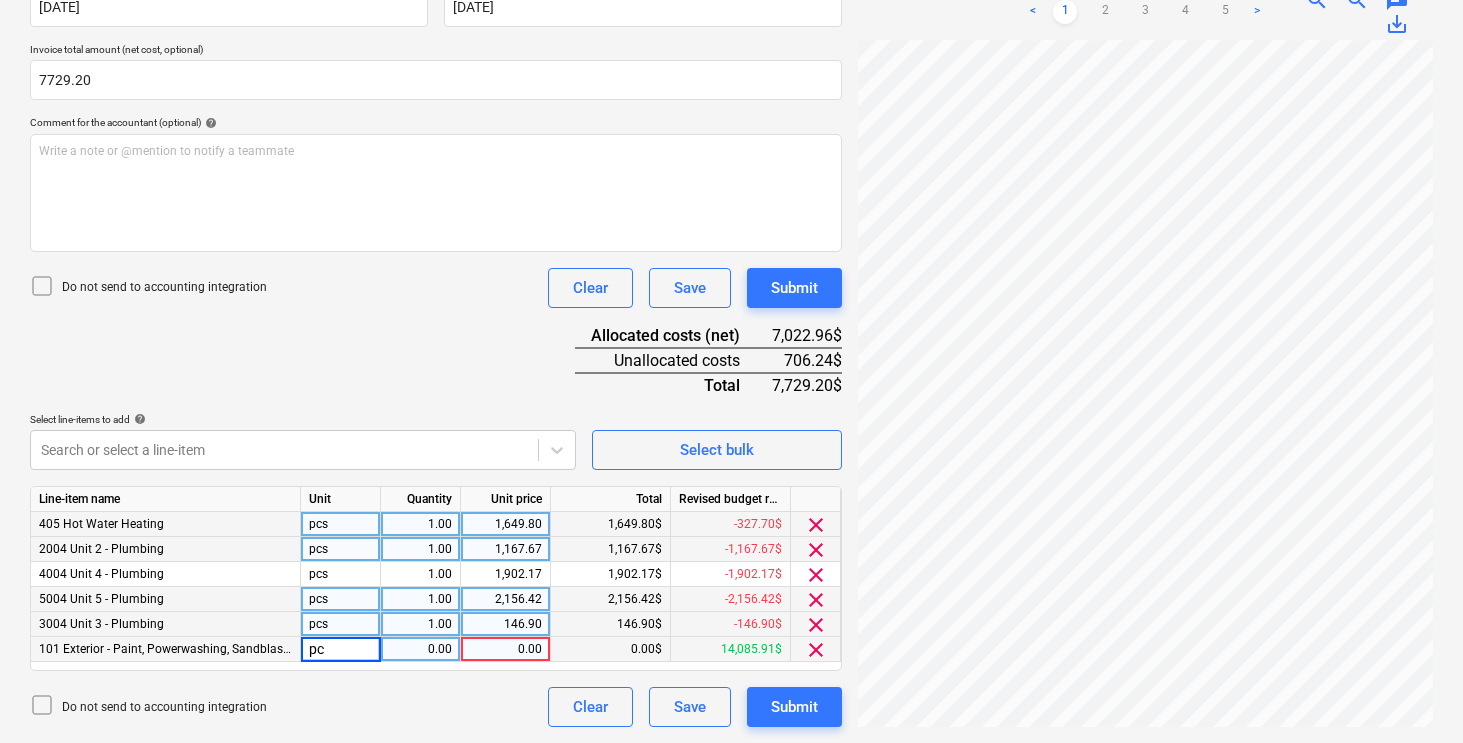 type on "pcs" 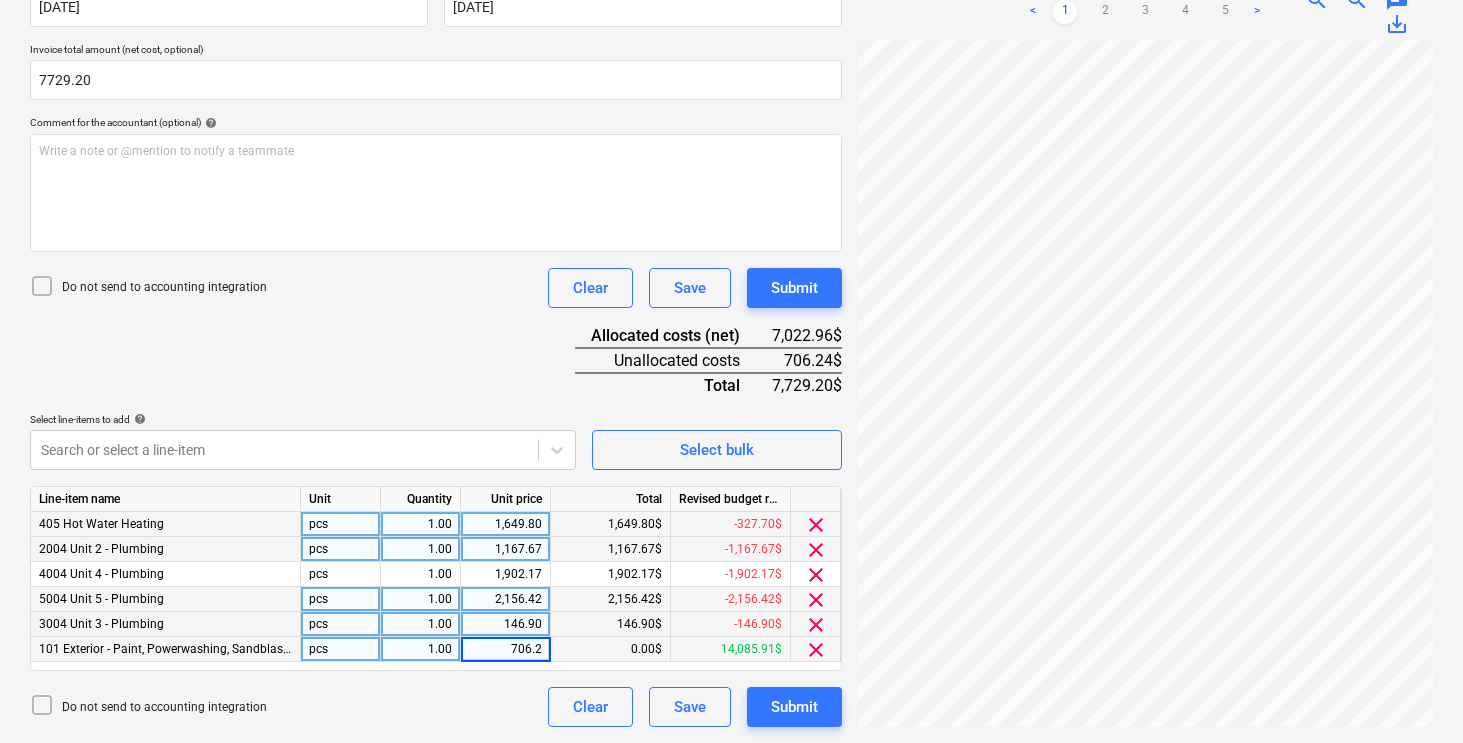 type on "706.25" 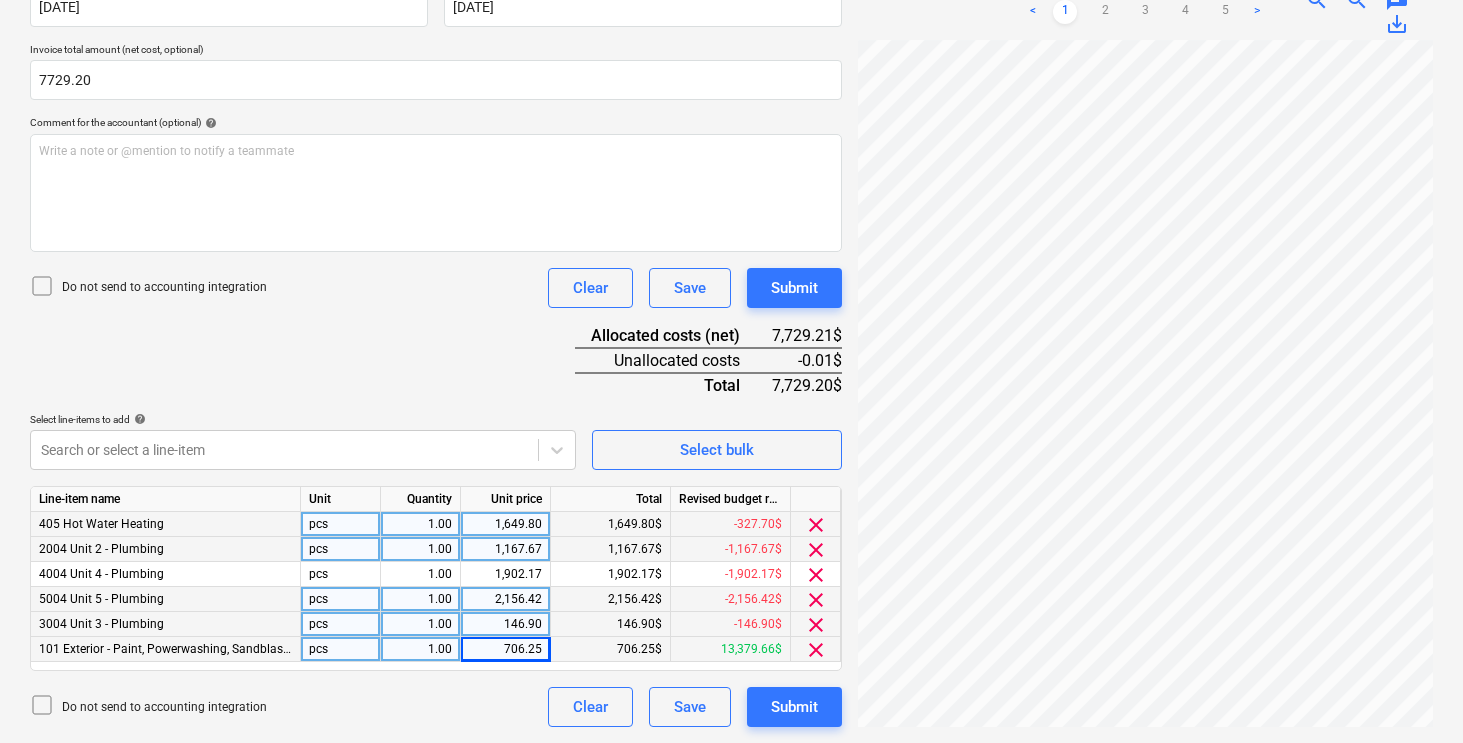 click on "706.25" at bounding box center (505, 649) 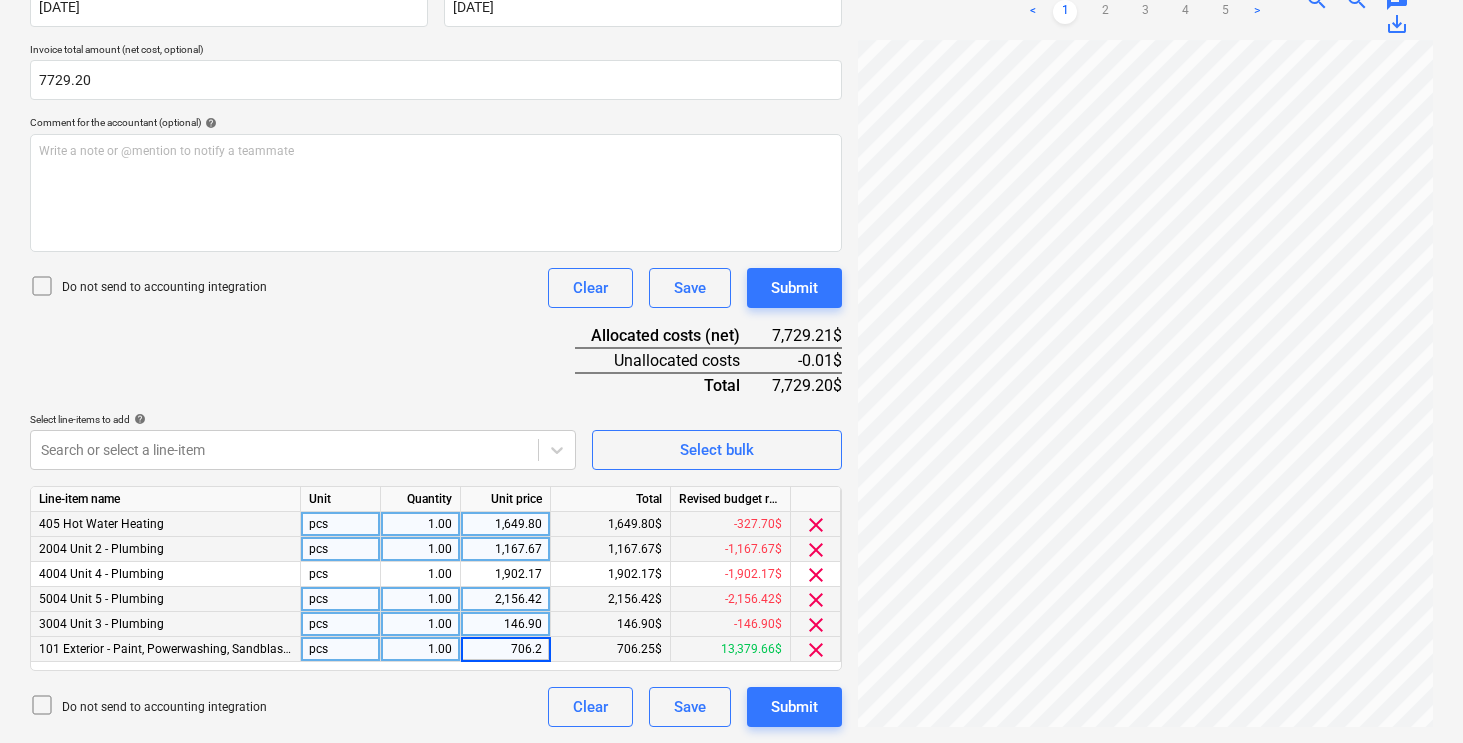 type on "706.24" 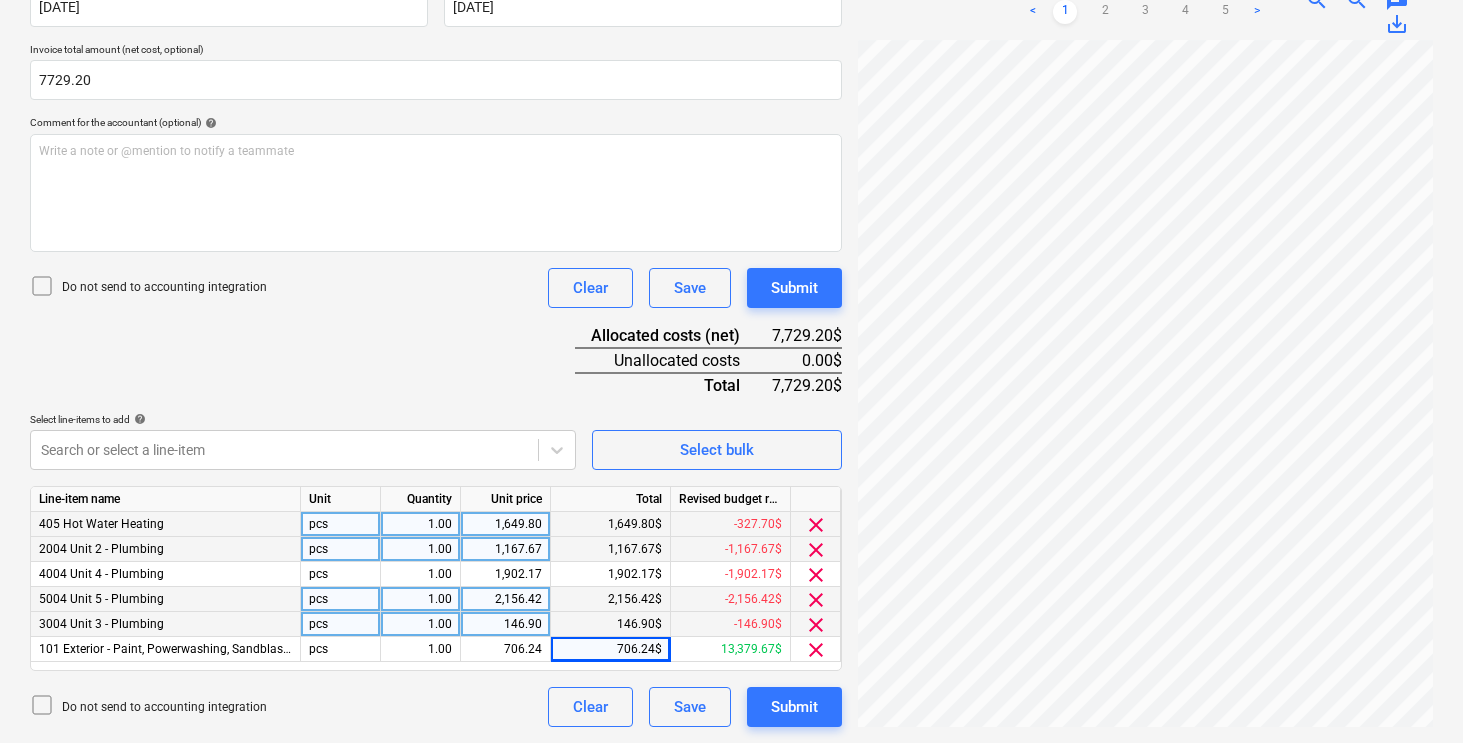 click on "Document name help Evolved Plumbing - [PERSON_NAME] .pdf Invoice number  (optional) help Invoice date help [DATE] 15.04.2025 Press the down arrow key to interact with the calendar and
select a date. Press the question mark key to get the keyboard shortcuts for changing dates. Due date help [DATE] 15.04.2025 Press the down arrow key to interact with the calendar and
select a date. Press the question mark key to get the keyboard shortcuts for changing dates. Invoice total amount (net cost, optional) 7729.20 Comment for the accountant (optional) help Write a note or @mention to notify a teammate ﻿ Do not send to accounting integration Clear Save Submit Allocated costs (net) 7,729.20$ Unallocated costs 0.00$ Total 7,729.20$ Select line-items to add help Search or select a line-item Select bulk Line-item name Unit Quantity Unit price Total Revised budget remaining 405 Hot Water Heating pcs 1.00 1,649.80 1,649.80$ -327.70$ clear 2004 Unit 2 - Plumbing pcs 1.00 1,167.67 1,167.67$ -1,167.67$ clear pcs 1.00" at bounding box center (436, 312) 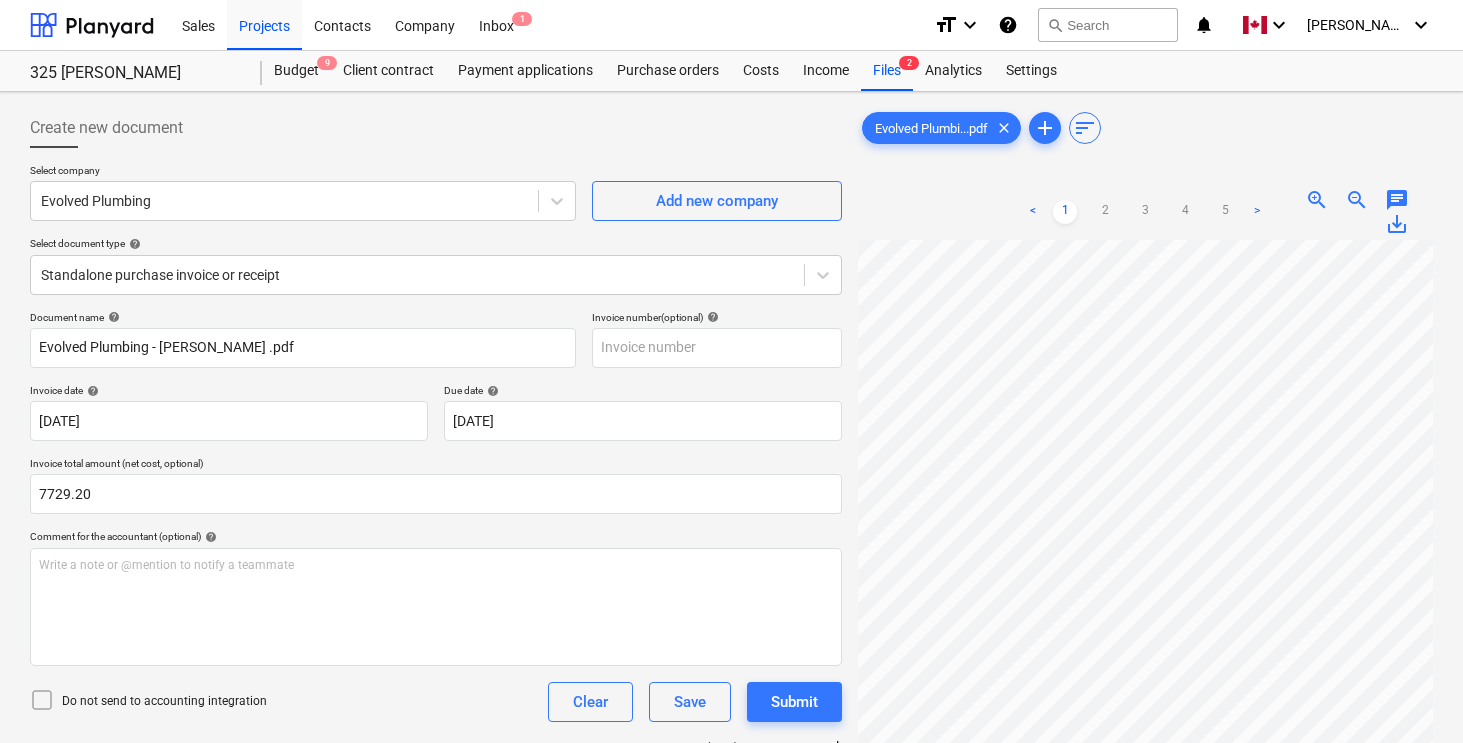 click on "Create new document" at bounding box center [436, 128] 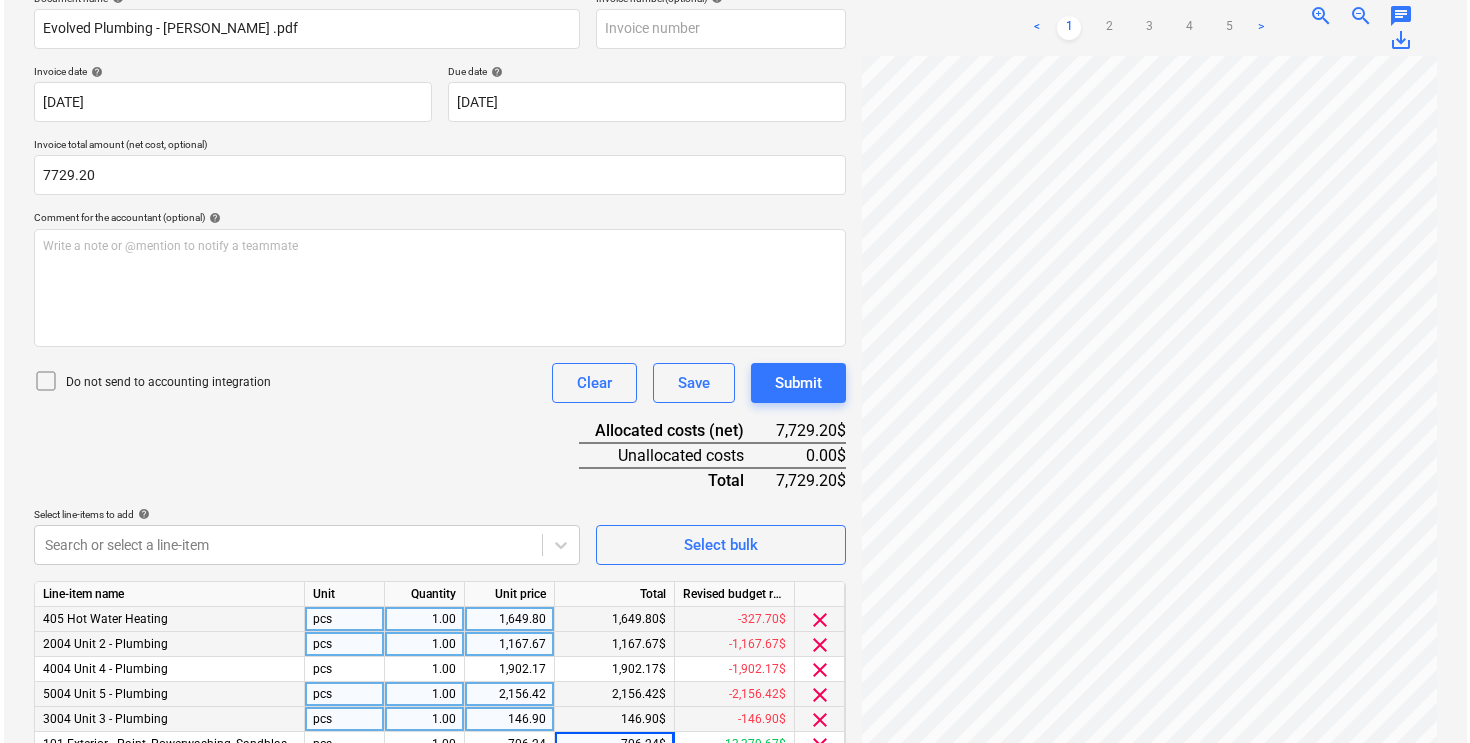 scroll, scrollTop: 414, scrollLeft: 0, axis: vertical 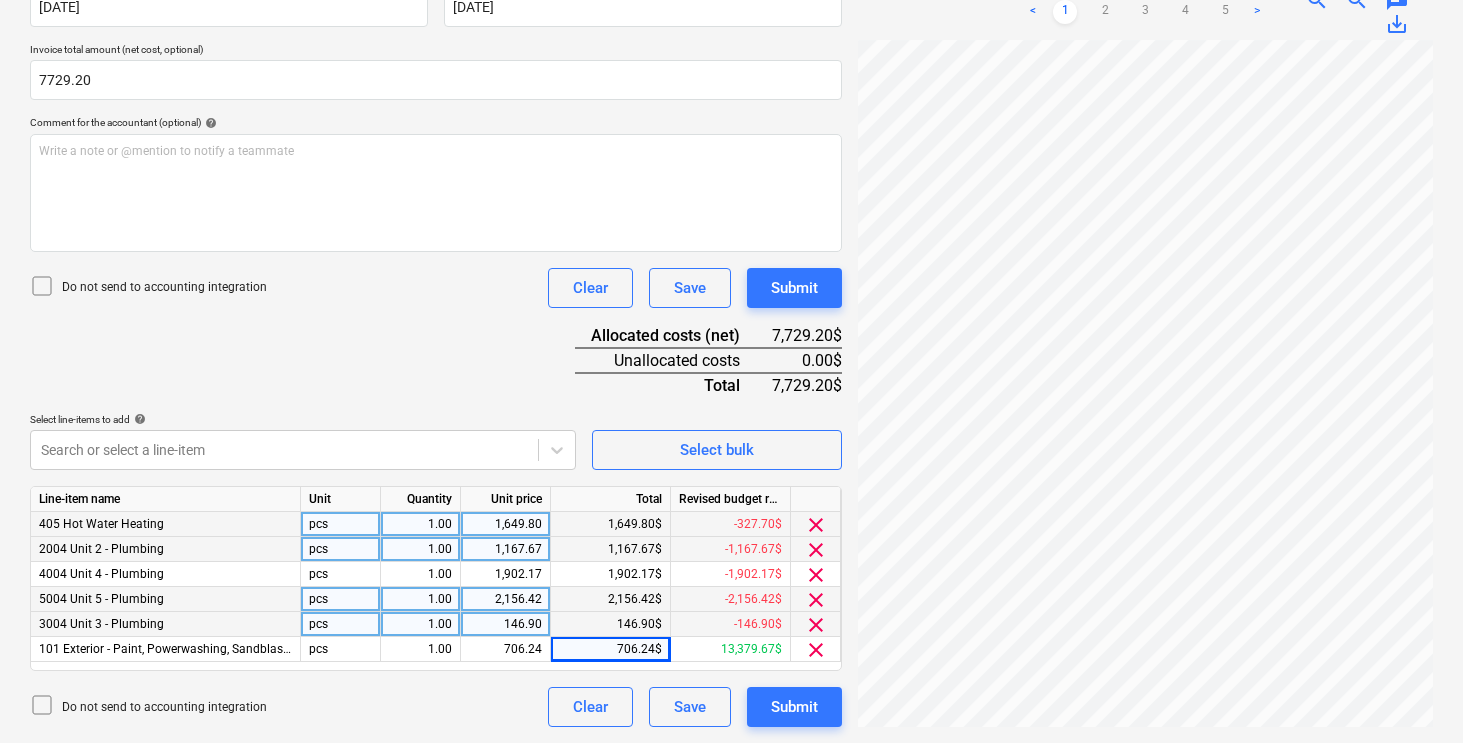 click on "Document name help Evolved Plumbing - [PERSON_NAME] .pdf Invoice number  (optional) help Invoice date help [DATE] 15.04.2025 Press the down arrow key to interact with the calendar and
select a date. Press the question mark key to get the keyboard shortcuts for changing dates. Due date help [DATE] 15.04.2025 Press the down arrow key to interact with the calendar and
select a date. Press the question mark key to get the keyboard shortcuts for changing dates. Invoice total amount (net cost, optional) 7729.20 Comment for the accountant (optional) help Write a note or @mention to notify a teammate ﻿ Do not send to accounting integration Clear Save Submit Allocated costs (net) 7,729.20$ Unallocated costs 0.00$ Total 7,729.20$ Select line-items to add help Search or select a line-item Select bulk Line-item name Unit Quantity Unit price Total Revised budget remaining 405 Hot Water Heating pcs 1.00 1,649.80 1,649.80$ -327.70$ clear 2004 Unit 2 - Plumbing pcs 1.00 1,167.67 1,167.67$ -1,167.67$ clear pcs 1.00" at bounding box center (436, 312) 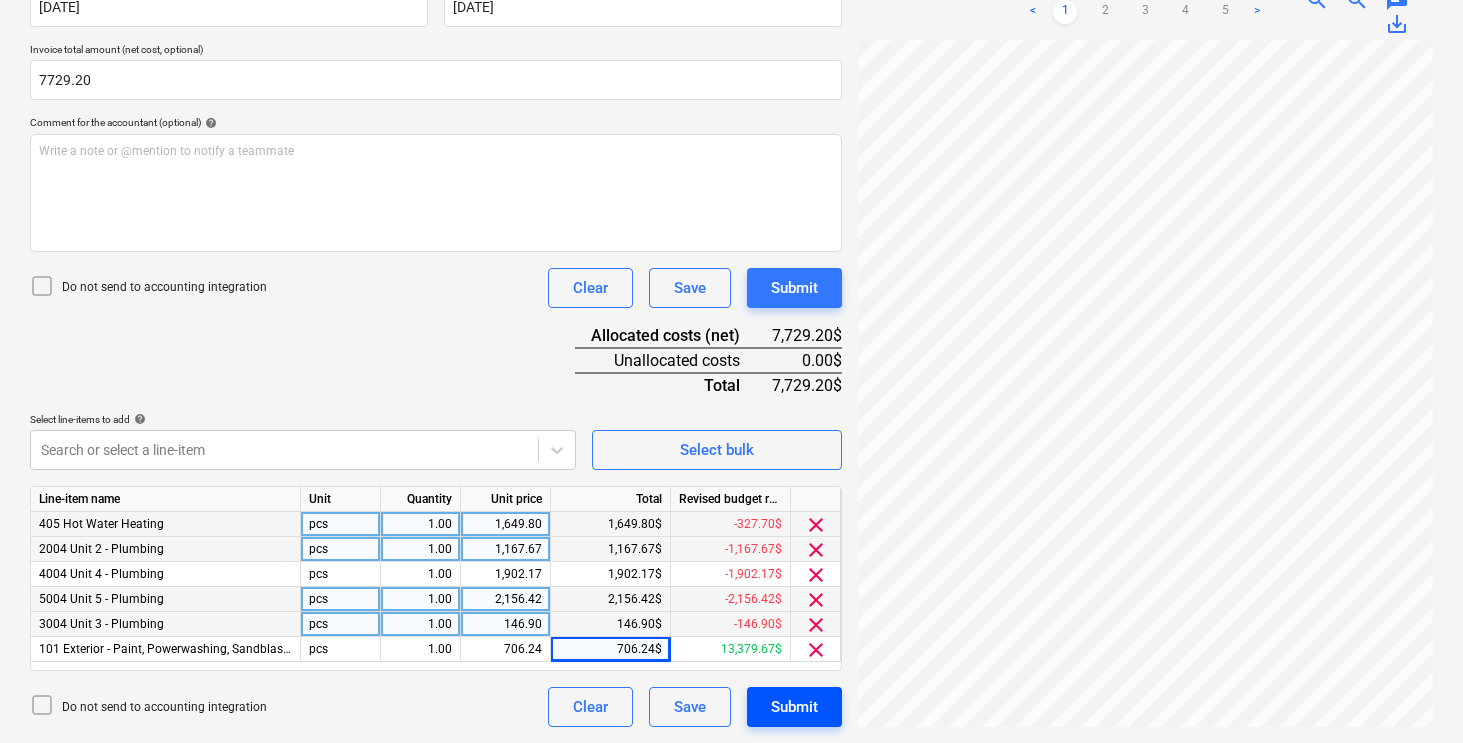 click on "Submit" at bounding box center [794, 707] 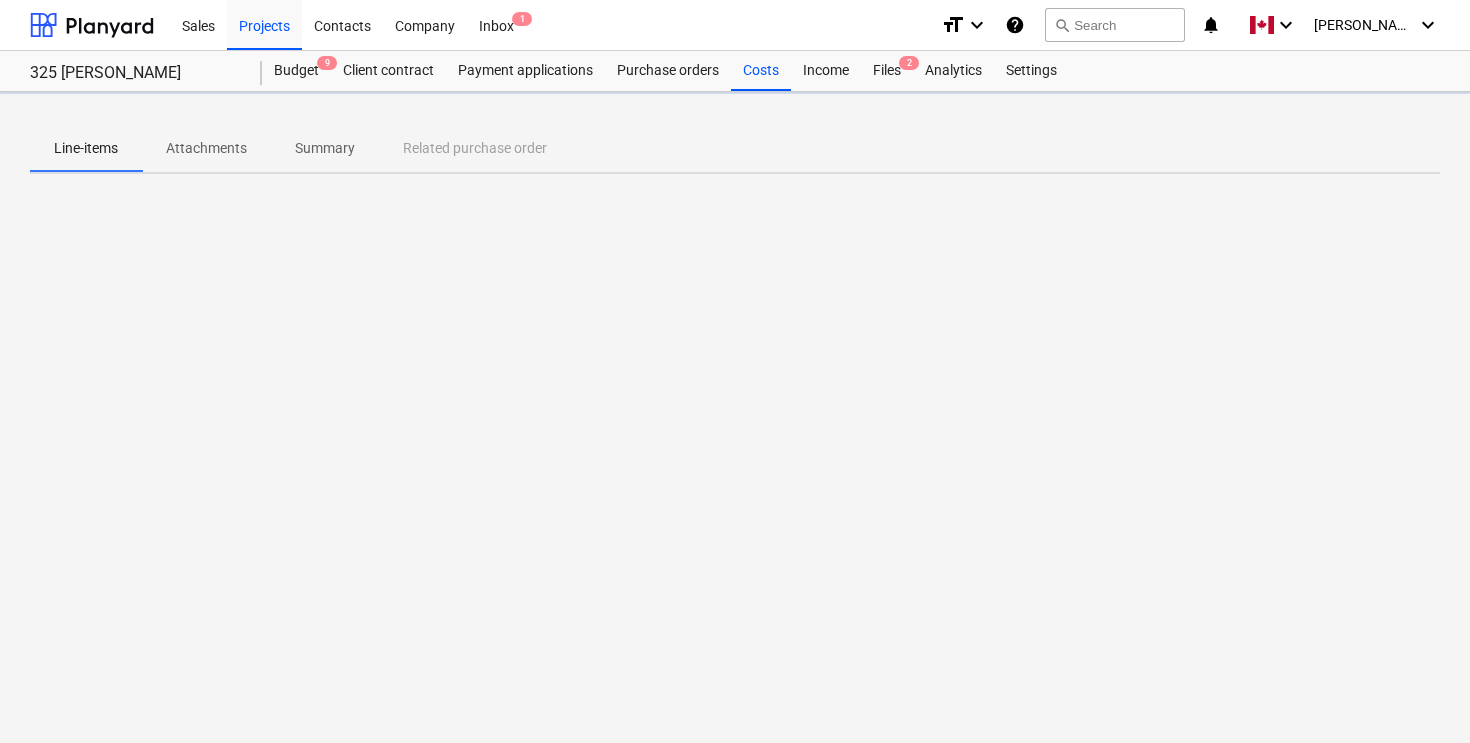 scroll, scrollTop: 0, scrollLeft: 0, axis: both 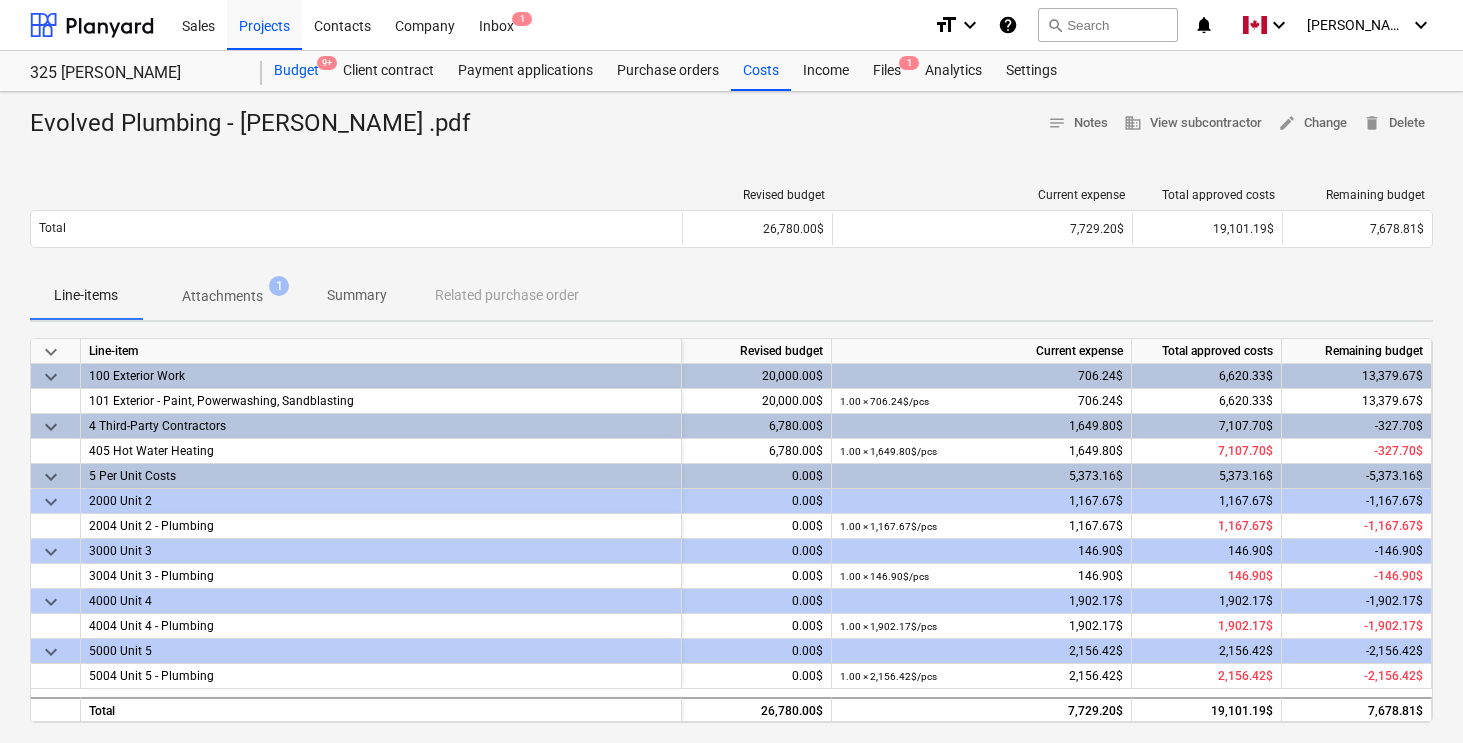 click on "Budget 9+" at bounding box center [296, 71] 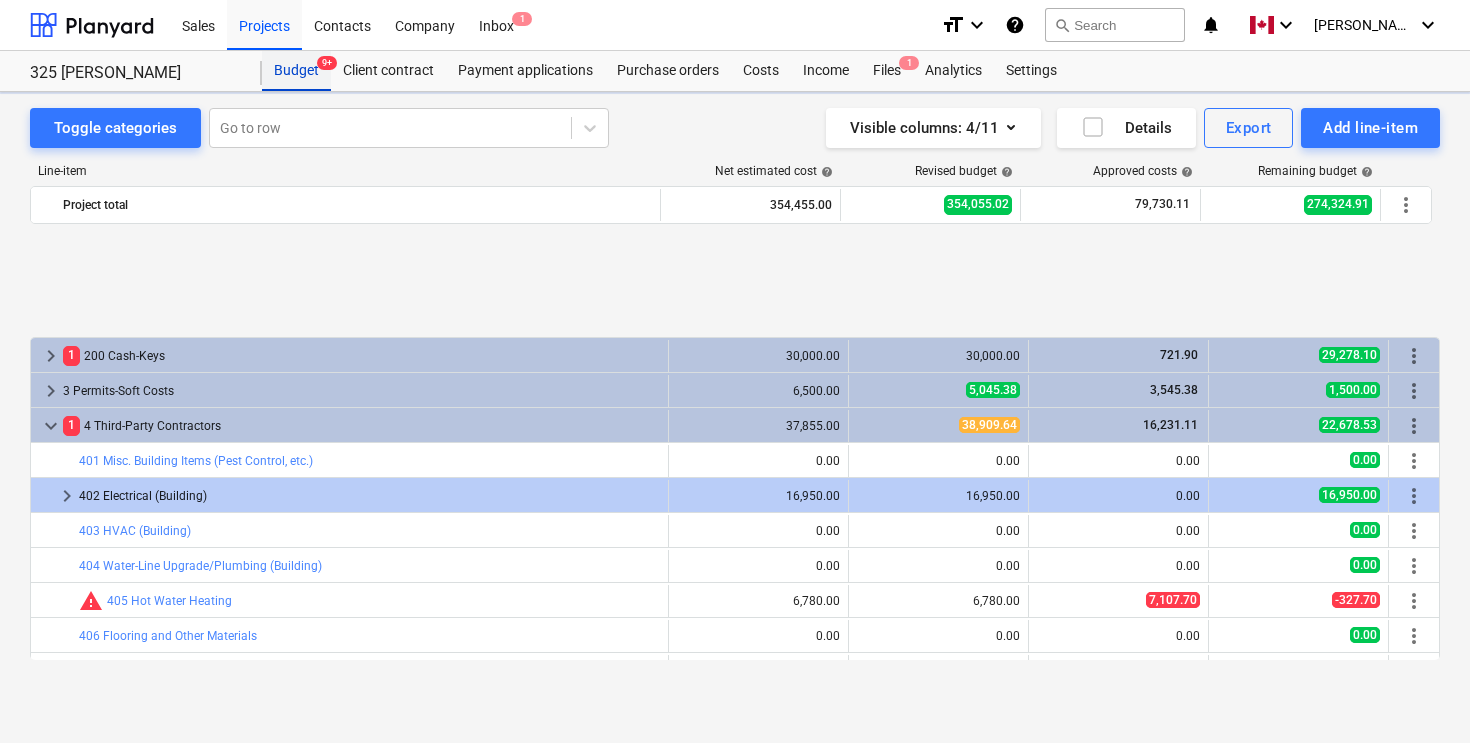 scroll, scrollTop: 839, scrollLeft: 0, axis: vertical 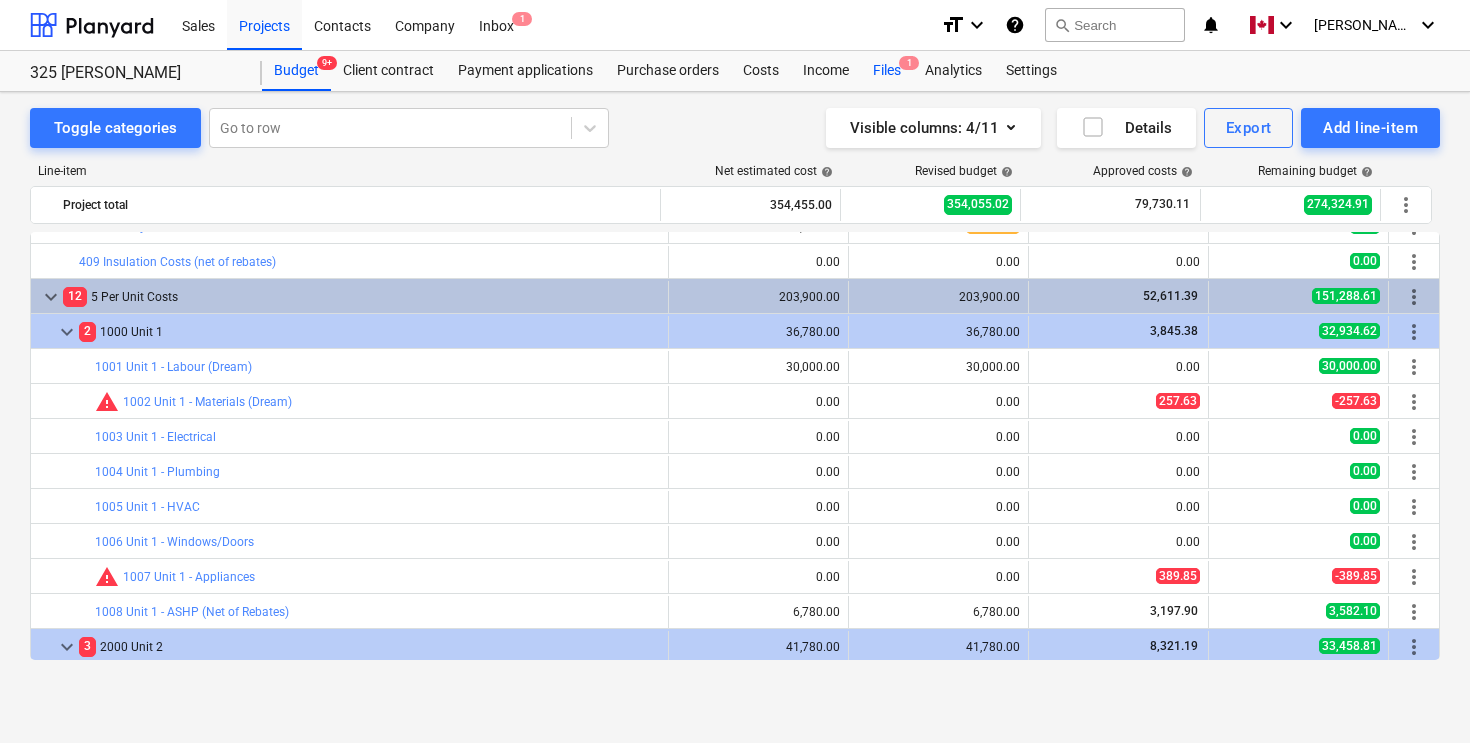 click on "Files 1" at bounding box center (887, 71) 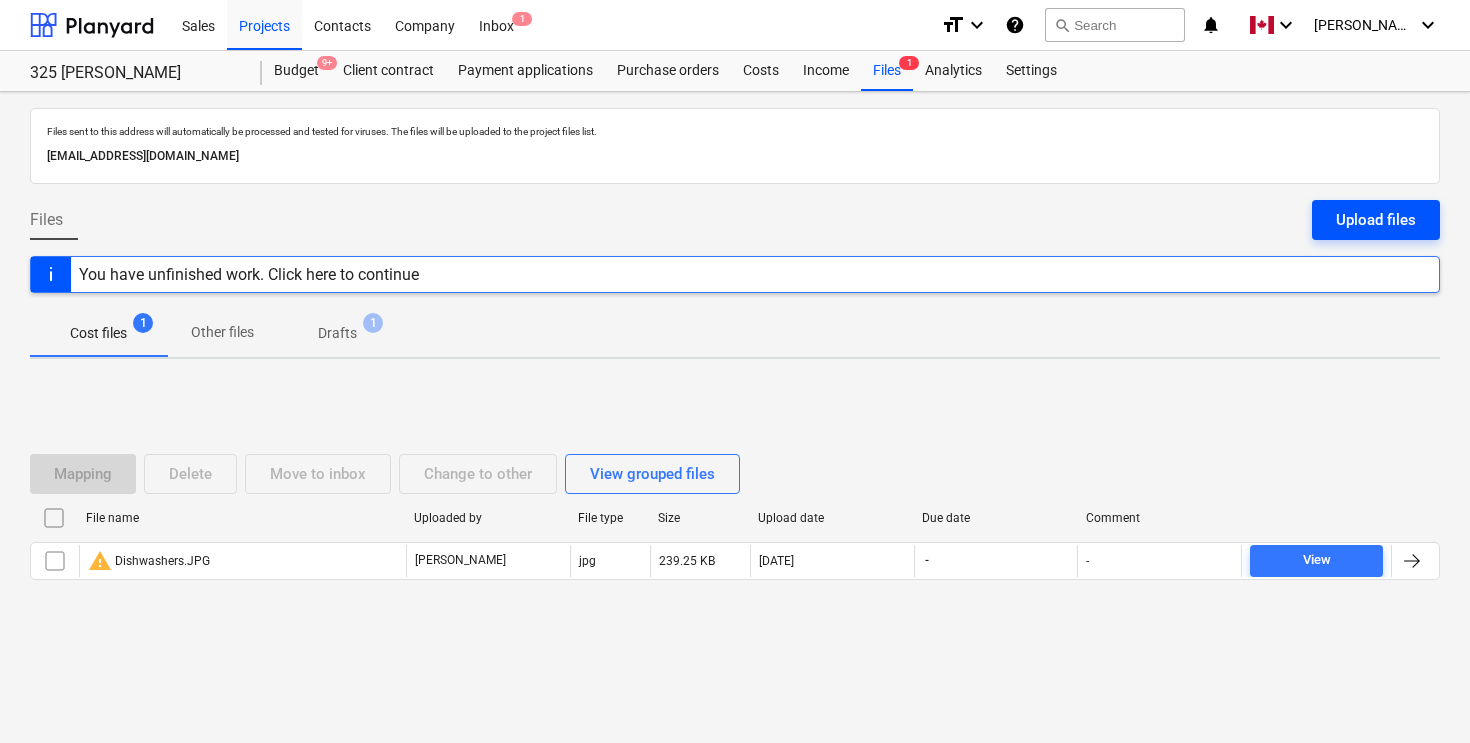 click on "Upload files" at bounding box center (1376, 220) 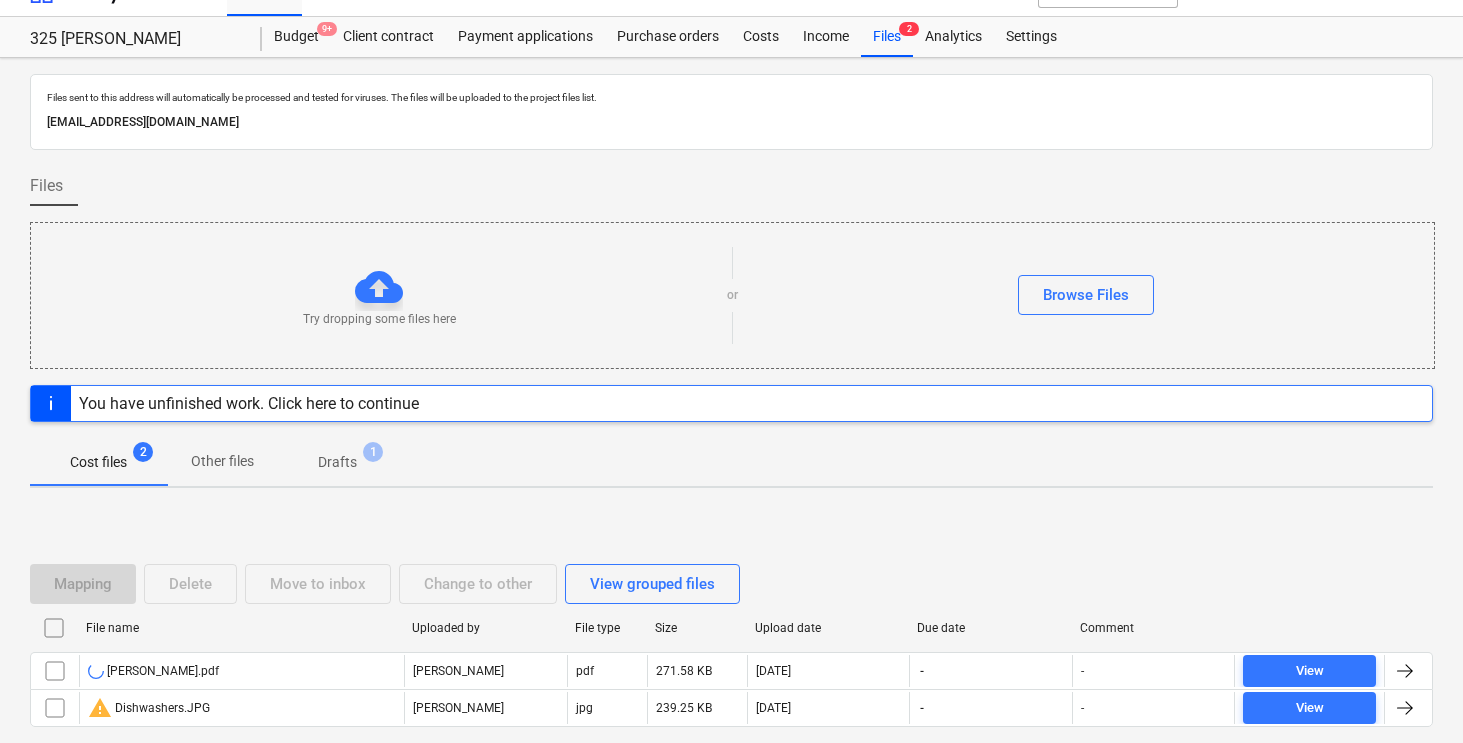 scroll, scrollTop: 0, scrollLeft: 0, axis: both 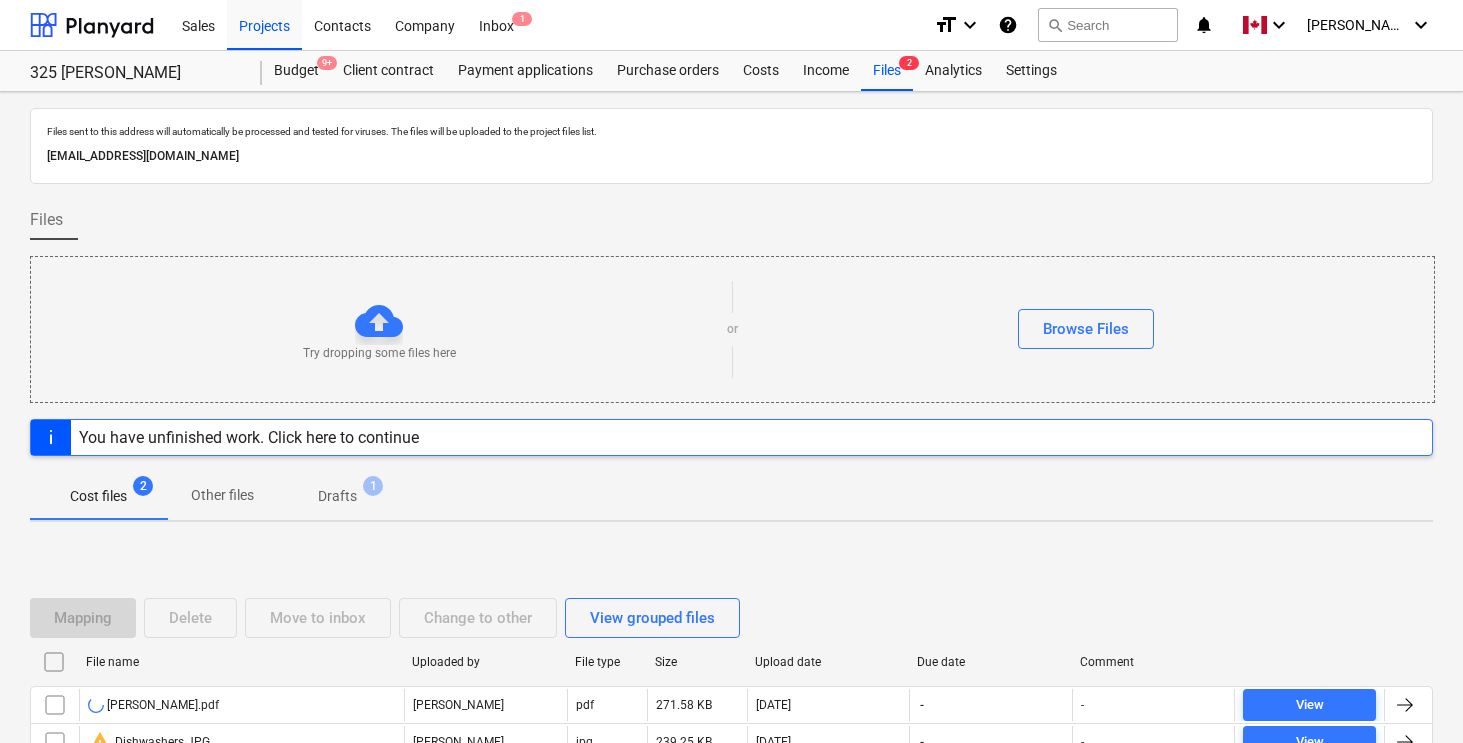 click on "Files" at bounding box center [731, 228] 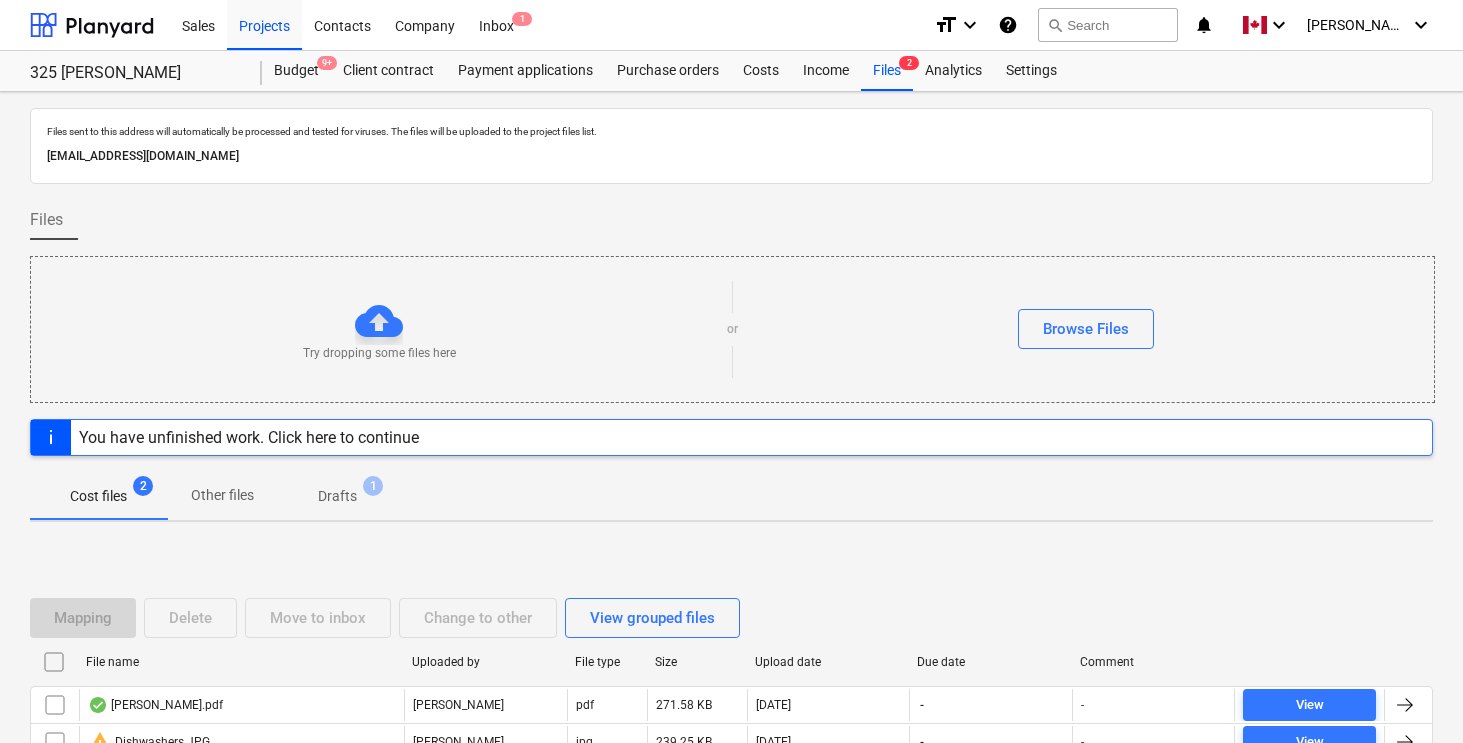 scroll, scrollTop: 127, scrollLeft: 0, axis: vertical 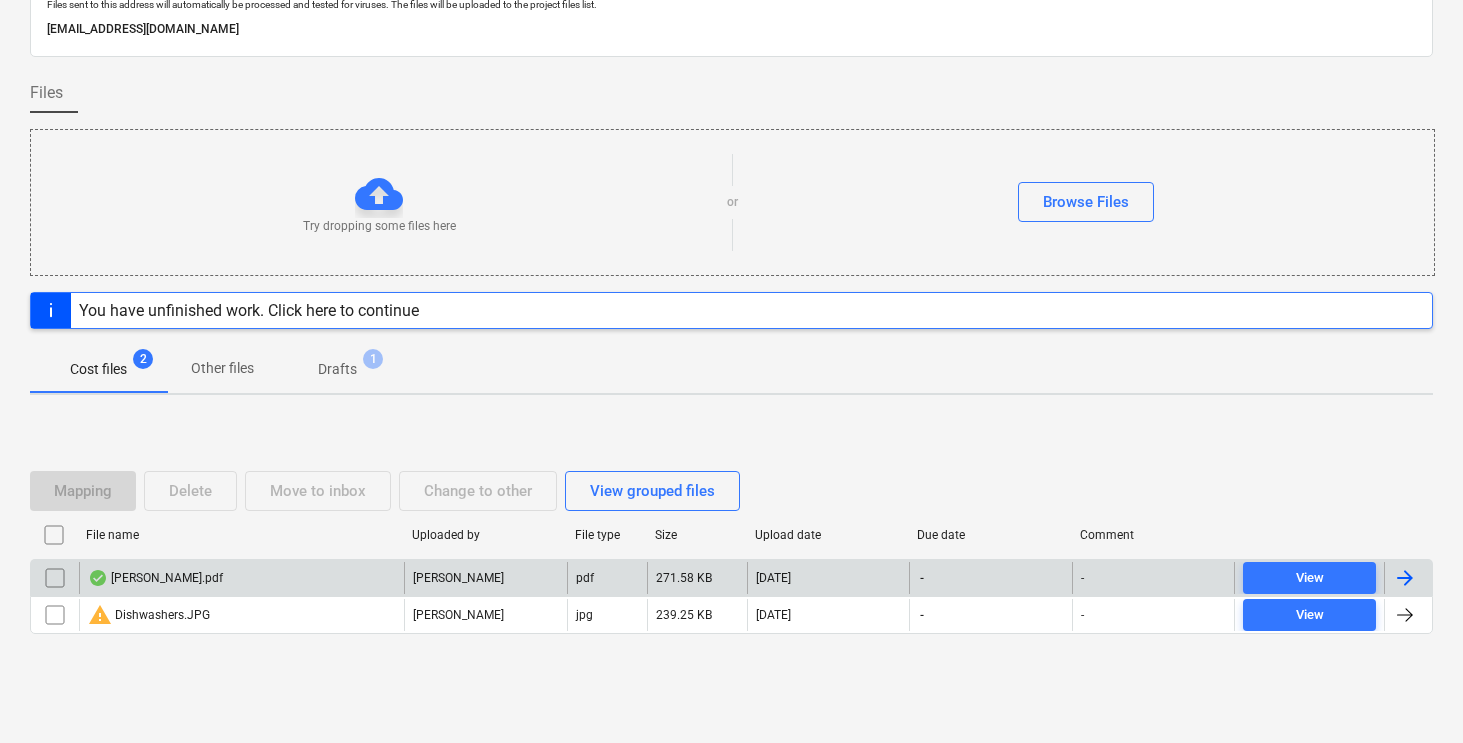 click at bounding box center (1405, 578) 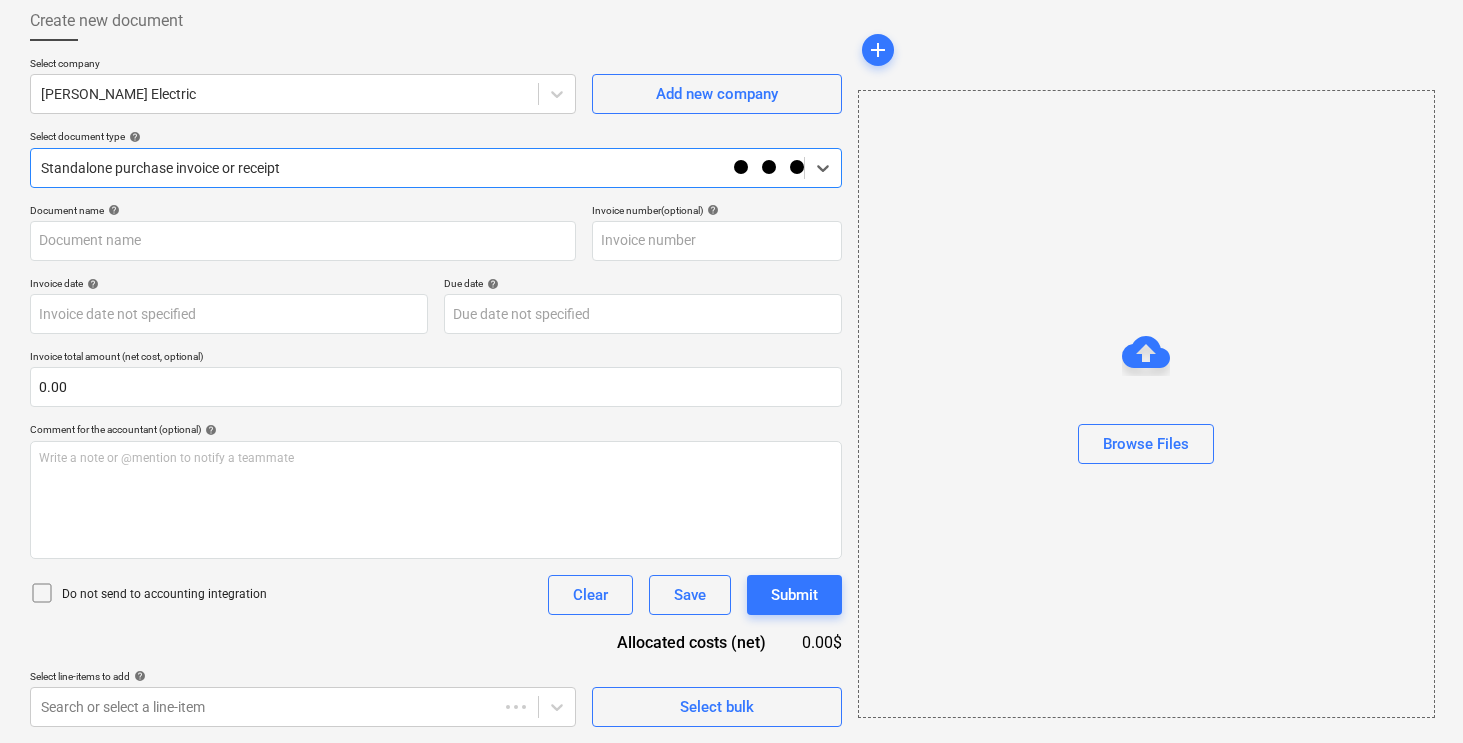 scroll, scrollTop: 107, scrollLeft: 0, axis: vertical 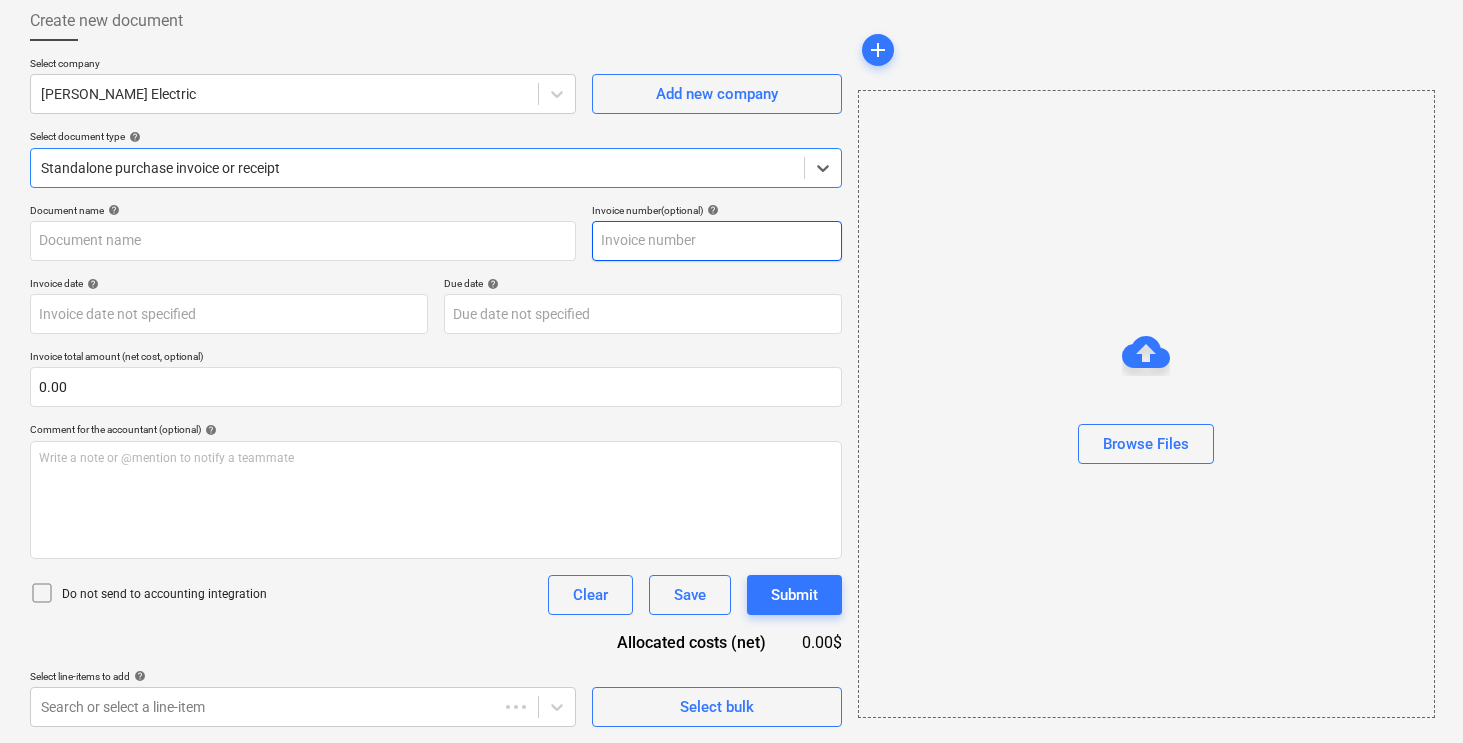 type on "[PERSON_NAME].pdf" 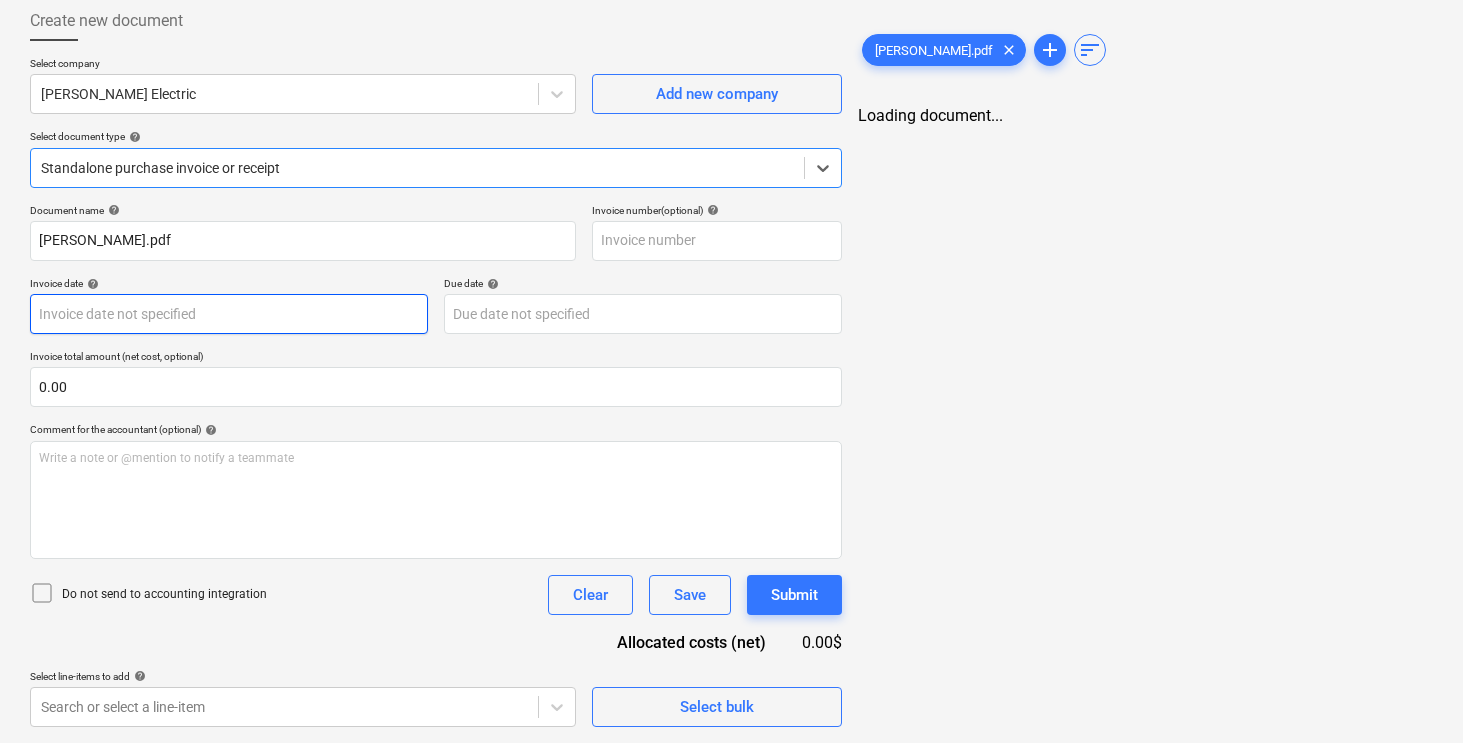 click on "Sales Projects Contacts Company Inbox 1 format_size keyboard_arrow_down help search Search notifications 0 keyboard_arrow_down [PERSON_NAME] keyboard_arrow_down 325 [PERSON_NAME] 325 [PERSON_NAME] Budget 9+ Client contract Payment applications Purchase orders Costs Income Files 2 Analytics Settings Create new document Select company [PERSON_NAME] Electric   Add new company Select document type help   Select is focused ,type to refine list, press Down to open the menu,  Standalone purchase invoice or receipt Document name help [PERSON_NAME].pdf Invoice number  (optional) help Invoice date help Press the down arrow key to interact with the calendar and
select a date. Press the question mark key to get the keyboard shortcuts for changing dates. Due date help Press the down arrow key to interact with the calendar and
select a date. Press the question mark key to get the keyboard shortcuts for changing dates. Invoice total amount (net cost, optional) 0.00 Comment for the accountant (optional) help ﻿ Clear Save Submit 0.00$" at bounding box center [731, 264] 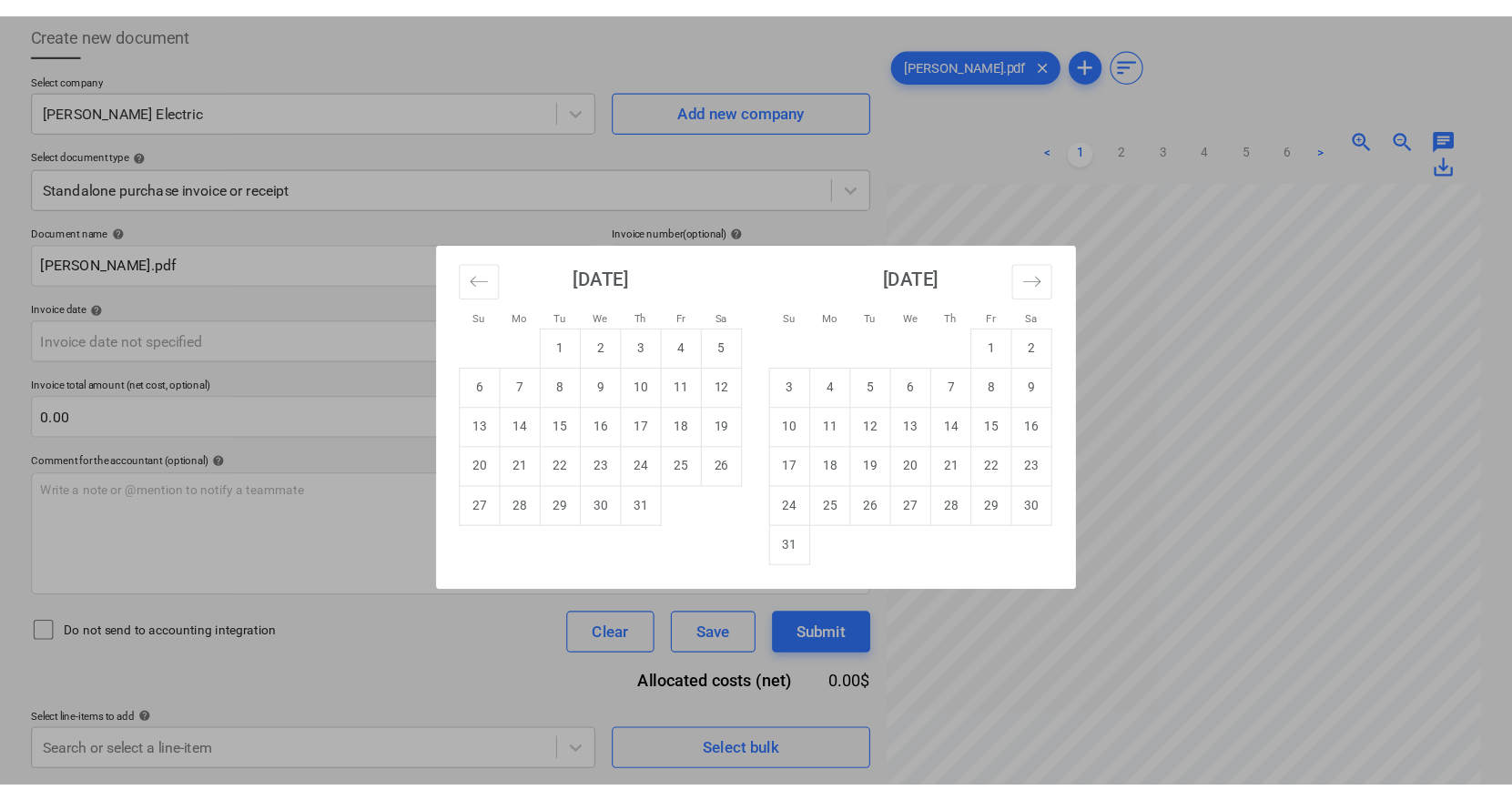 scroll, scrollTop: 58, scrollLeft: 0, axis: vertical 